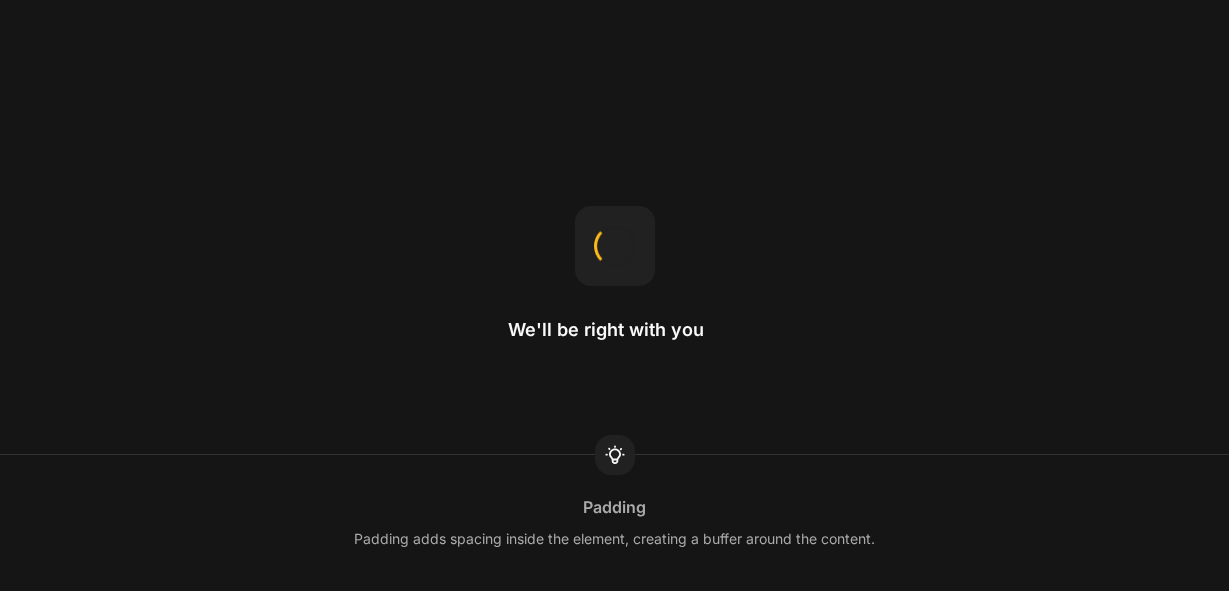 scroll, scrollTop: 0, scrollLeft: 0, axis: both 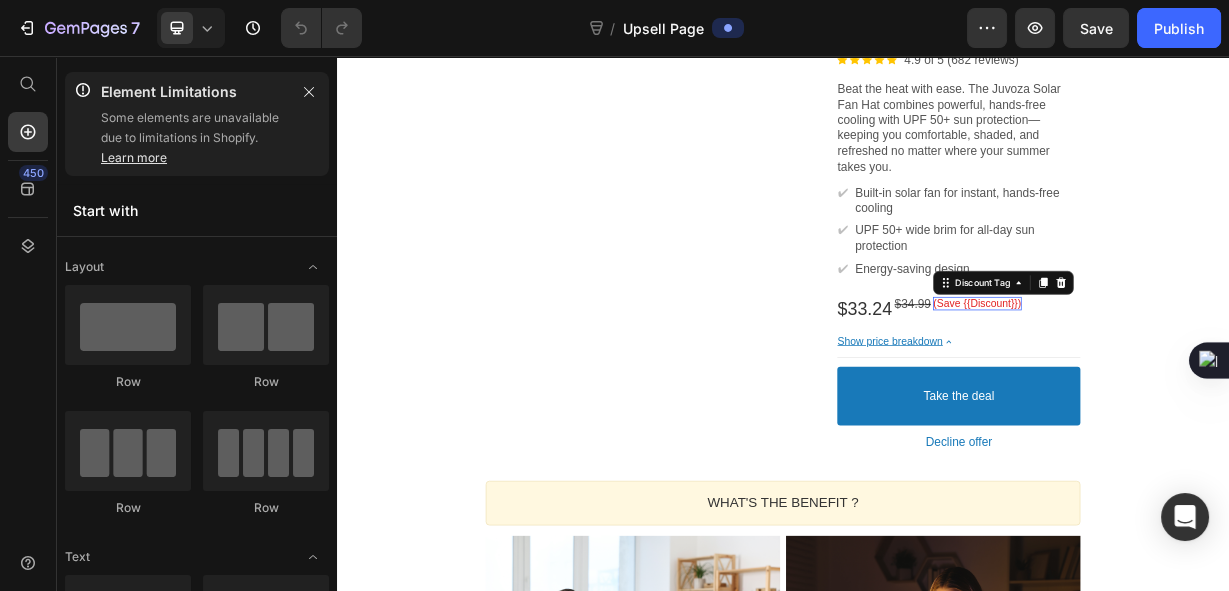 click on "(Save {{Discount}})" at bounding box center [1198, 389] 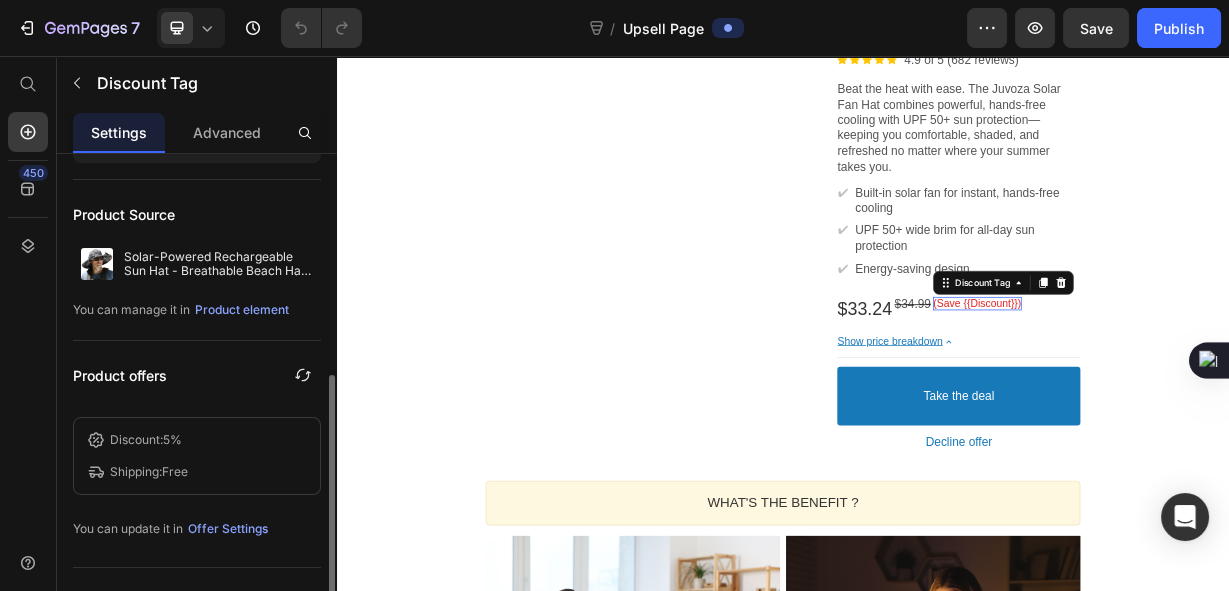 scroll, scrollTop: 222, scrollLeft: 0, axis: vertical 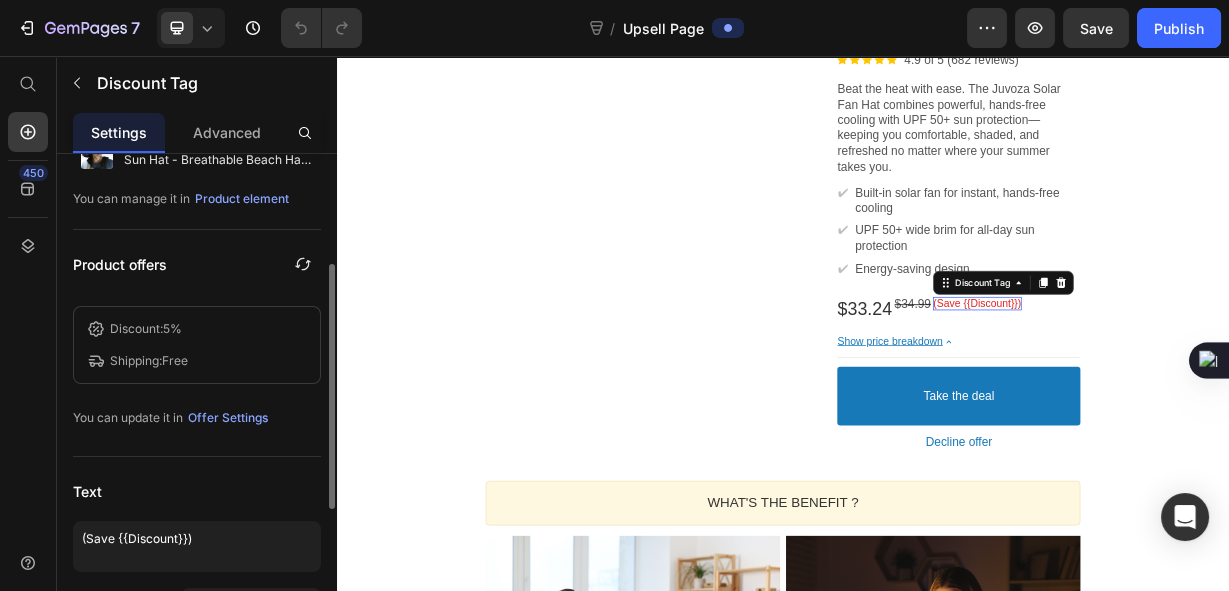 click on "Shipping:  Free" at bounding box center [197, 361] 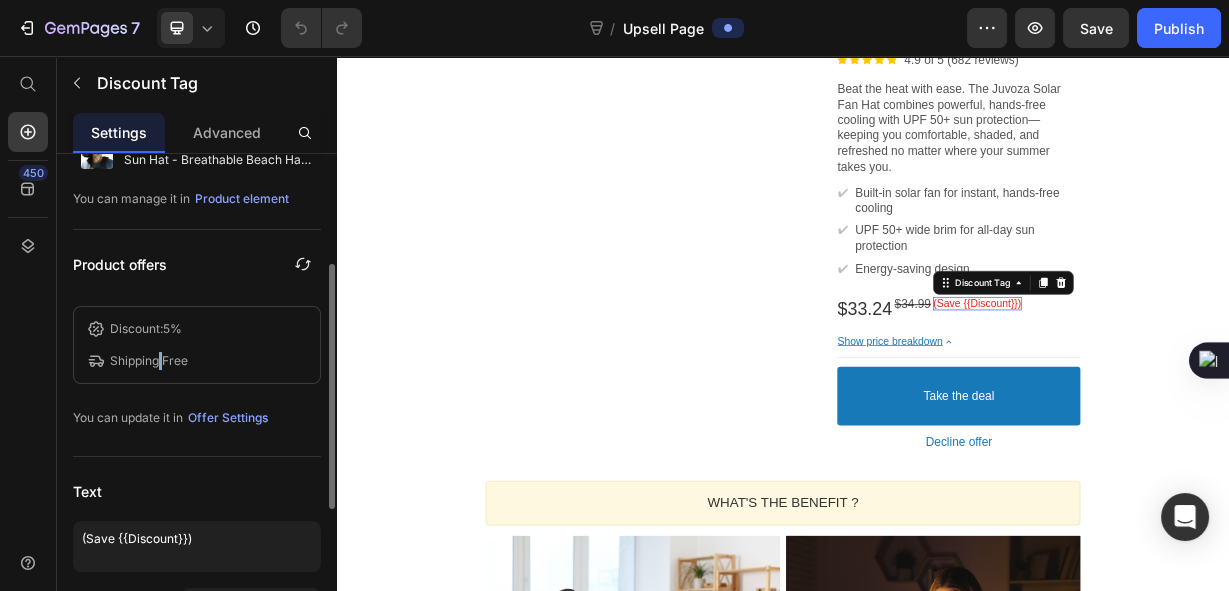 click on "Shipping:  Free" at bounding box center (149, 361) 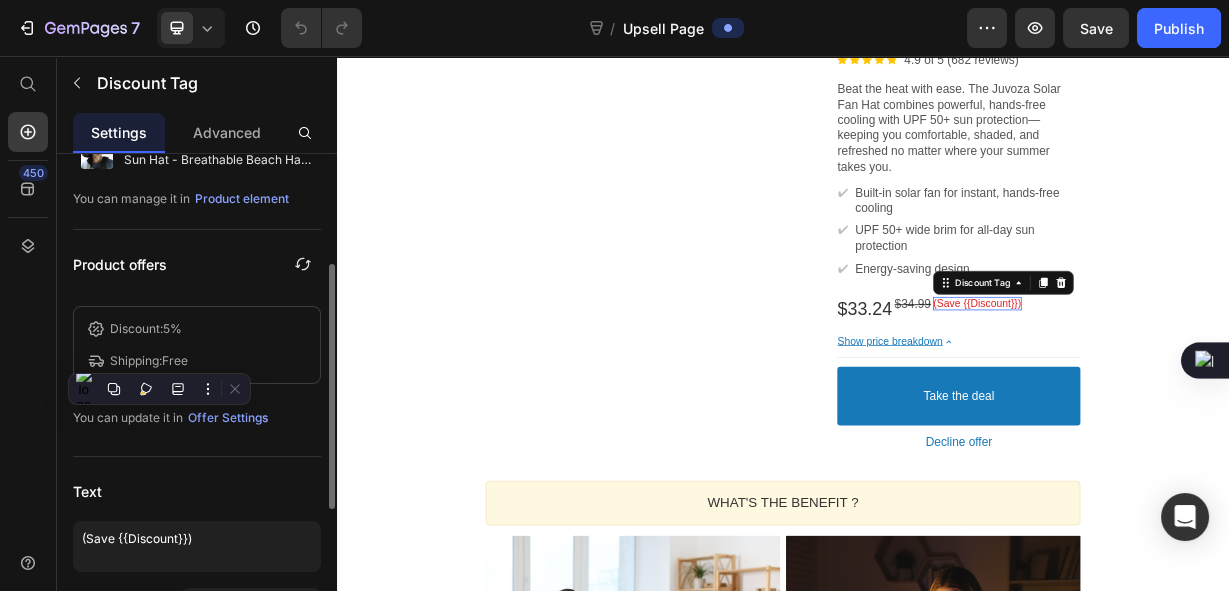 click on "Discount:  5%" at bounding box center [197, 329] 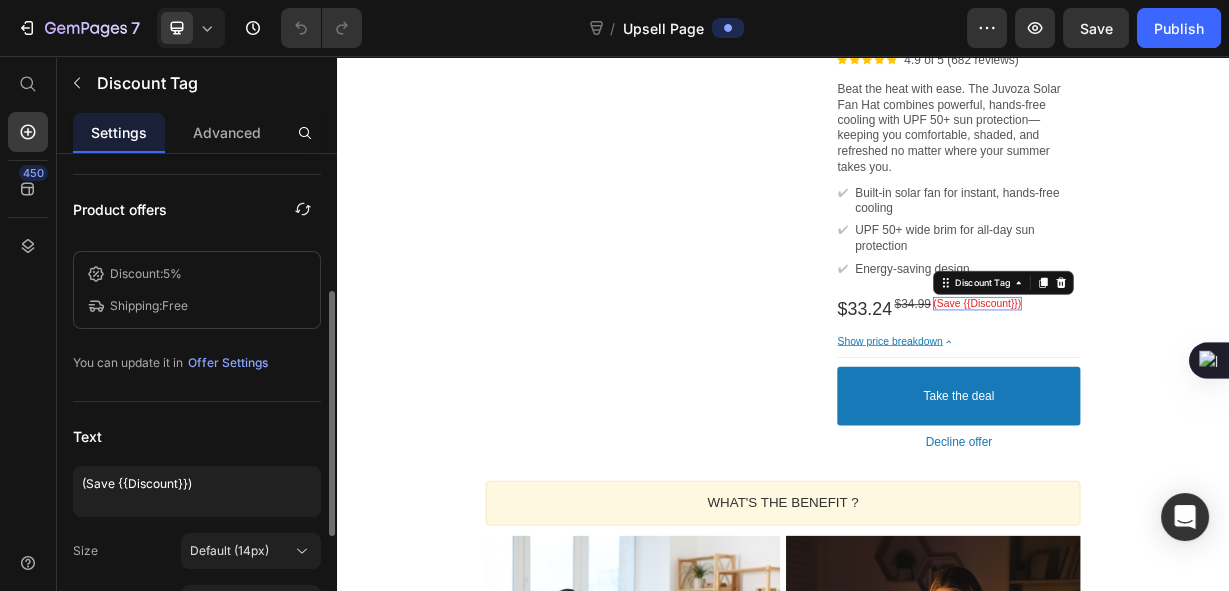 scroll, scrollTop: 500, scrollLeft: 0, axis: vertical 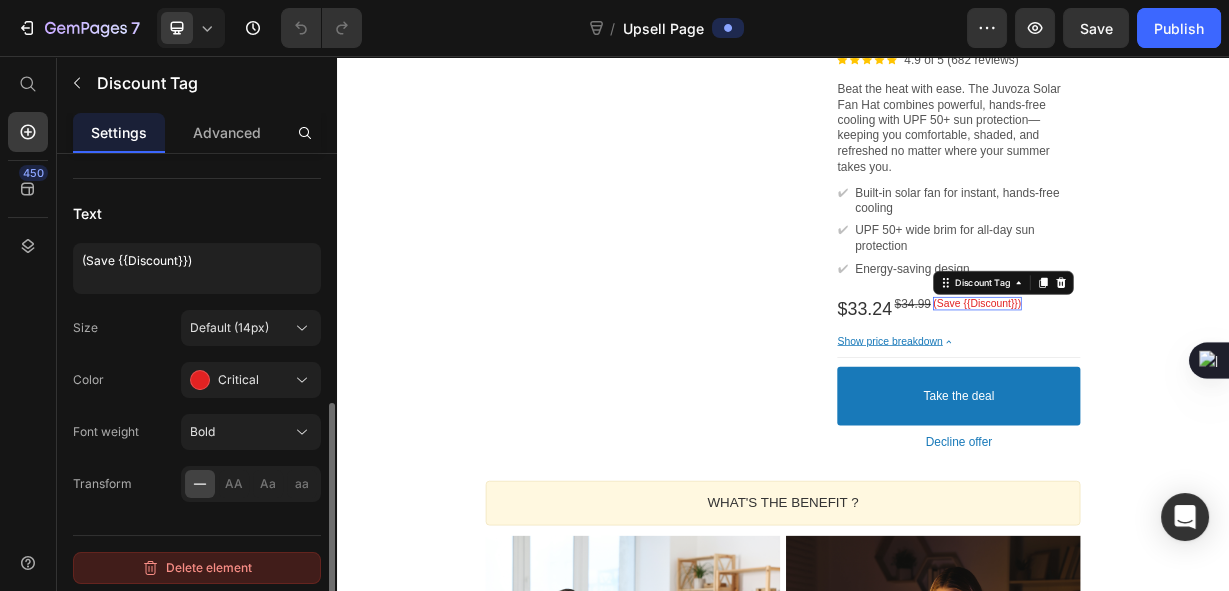 click on "Delete element" at bounding box center [197, 568] 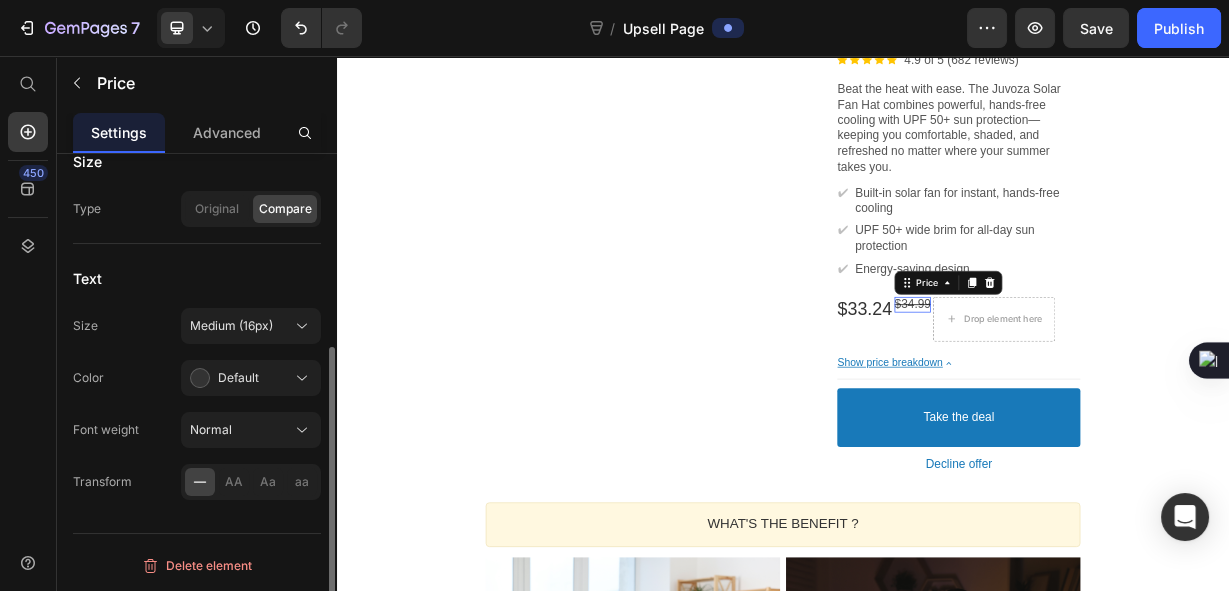 click on "$34.99" at bounding box center [1111, 389] 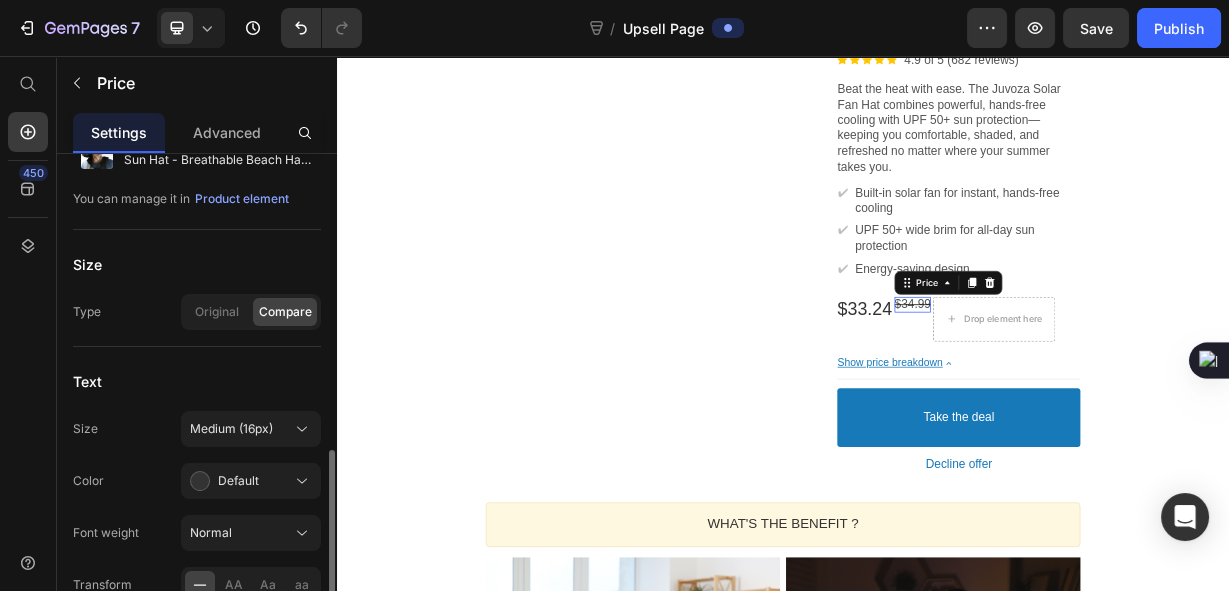 scroll, scrollTop: 323, scrollLeft: 0, axis: vertical 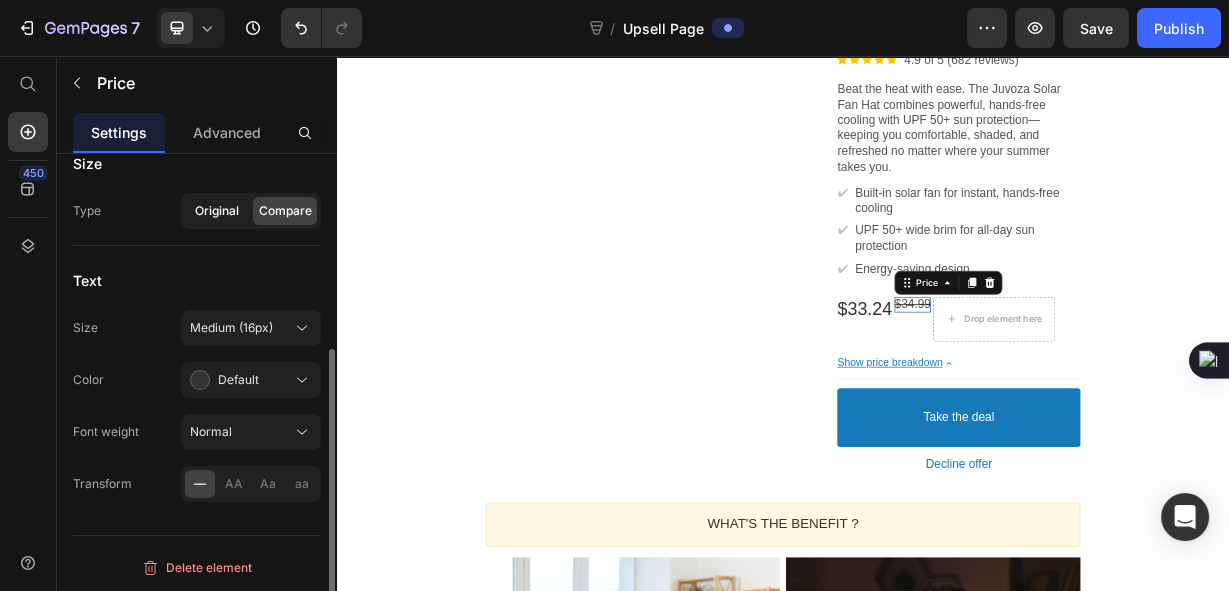 click on "Original" 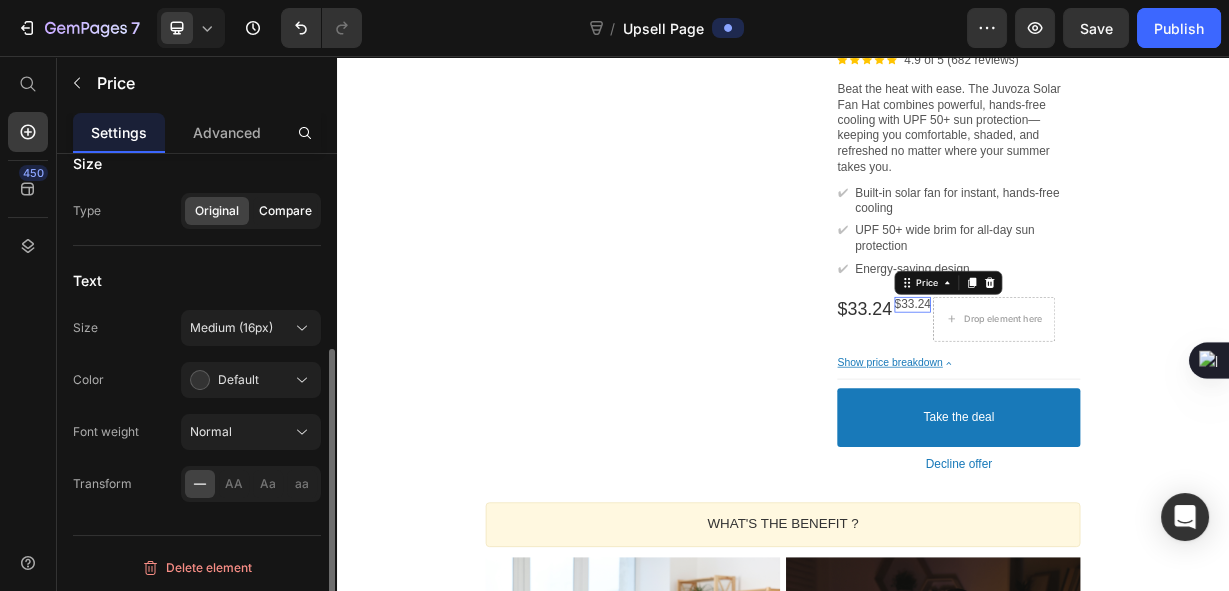 click on "Compare" 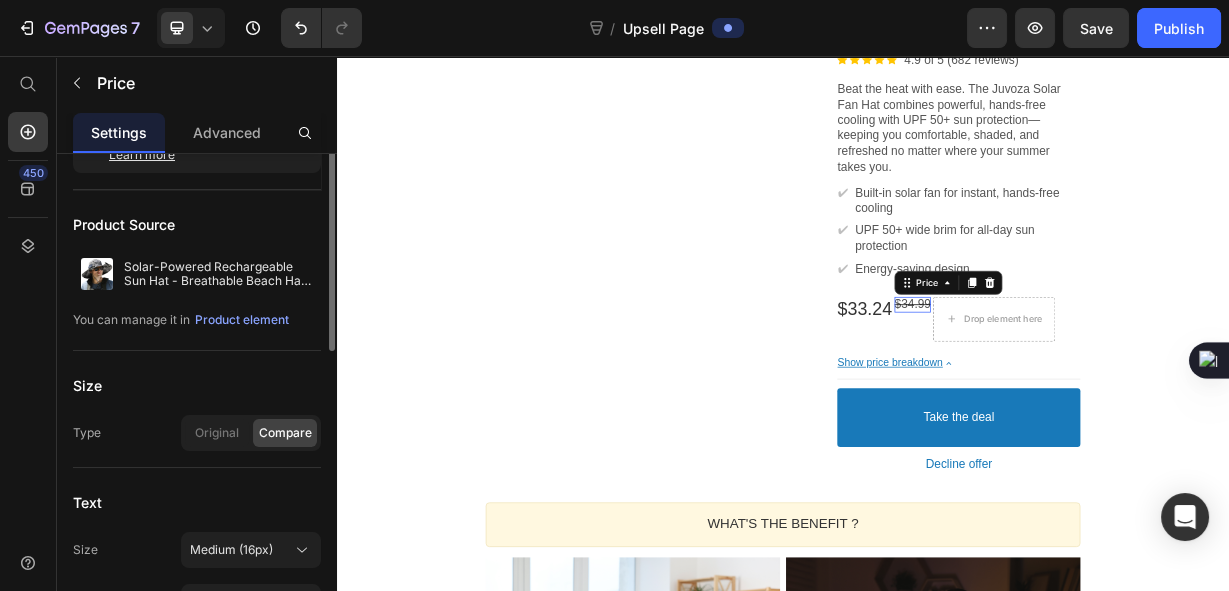 scroll, scrollTop: 0, scrollLeft: 0, axis: both 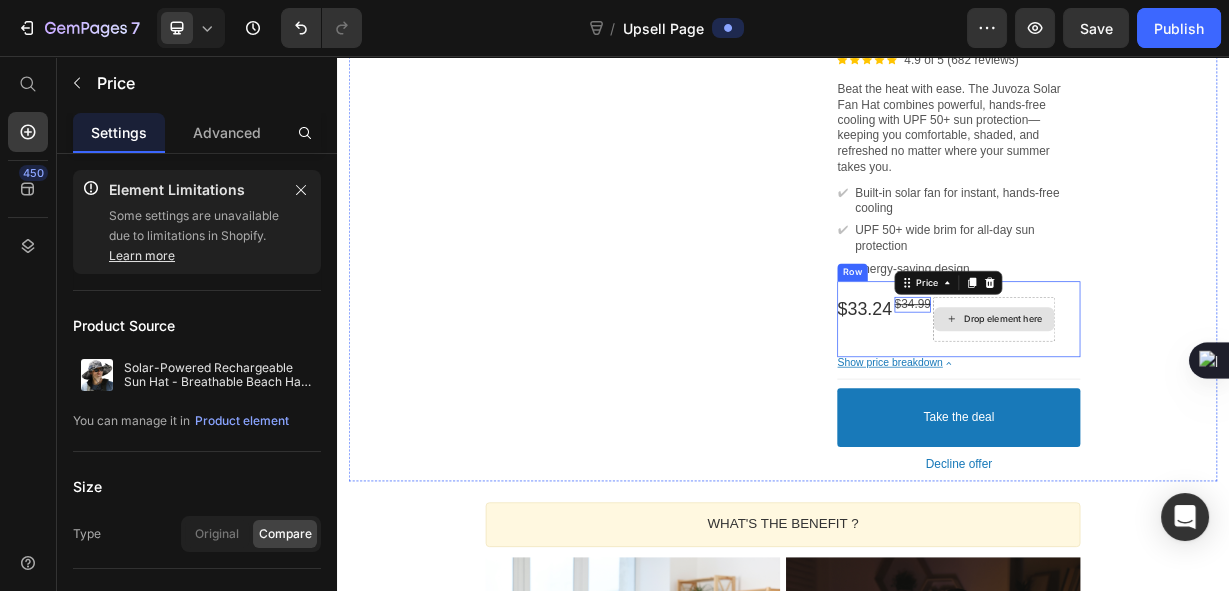 click on "Drop element here" at bounding box center (1221, 410) 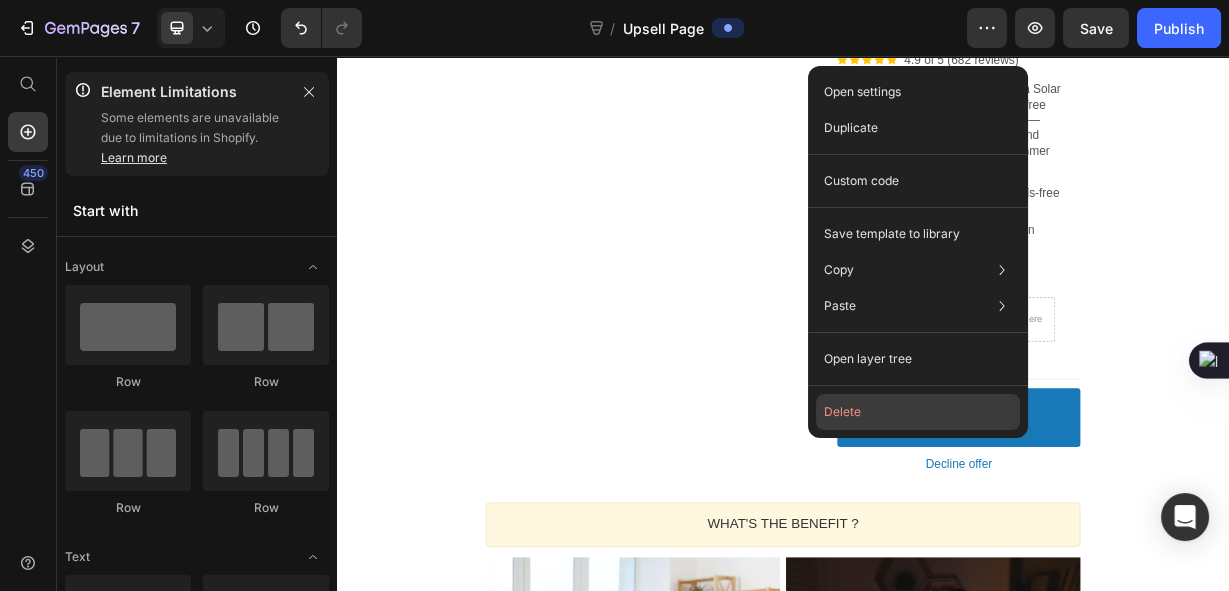 click on "Delete" 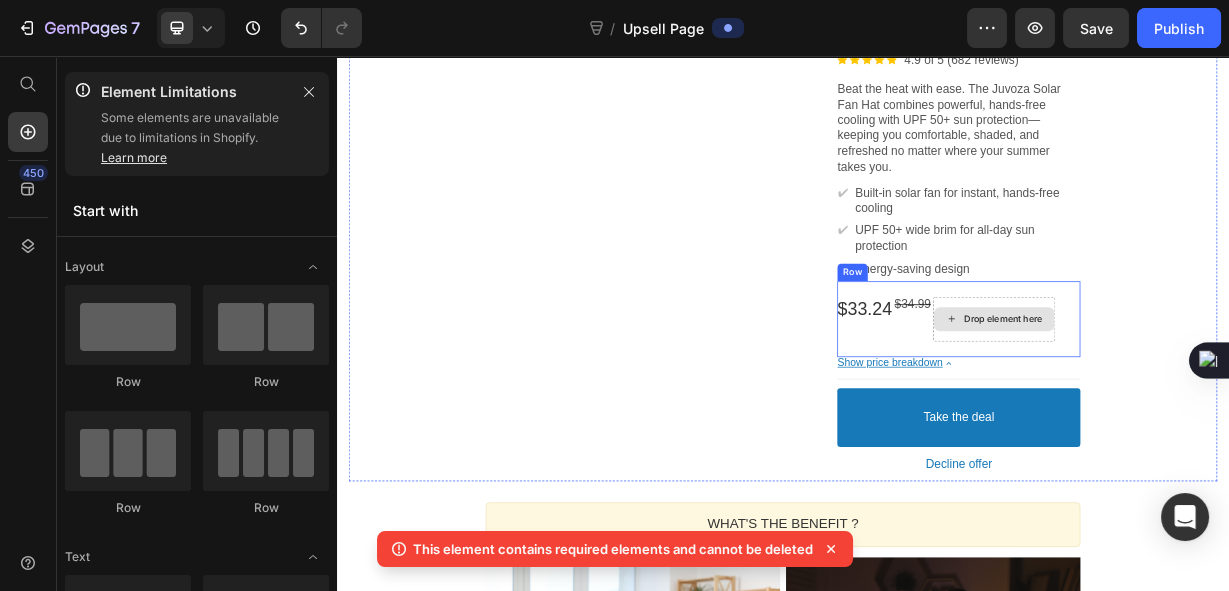click on "Drop element here" at bounding box center (1221, 410) 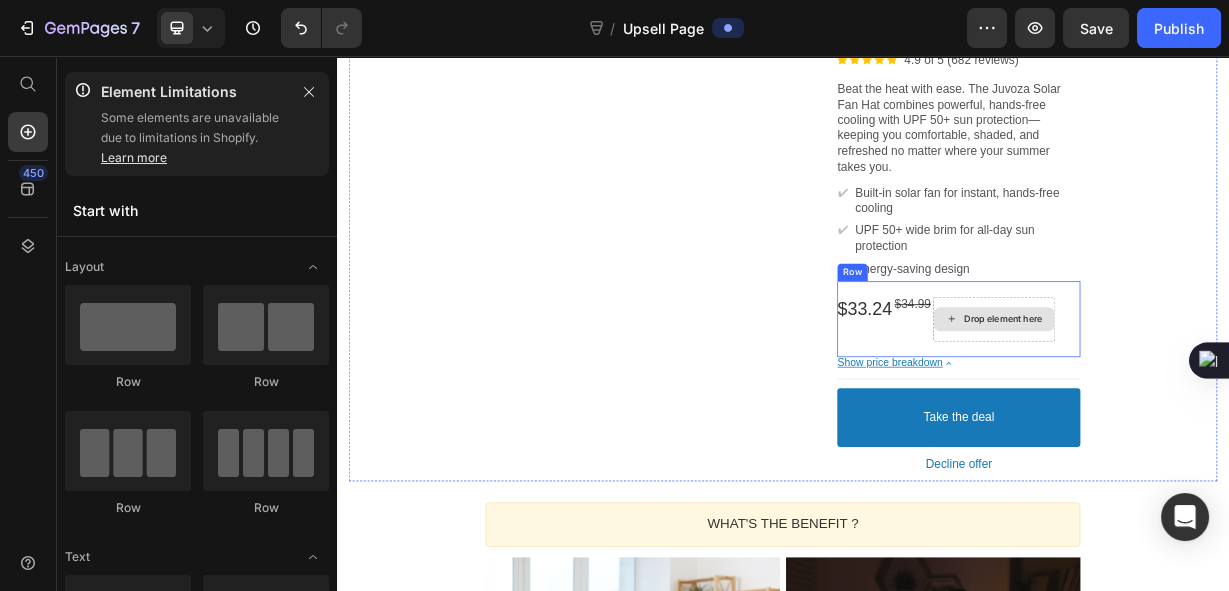 click on "Drop element here" at bounding box center [1233, 410] 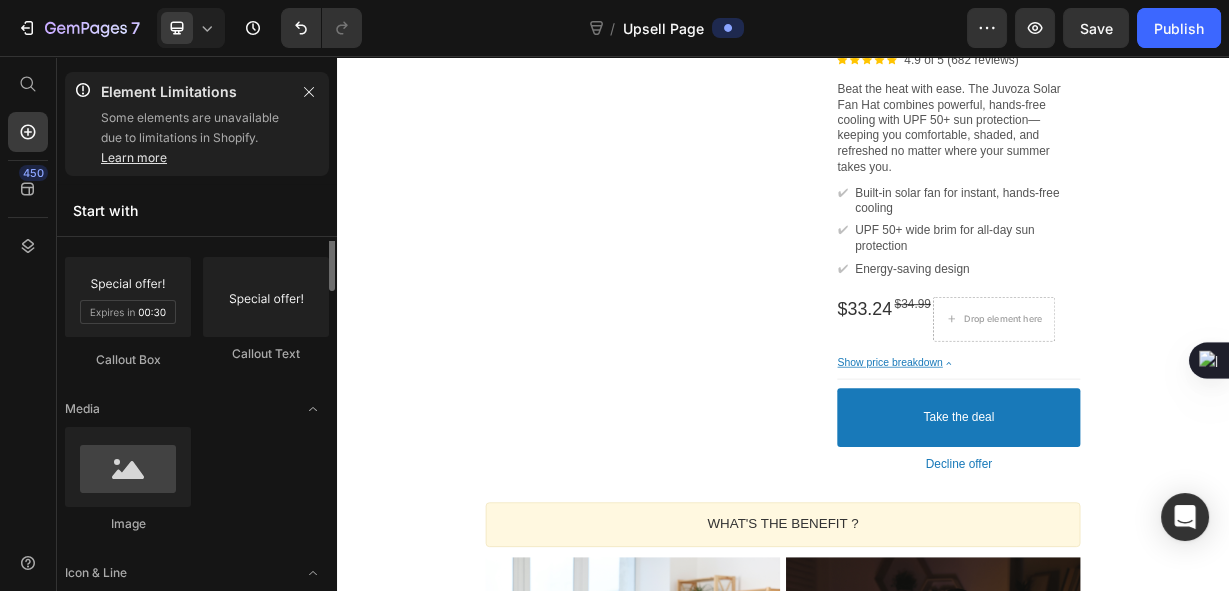 scroll, scrollTop: 333, scrollLeft: 0, axis: vertical 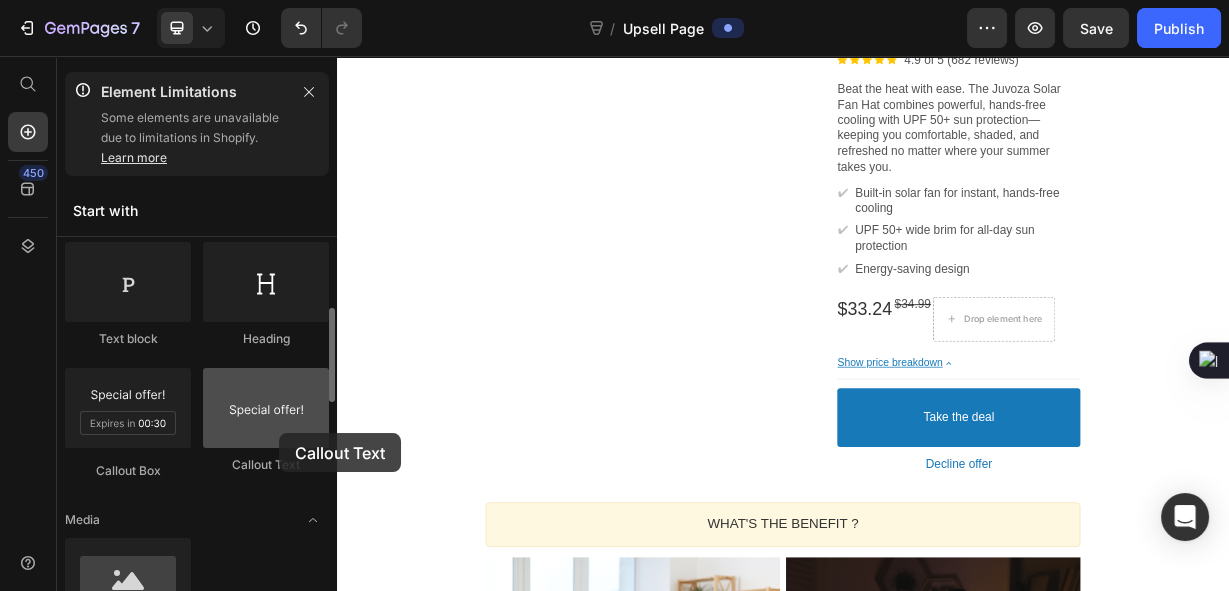 click at bounding box center [266, 408] 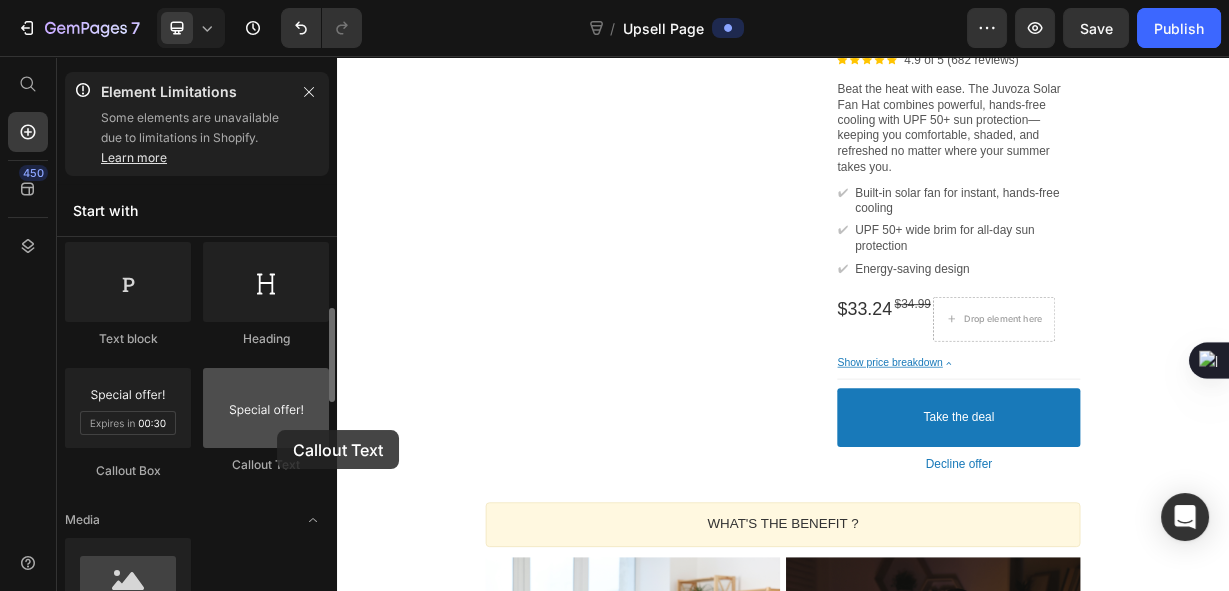 click at bounding box center (266, 408) 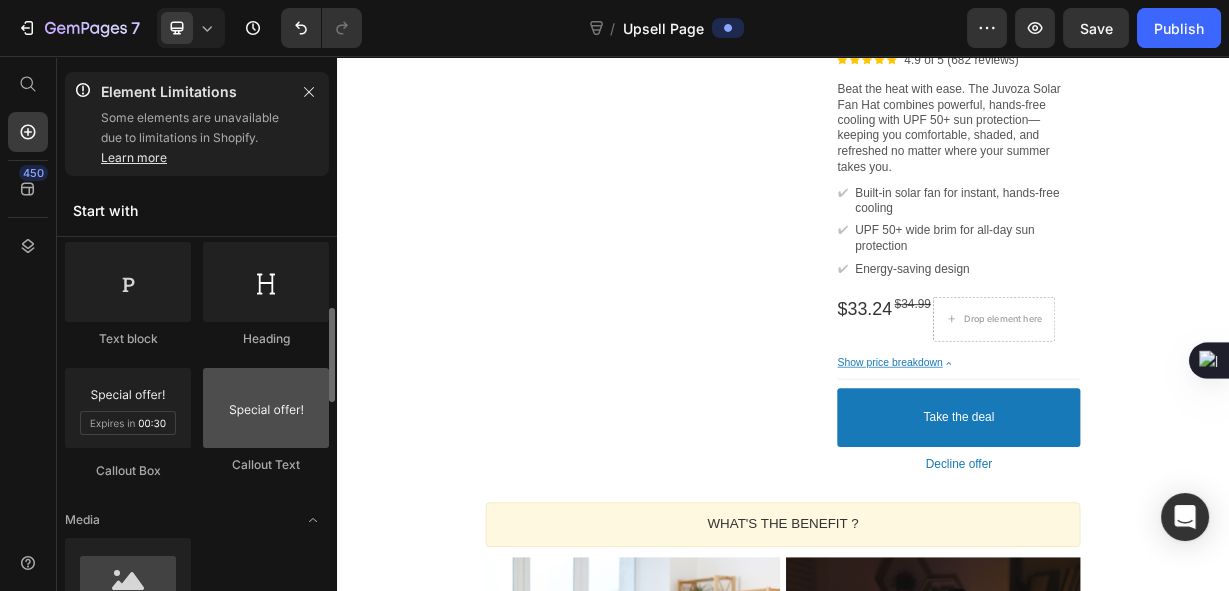 click at bounding box center (266, 408) 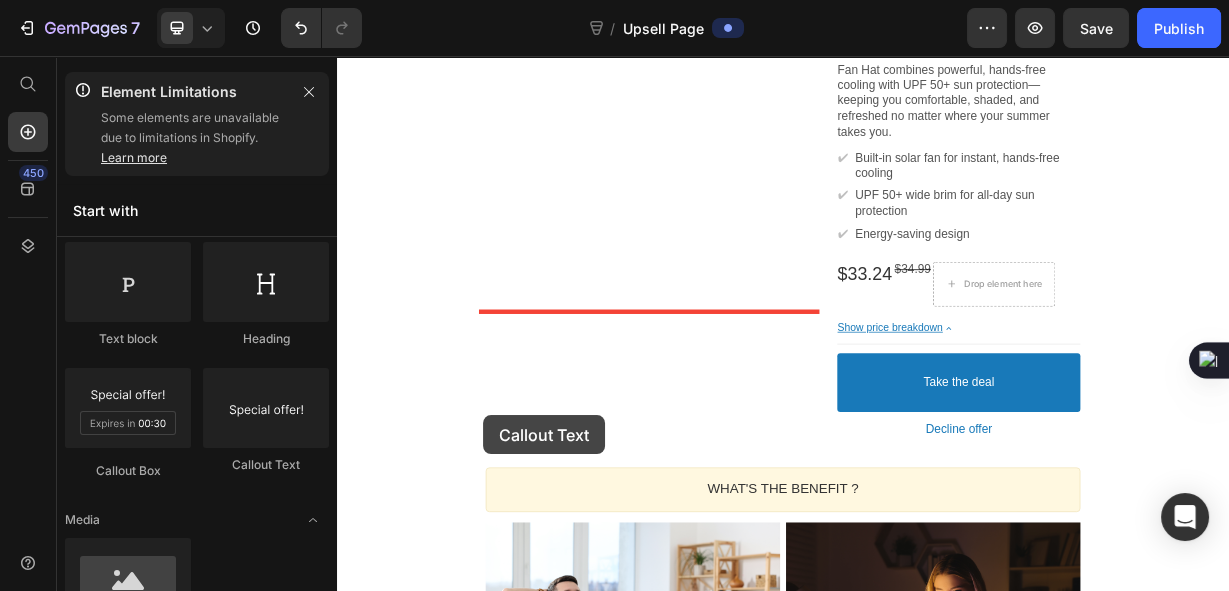scroll, scrollTop: 513, scrollLeft: 0, axis: vertical 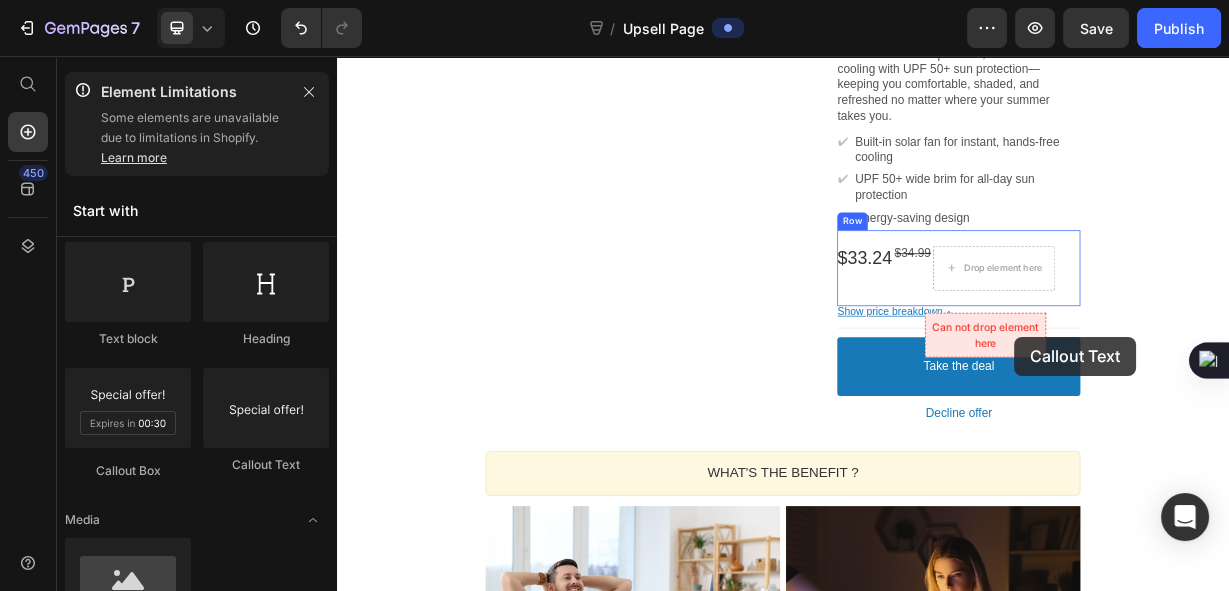 drag, startPoint x: 614, startPoint y: 485, endPoint x: 1250, endPoint y: 434, distance: 638.04156 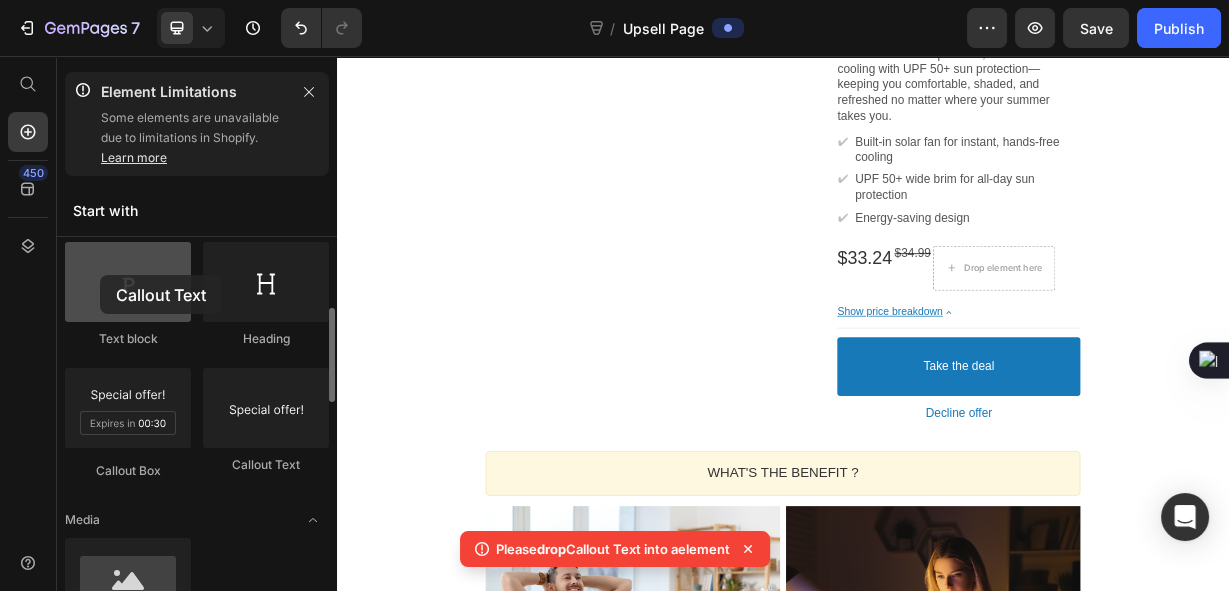 drag, startPoint x: 276, startPoint y: 393, endPoint x: 111, endPoint y: 269, distance: 206.4001 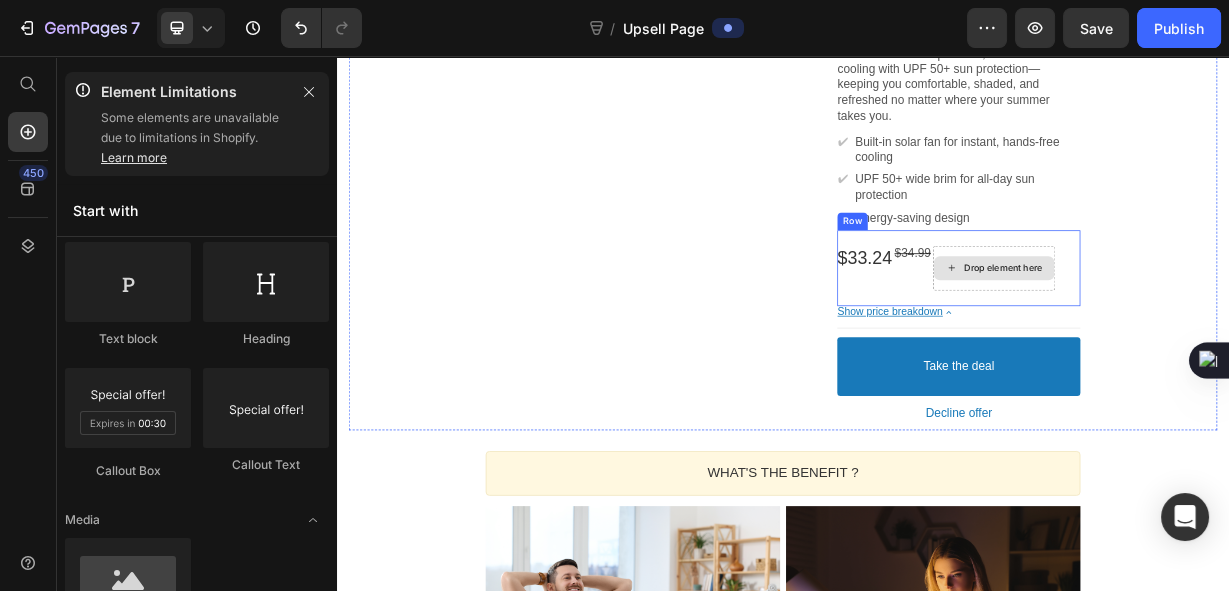 click on "Drop element here" at bounding box center [1221, 341] 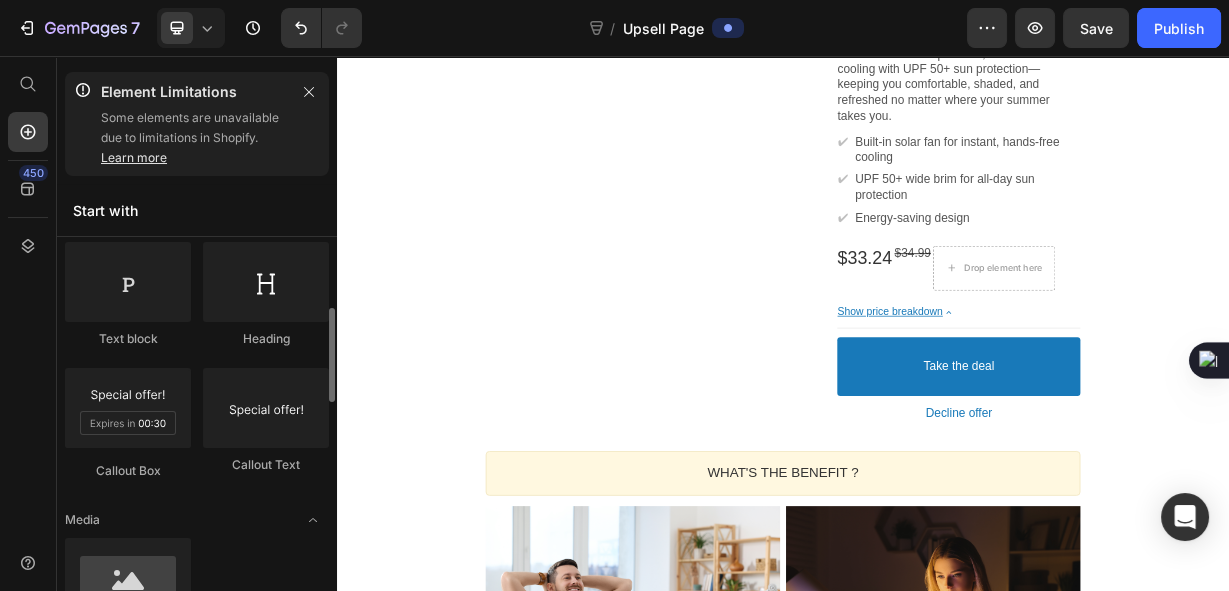 scroll, scrollTop: 666, scrollLeft: 0, axis: vertical 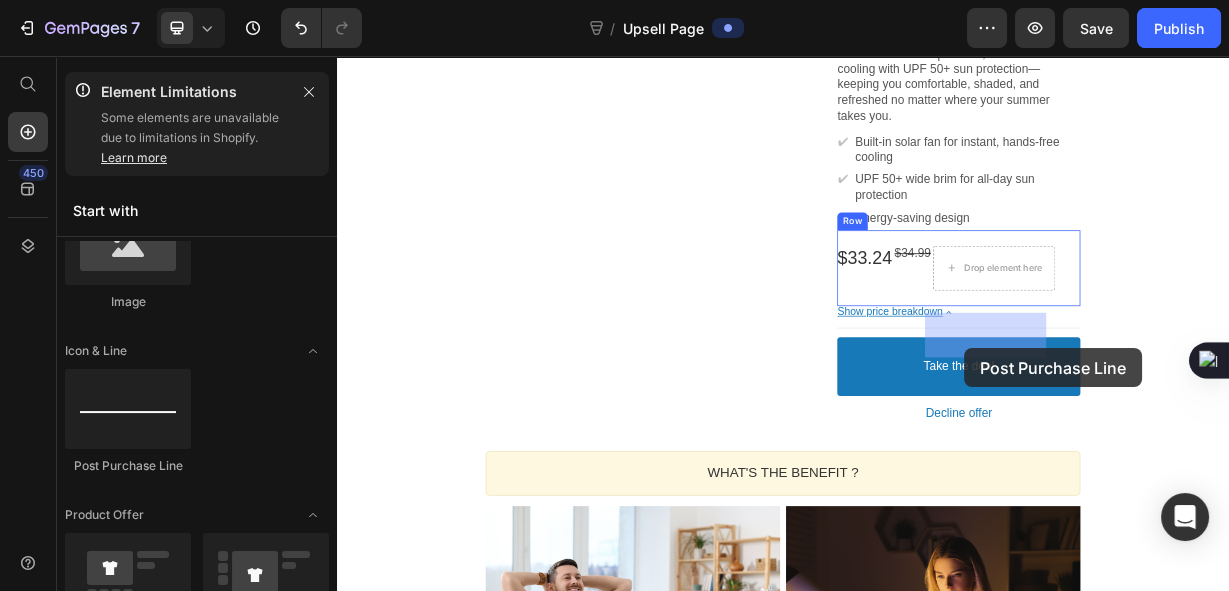 drag, startPoint x: 474, startPoint y: 454, endPoint x: 1129, endPoint y: 468, distance: 655.1496 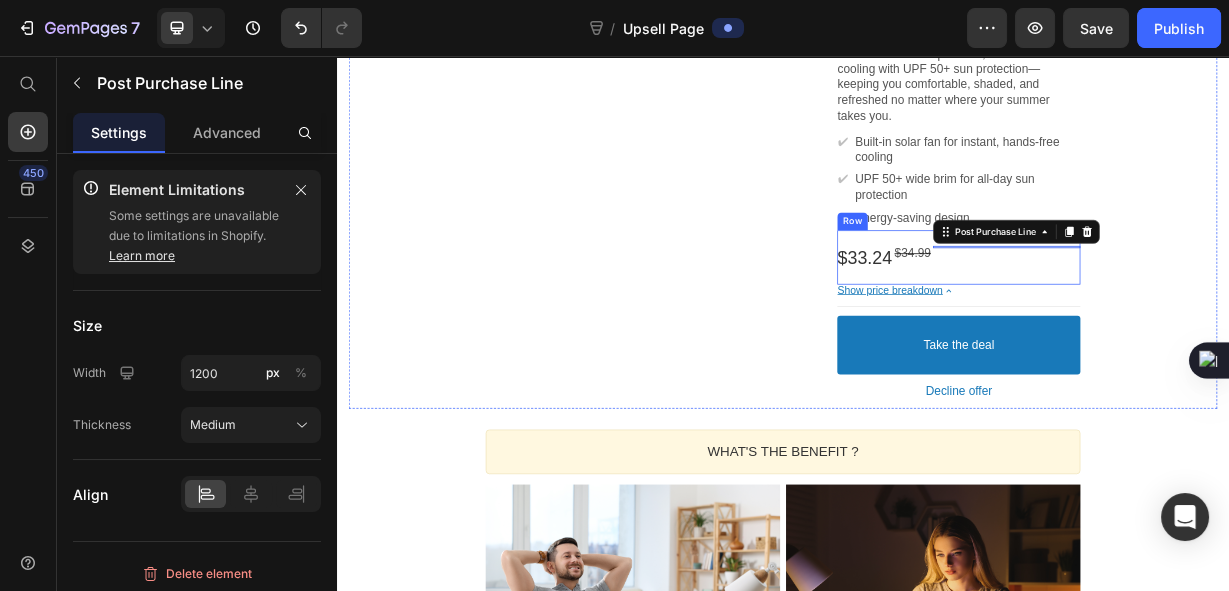 click on "Product Images Image Solar-Powered Rechargeable Sun Hat - Breathable Beach Hat for Outdoor Adventures Product Title Image 4.9 of 5 (682 reviews) Text block Row Beat the heat with ease. The Juvoza Solar Fan Hat combines powerful, hands-free cooling with UPF 50+ sun protection—keeping you comfortable, shaded, and refreshed no matter where your summer takes you. Text block ✔ Text block Built-in solar fan for instant, hands-free cooling Text block Row ✔ Text block UPF 50+ wide brim for all-day sun protection Text block Row ✔ Text block Energy-saving design Text block Row $33.24 Price $34.99 Price Post Purchase Line   Row Show price breakdown Price Breakdown Take the deal Accept Button Decline offer Decline Button Row" at bounding box center [937, 179] 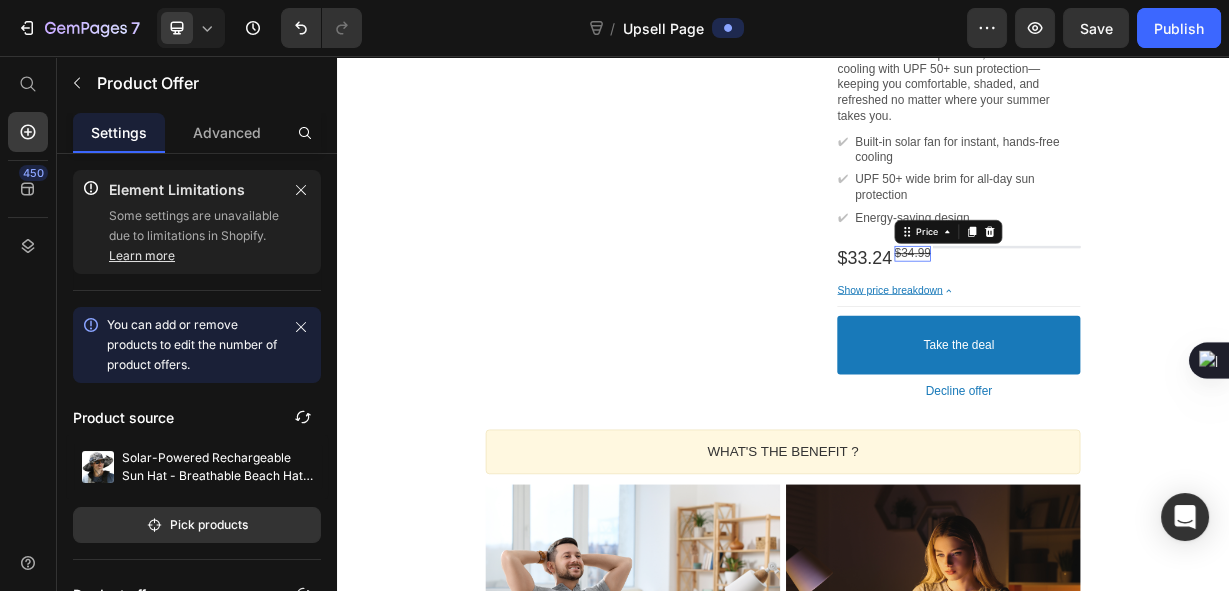 click on "$34.99" at bounding box center (1111, 320) 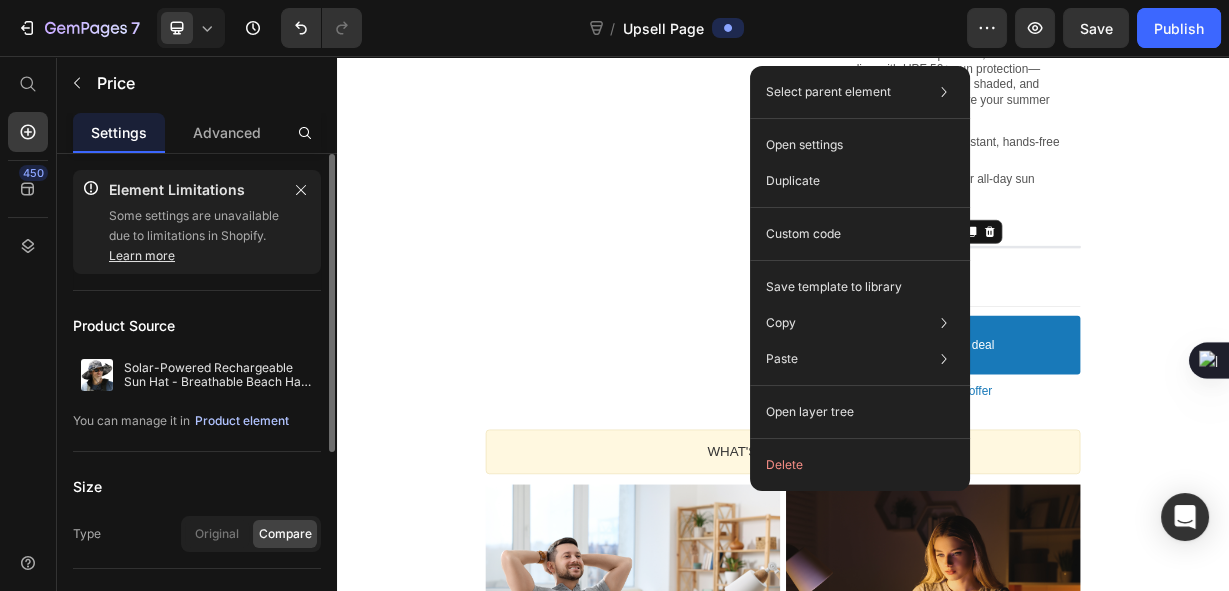 click on "Product element" at bounding box center [242, 421] 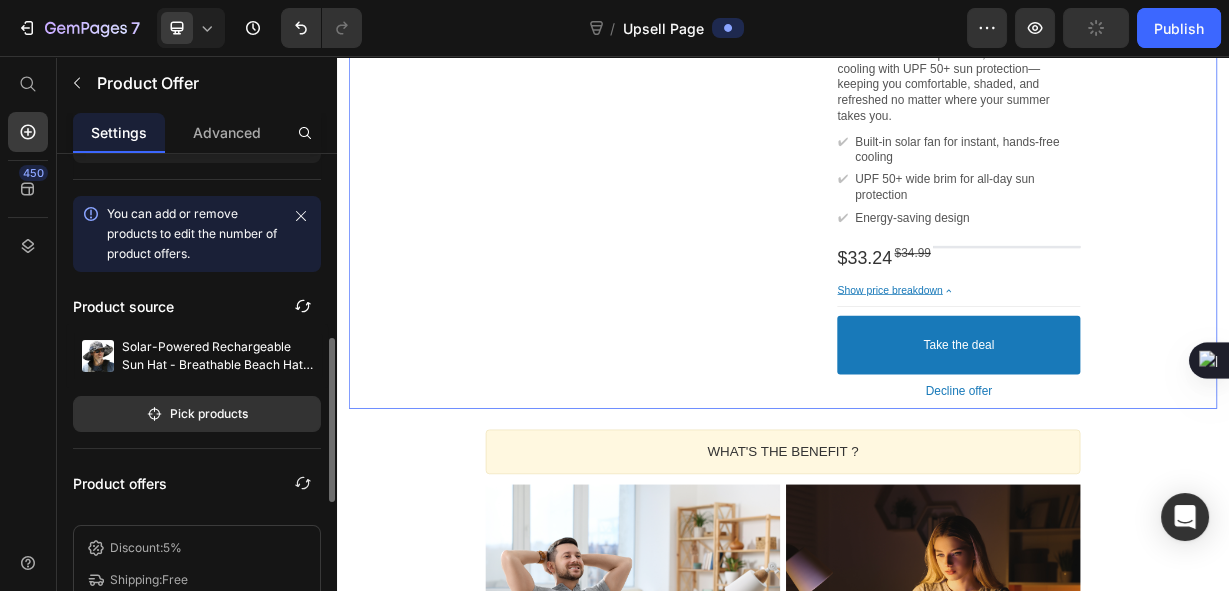 scroll, scrollTop: 222, scrollLeft: 0, axis: vertical 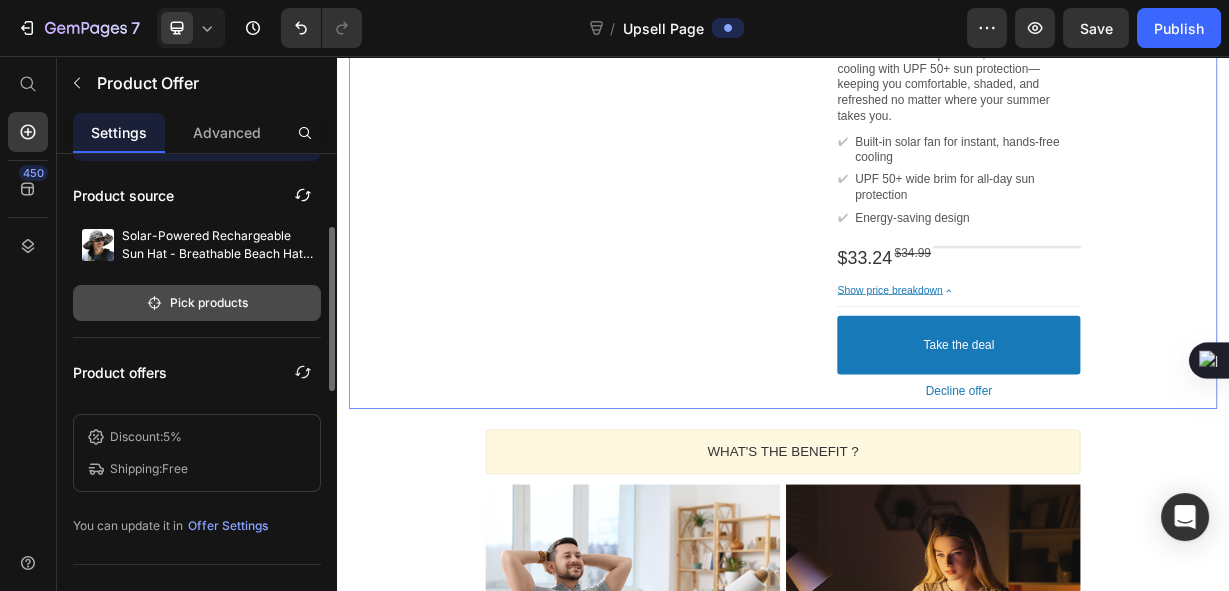 click on "Pick products" at bounding box center (197, 303) 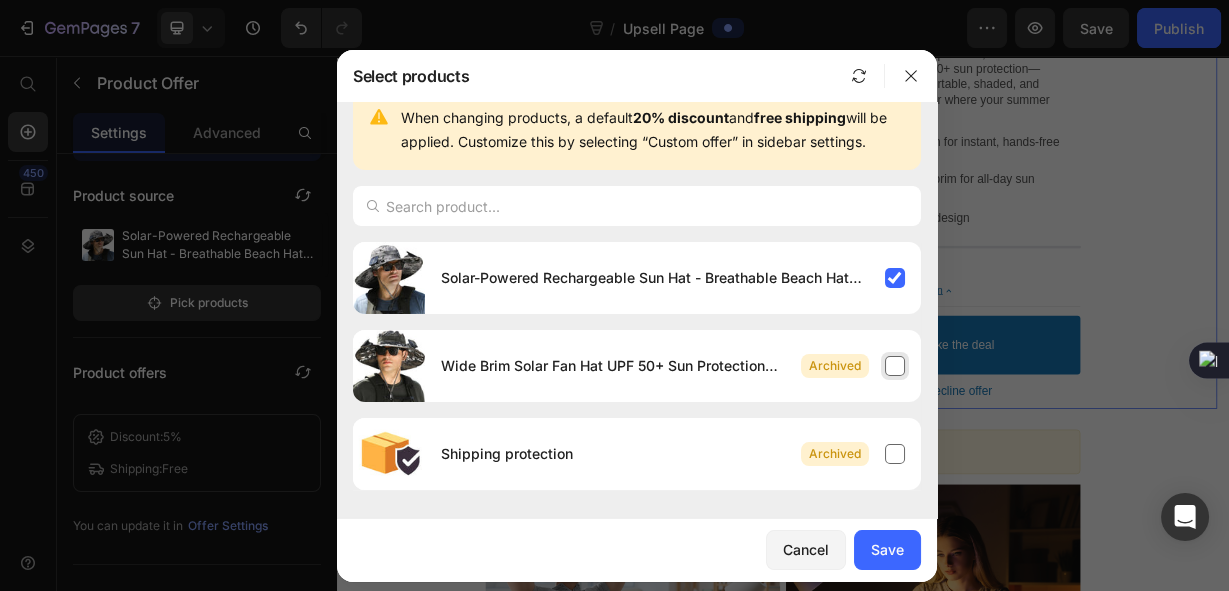 scroll, scrollTop: 0, scrollLeft: 0, axis: both 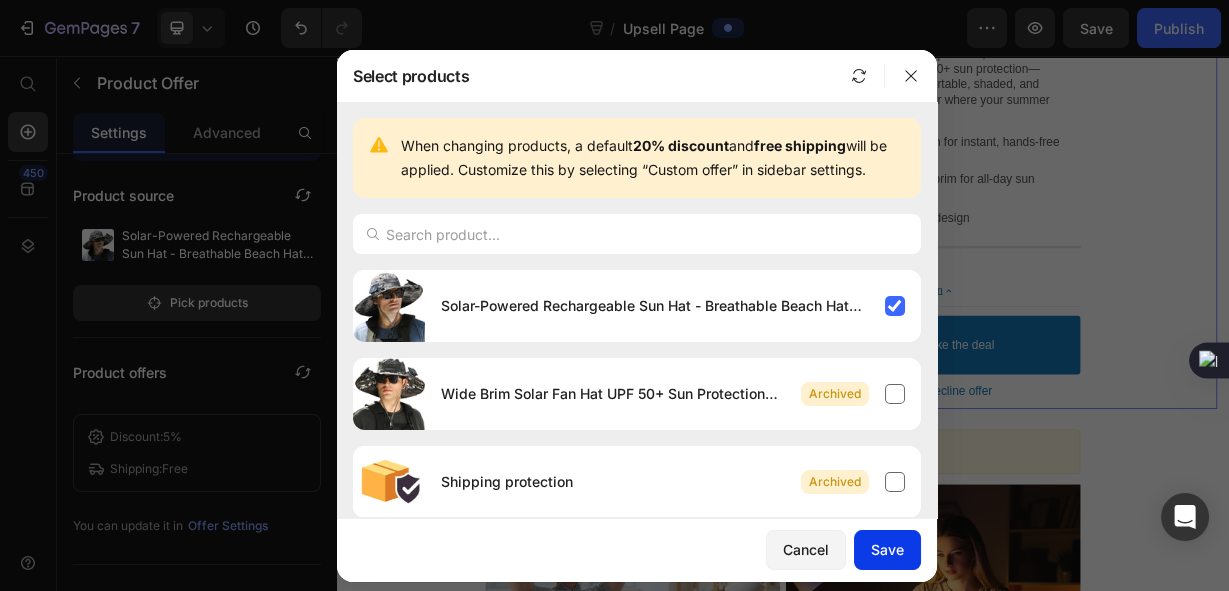 click on "Save" at bounding box center (887, 549) 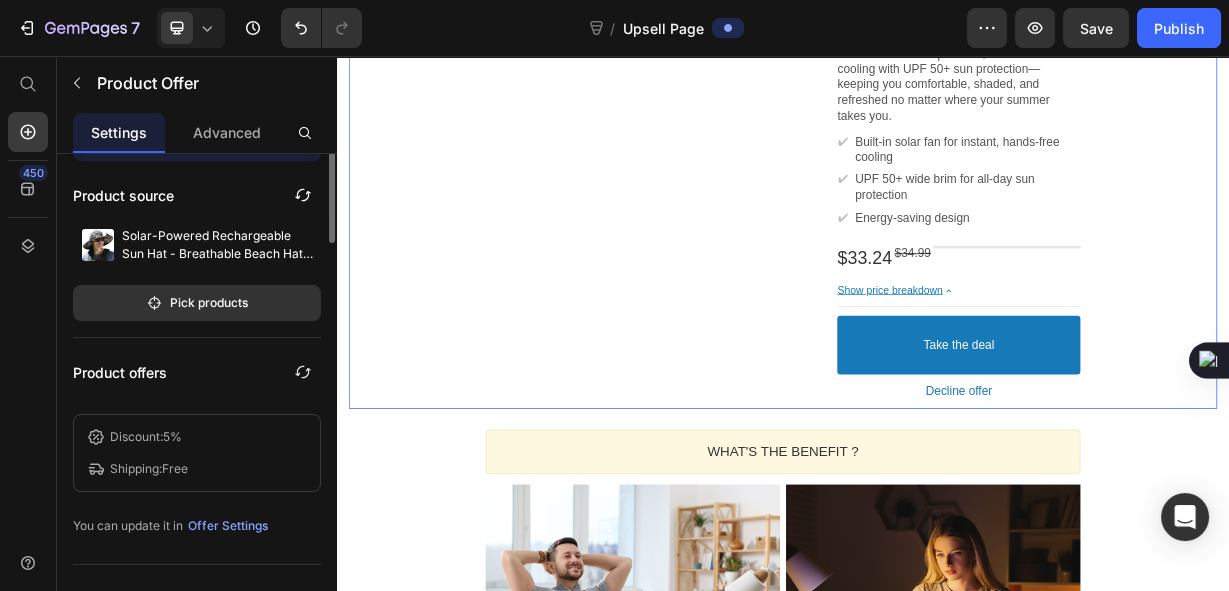 scroll, scrollTop: 111, scrollLeft: 0, axis: vertical 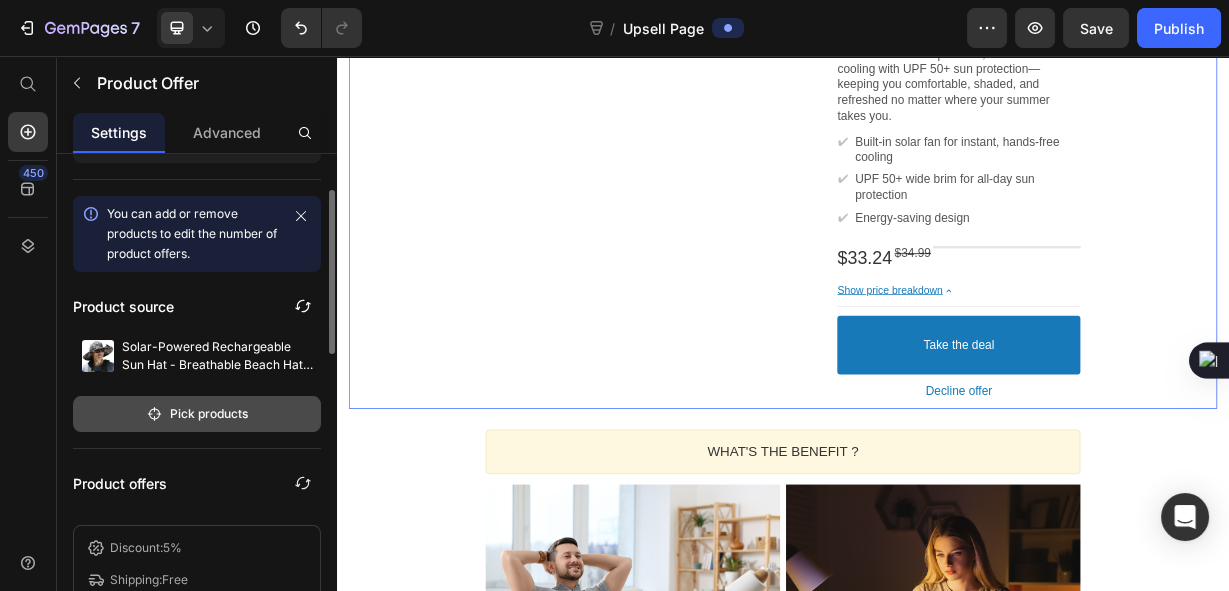 click on "Pick products" at bounding box center (197, 414) 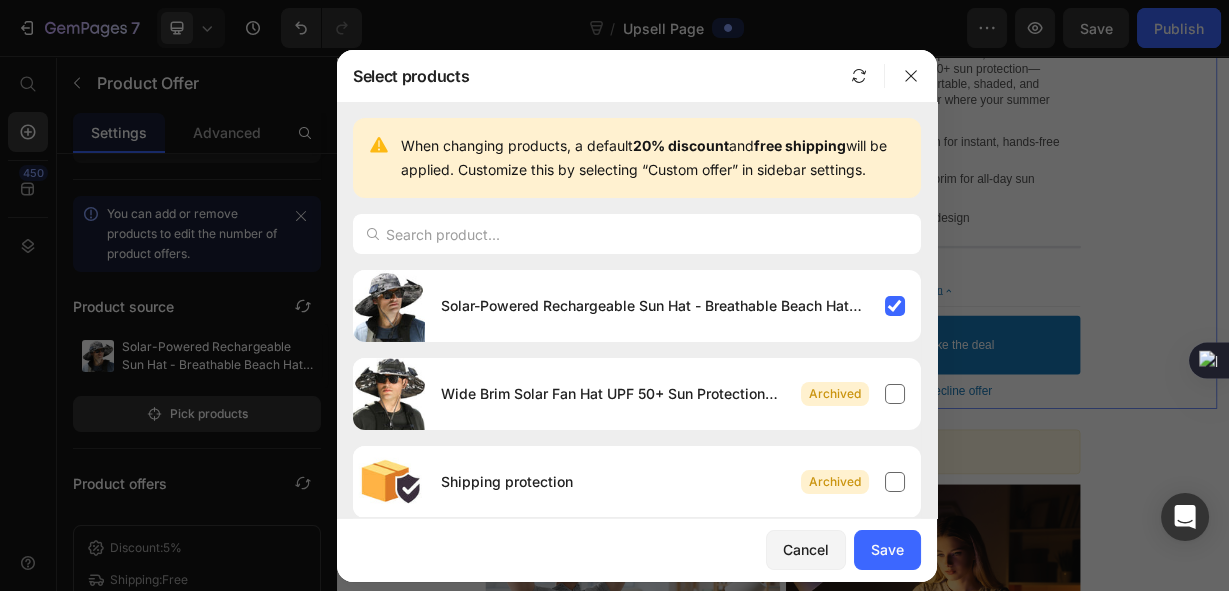 click at bounding box center [614, 295] 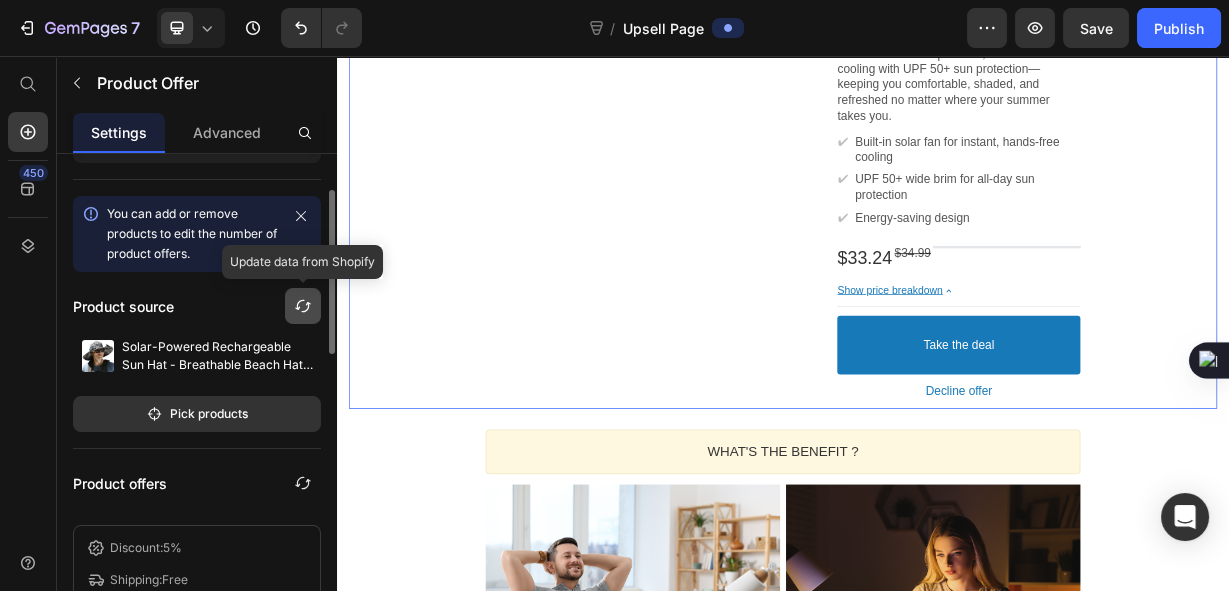 scroll, scrollTop: 0, scrollLeft: 0, axis: both 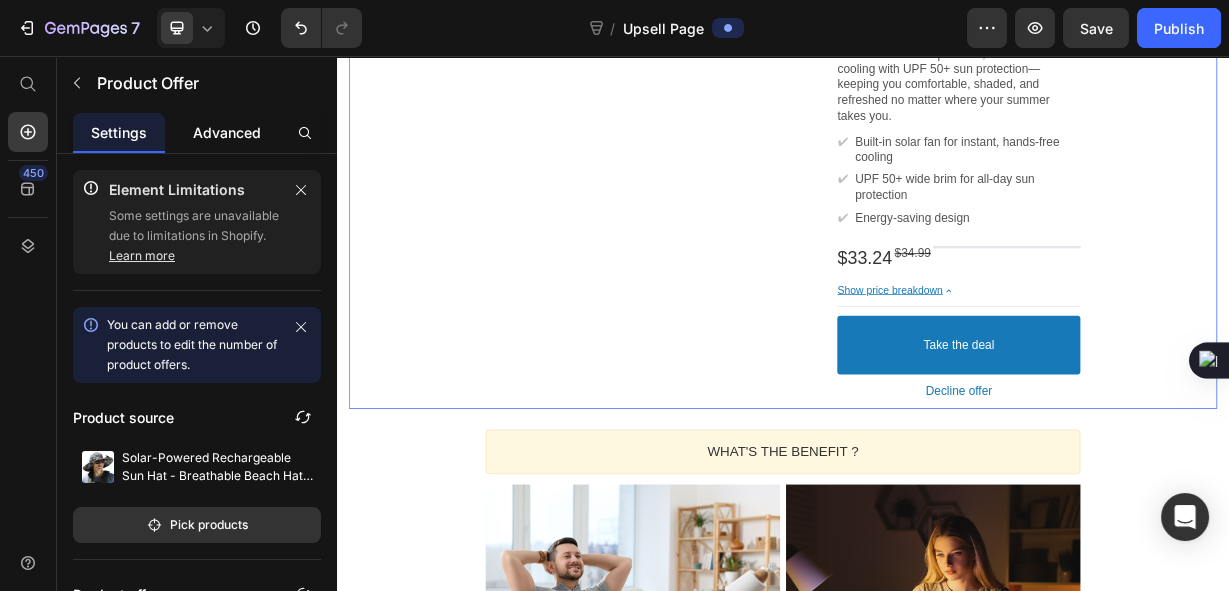 click on "Advanced" 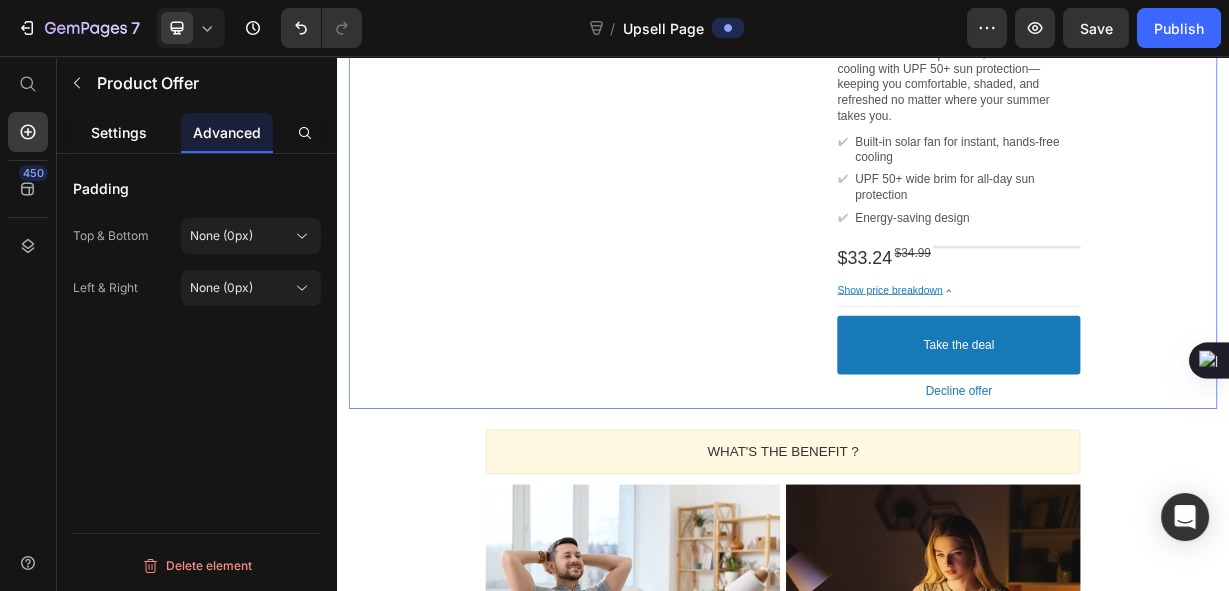 click on "Settings" at bounding box center (119, 132) 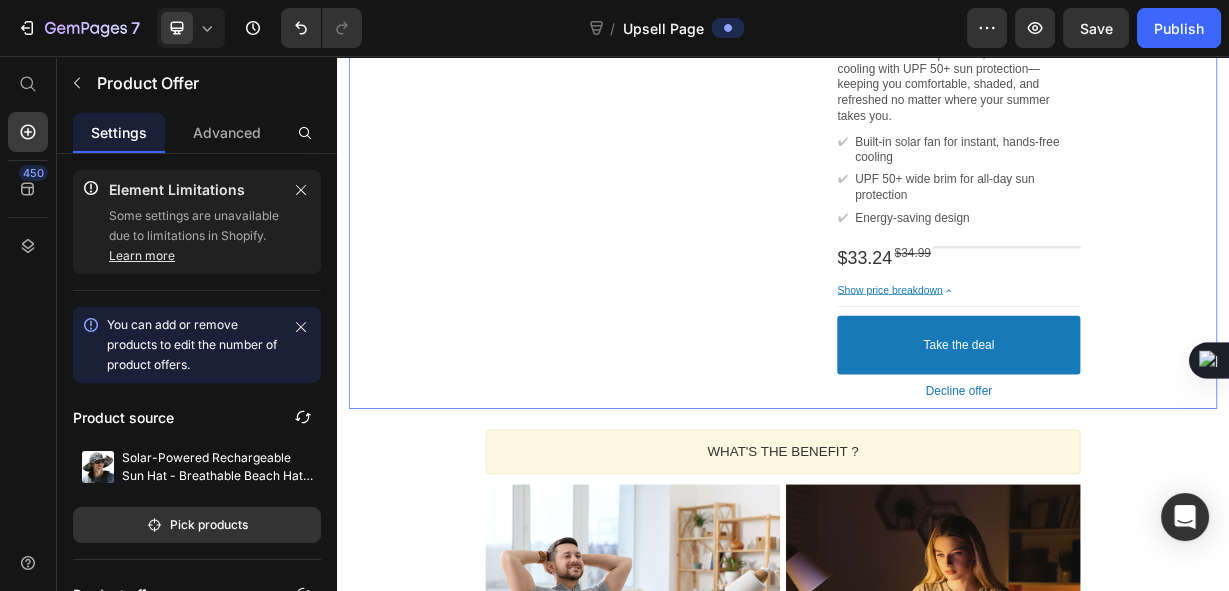 click on "Settings" at bounding box center (119, 132) 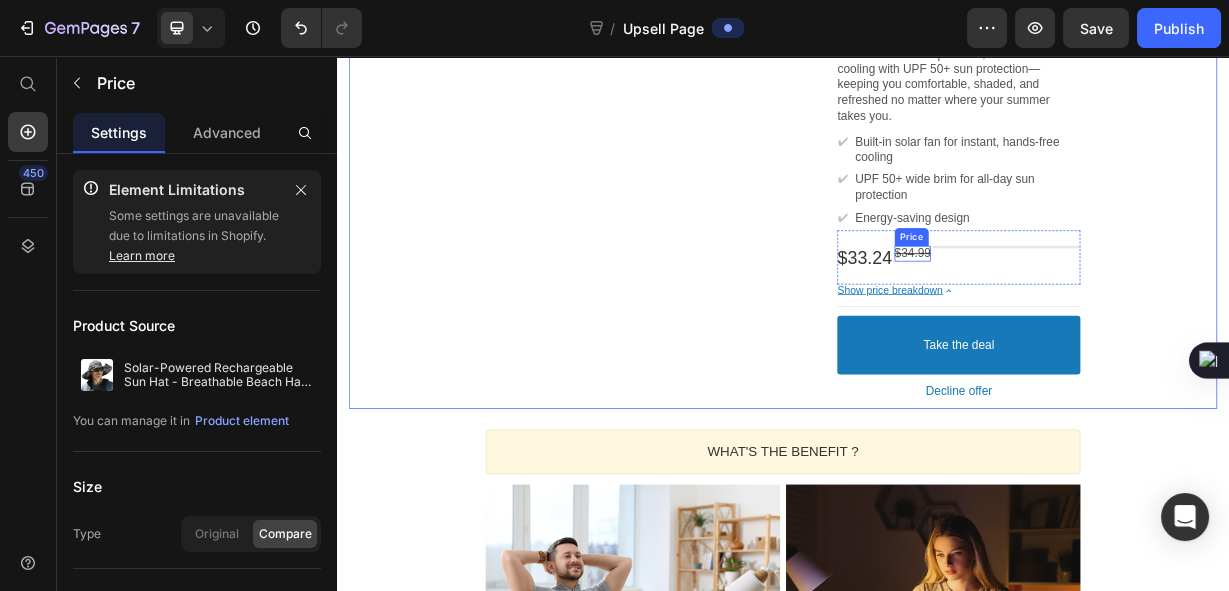 click on "$34.99" at bounding box center [1111, 320] 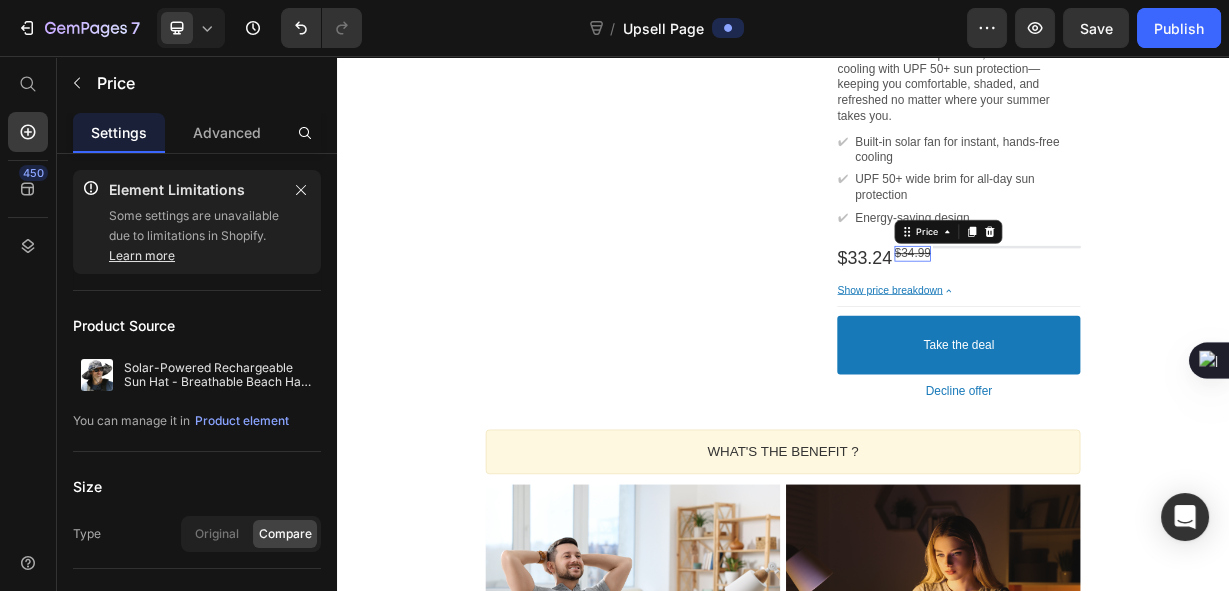 click on "$34.99" at bounding box center (1111, 320) 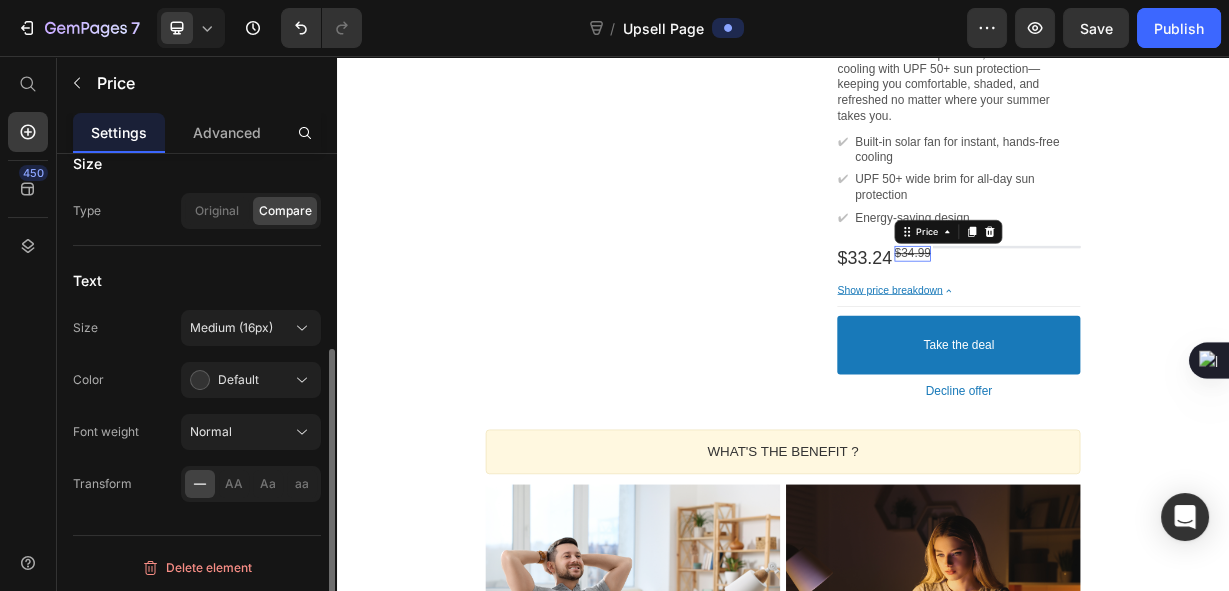 scroll, scrollTop: 0, scrollLeft: 0, axis: both 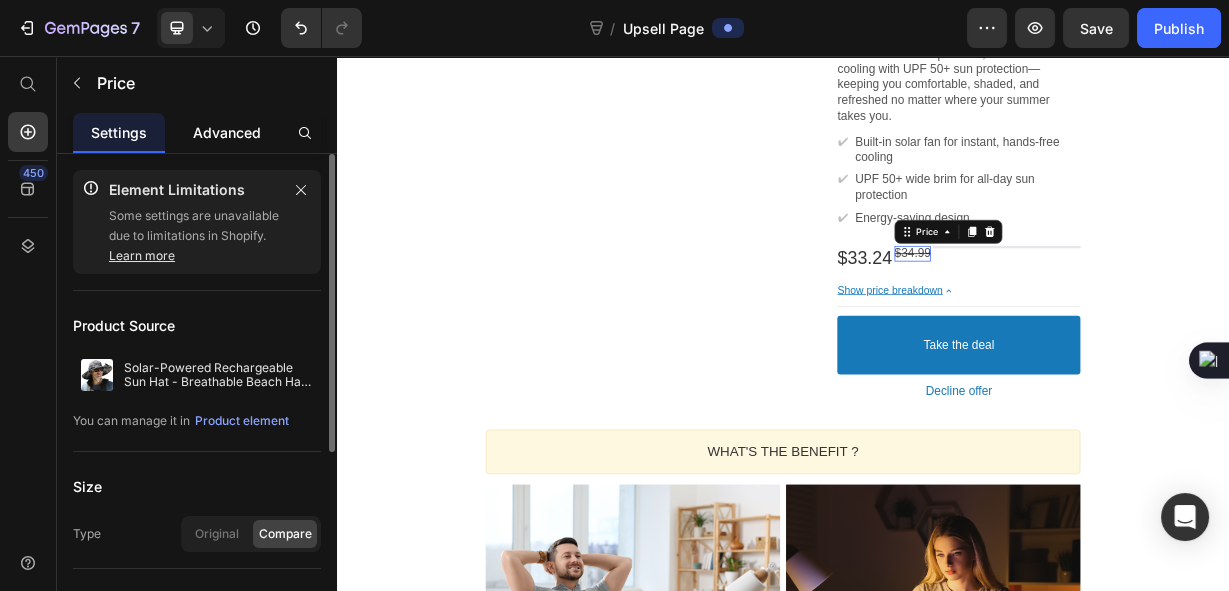 click on "Advanced" at bounding box center (227, 132) 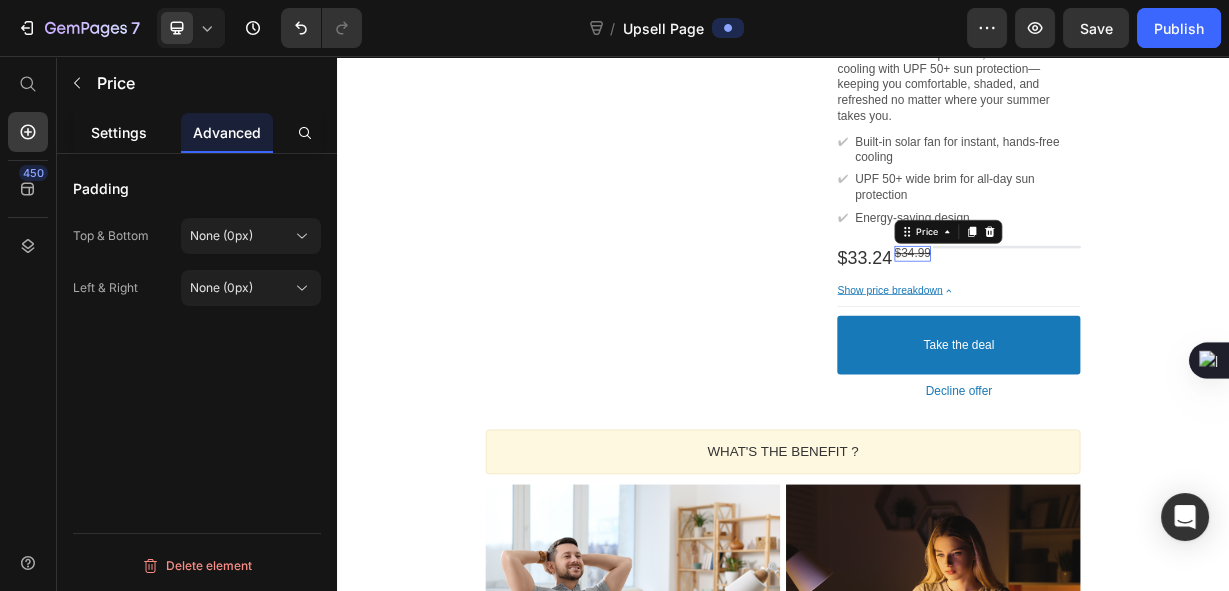 click on "Settings" 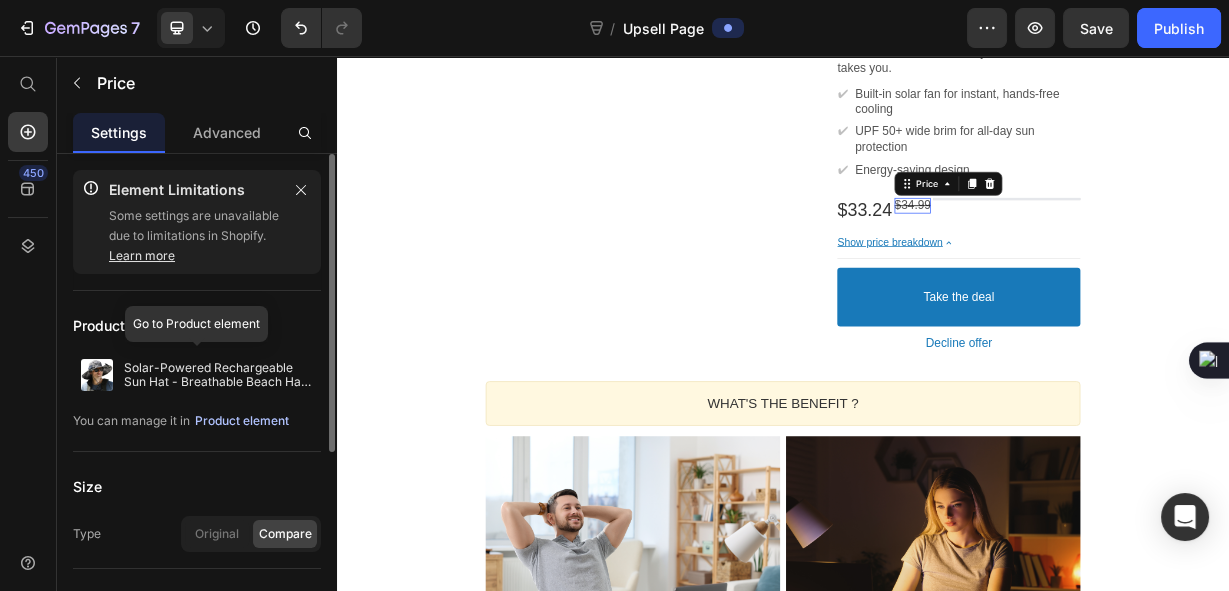 scroll, scrollTop: 624, scrollLeft: 0, axis: vertical 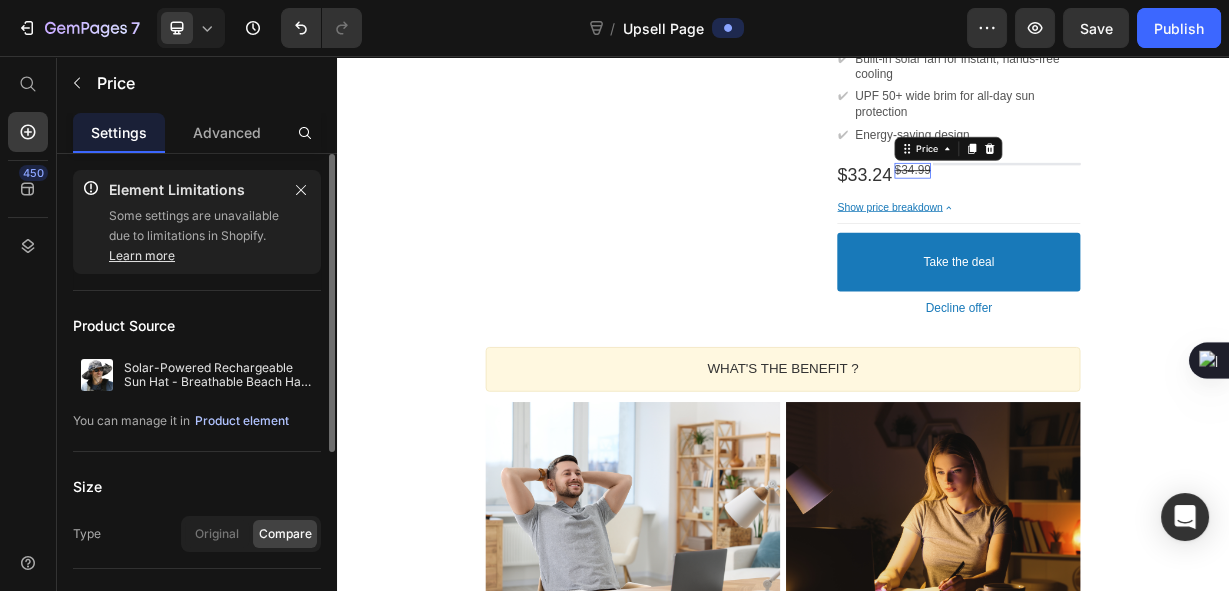 click on "Product element" at bounding box center [242, 421] 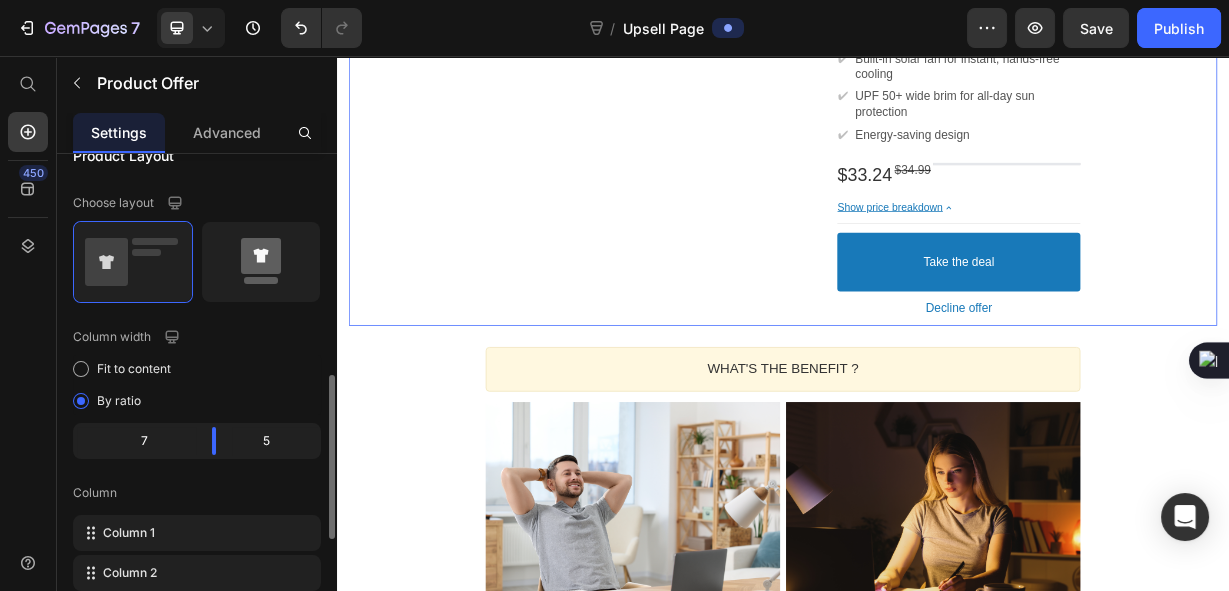 scroll, scrollTop: 555, scrollLeft: 0, axis: vertical 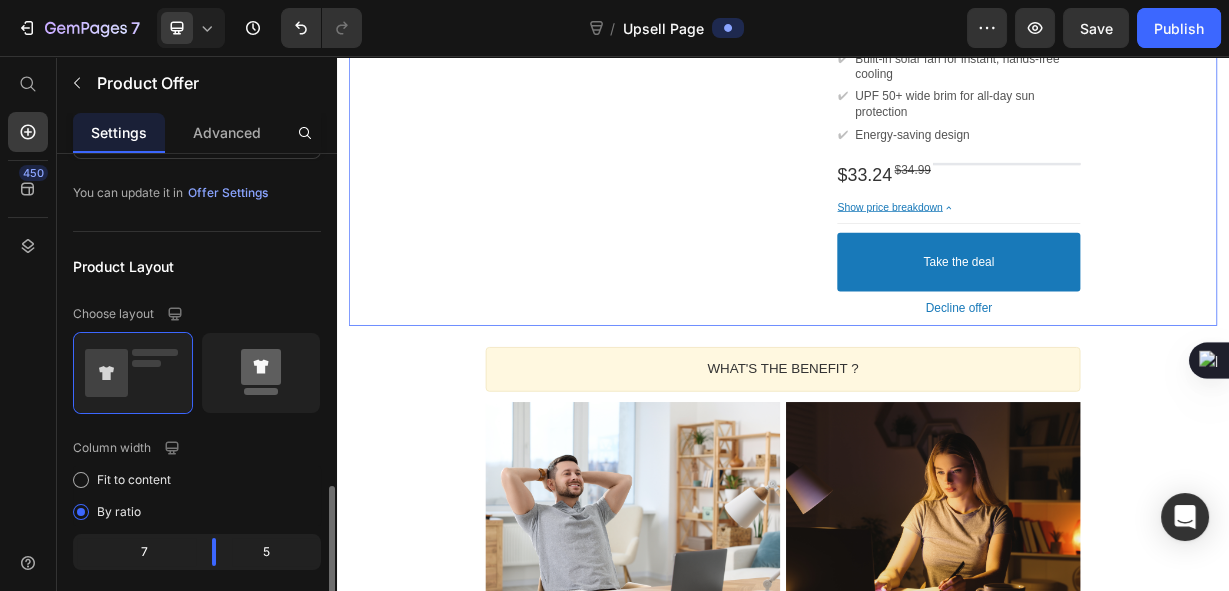 click on "Product Layout" at bounding box center [197, 266] 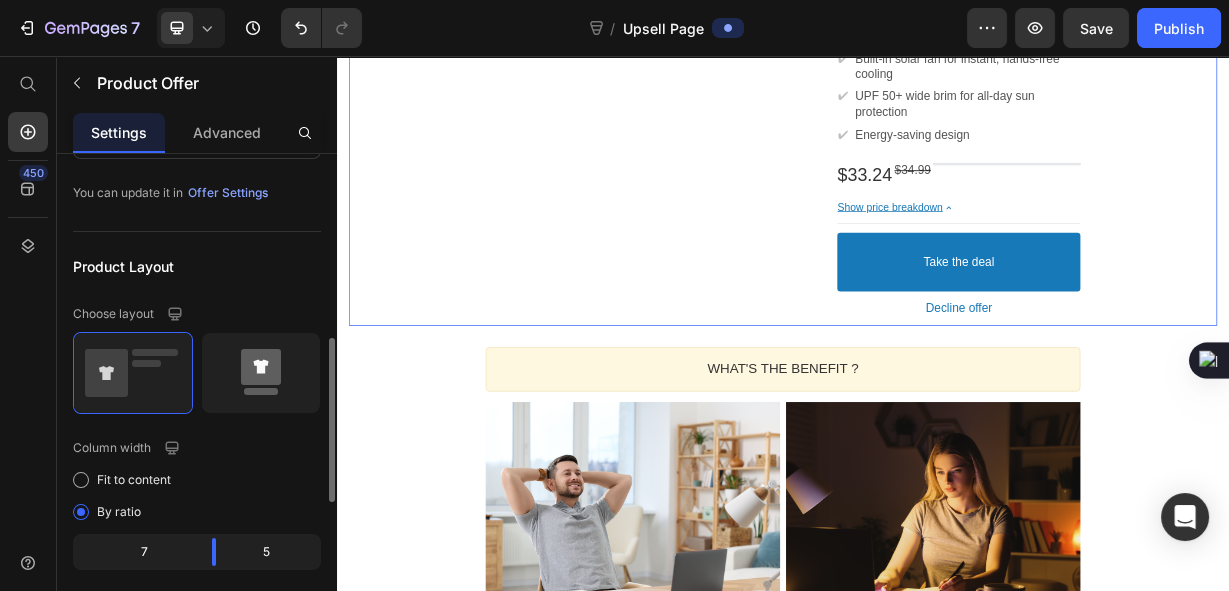 click 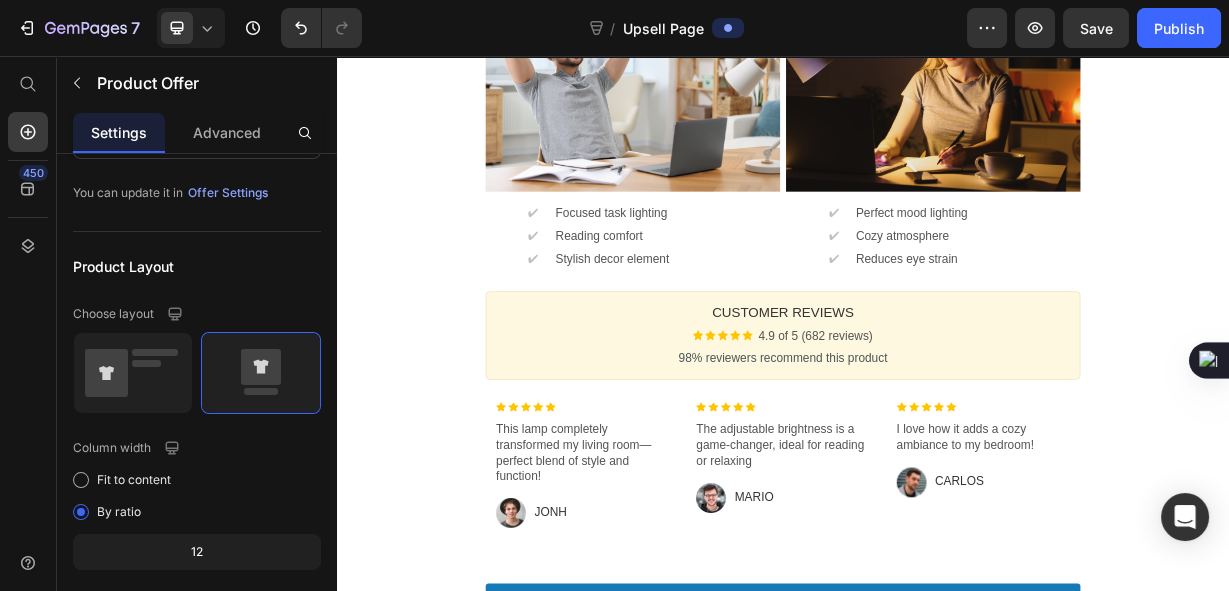 scroll, scrollTop: 1180, scrollLeft: 0, axis: vertical 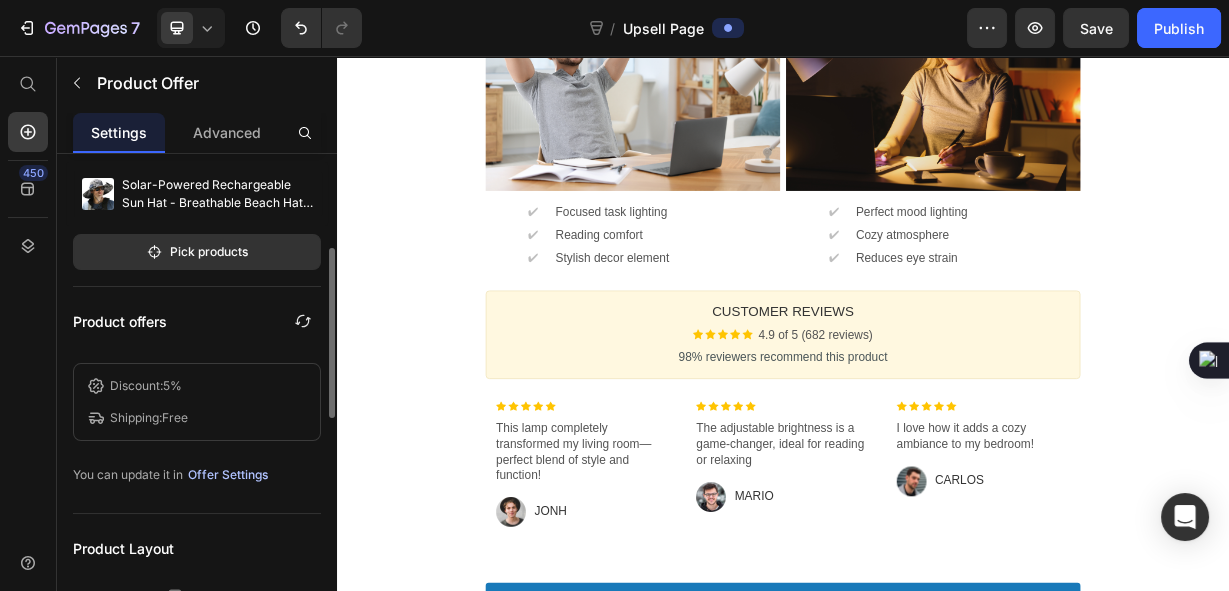 click on "Offer Settings" at bounding box center (228, 475) 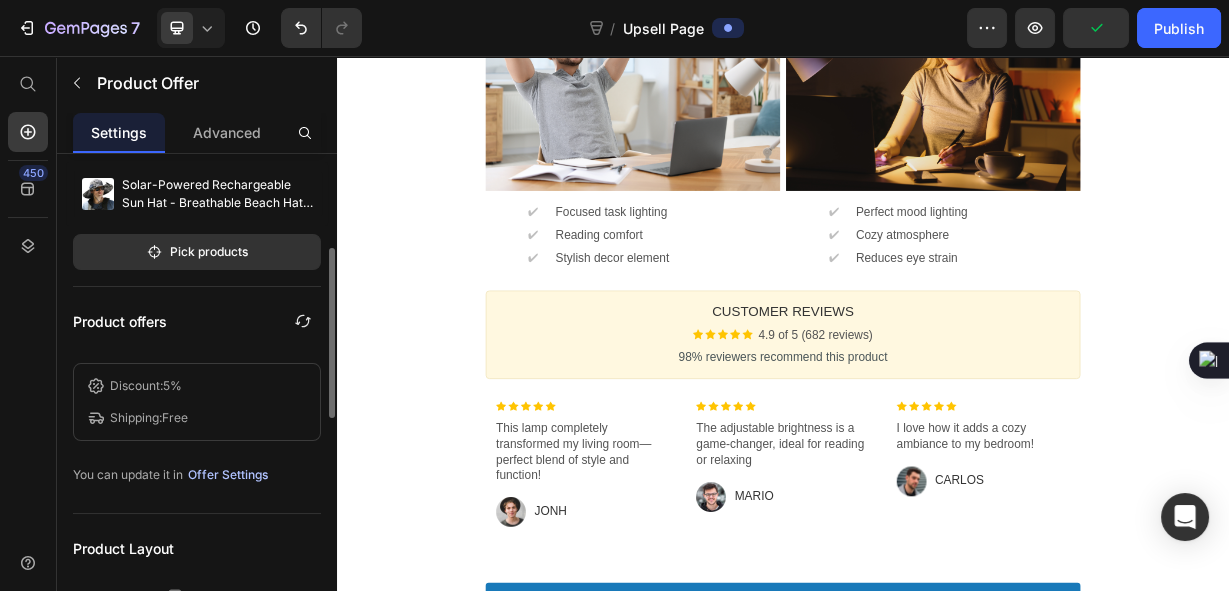 click on "Offer Settings" at bounding box center (228, 475) 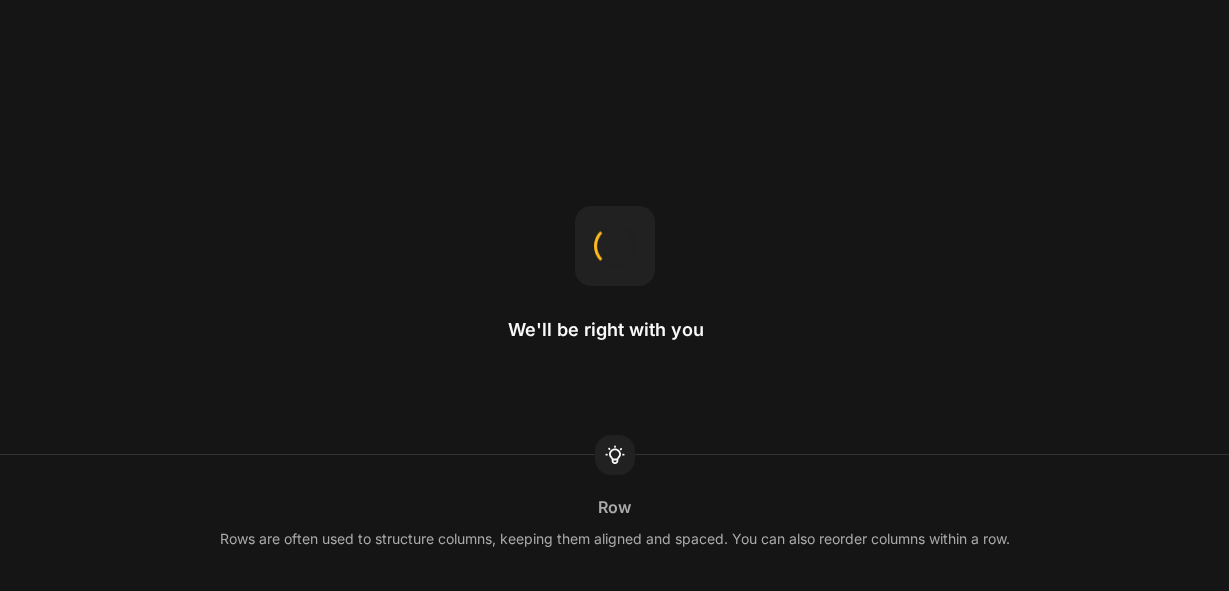 scroll, scrollTop: 0, scrollLeft: 0, axis: both 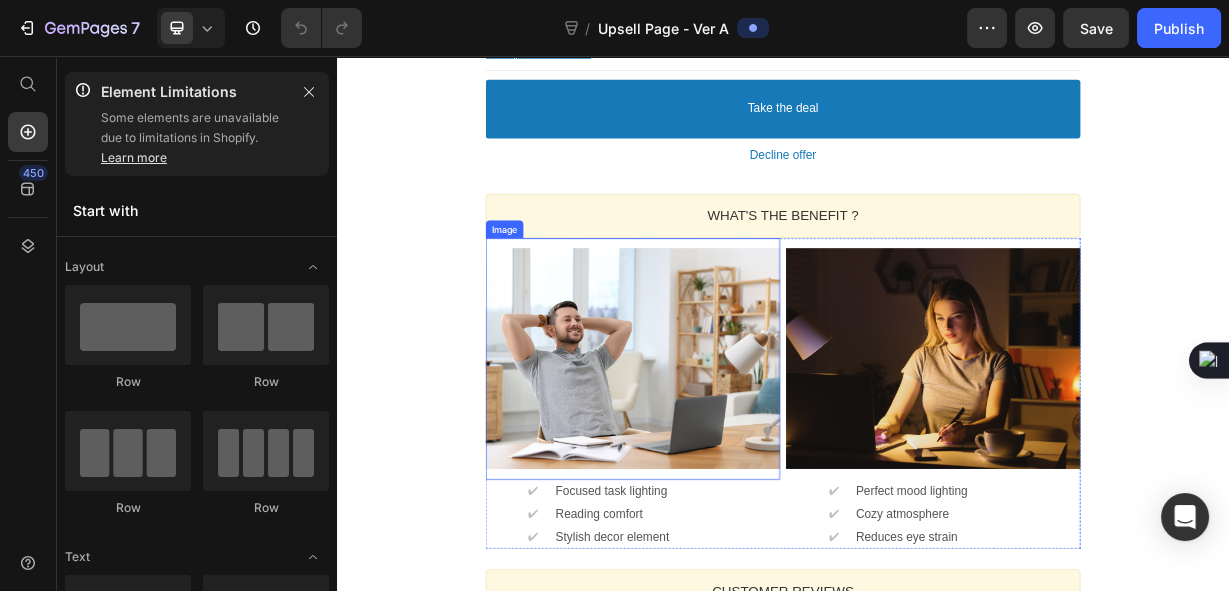 click at bounding box center (735, 462) 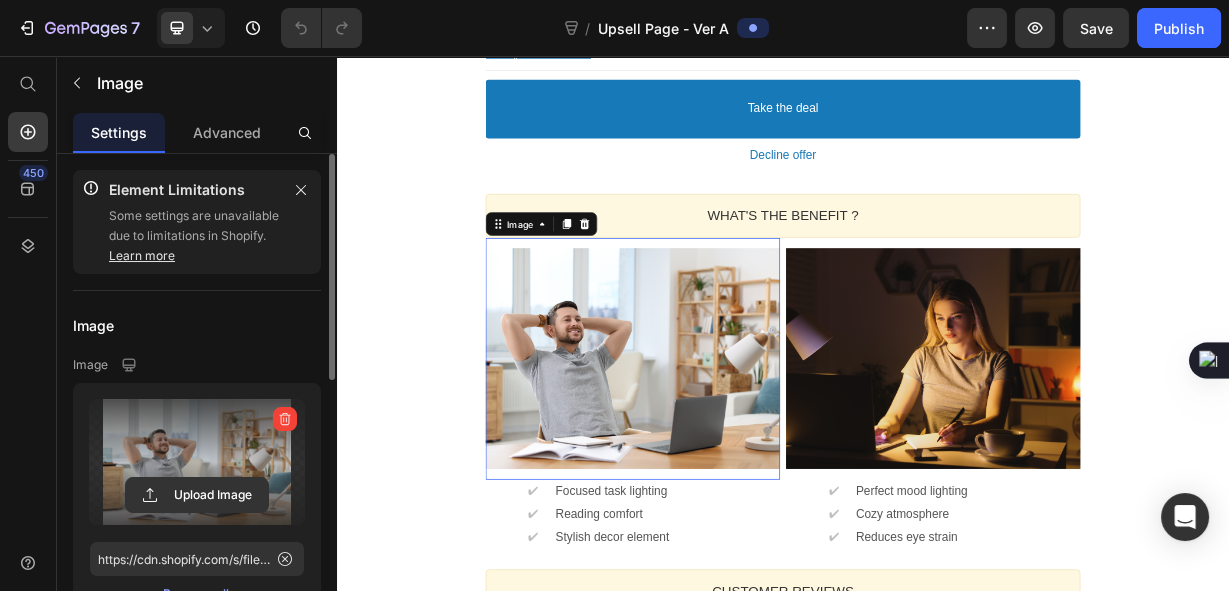 click at bounding box center (285, 419) 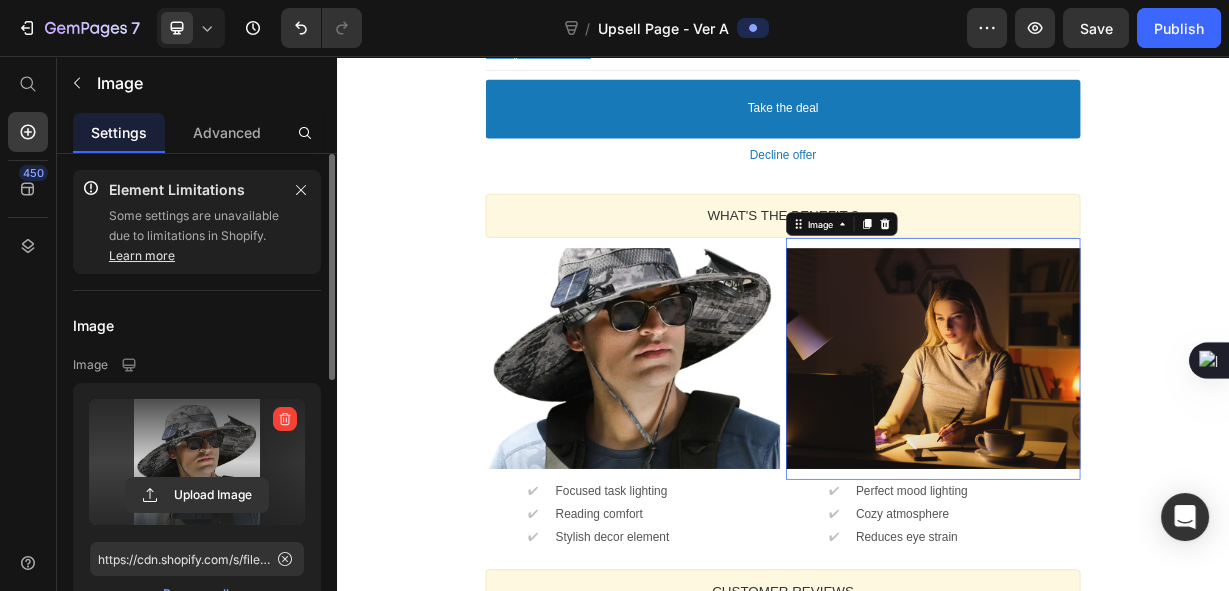 click at bounding box center (1139, 462) 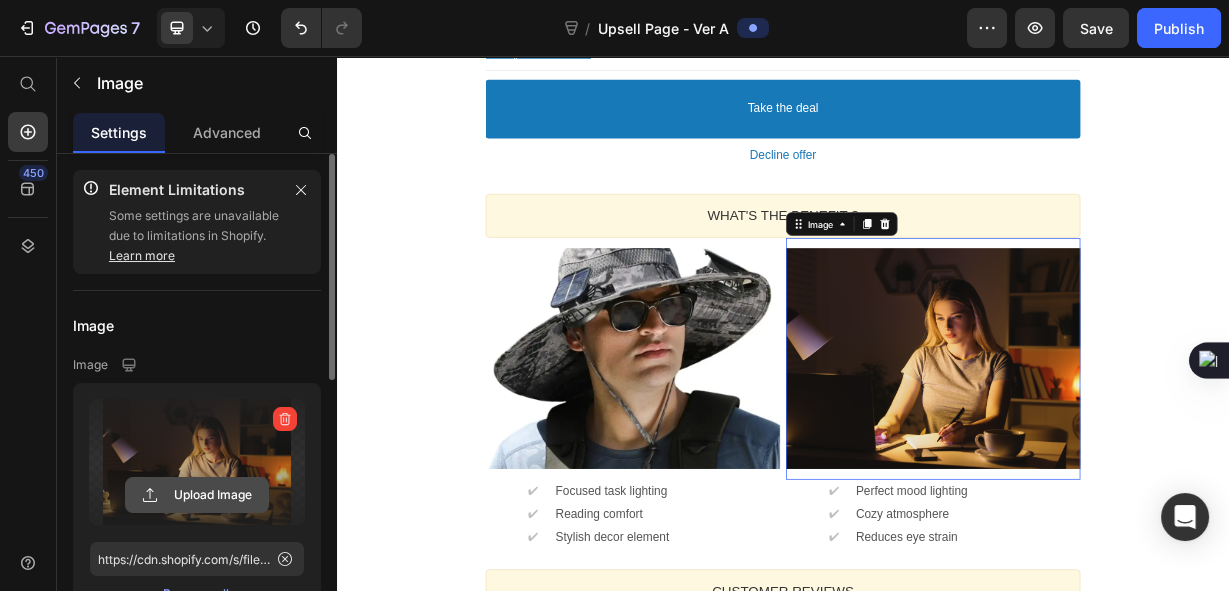 click 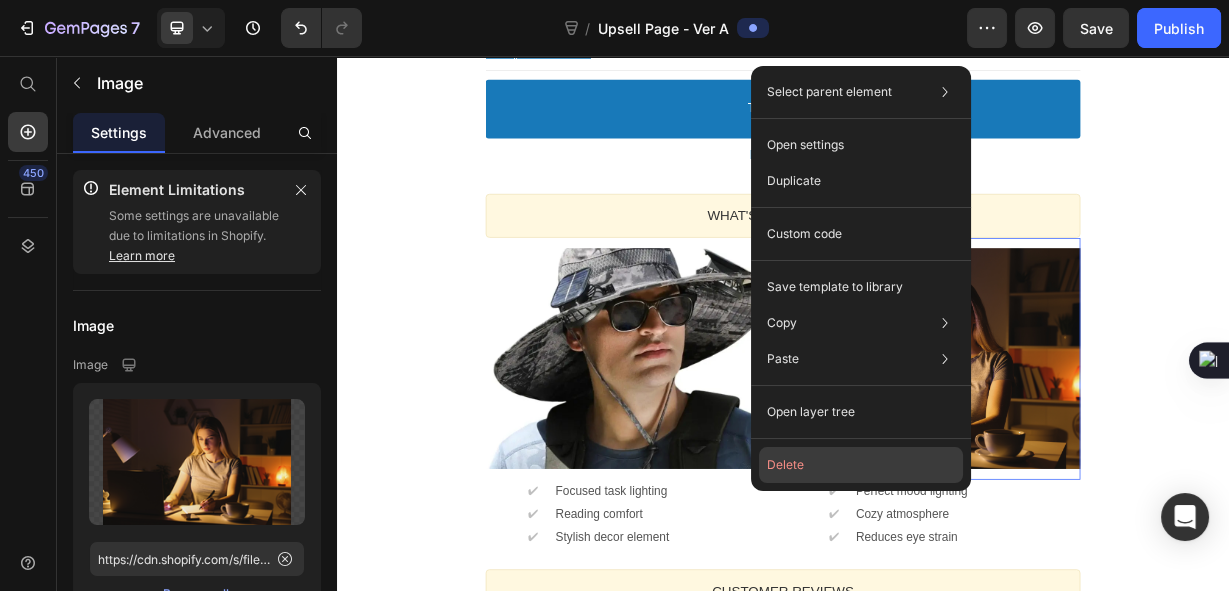 click on "Delete" 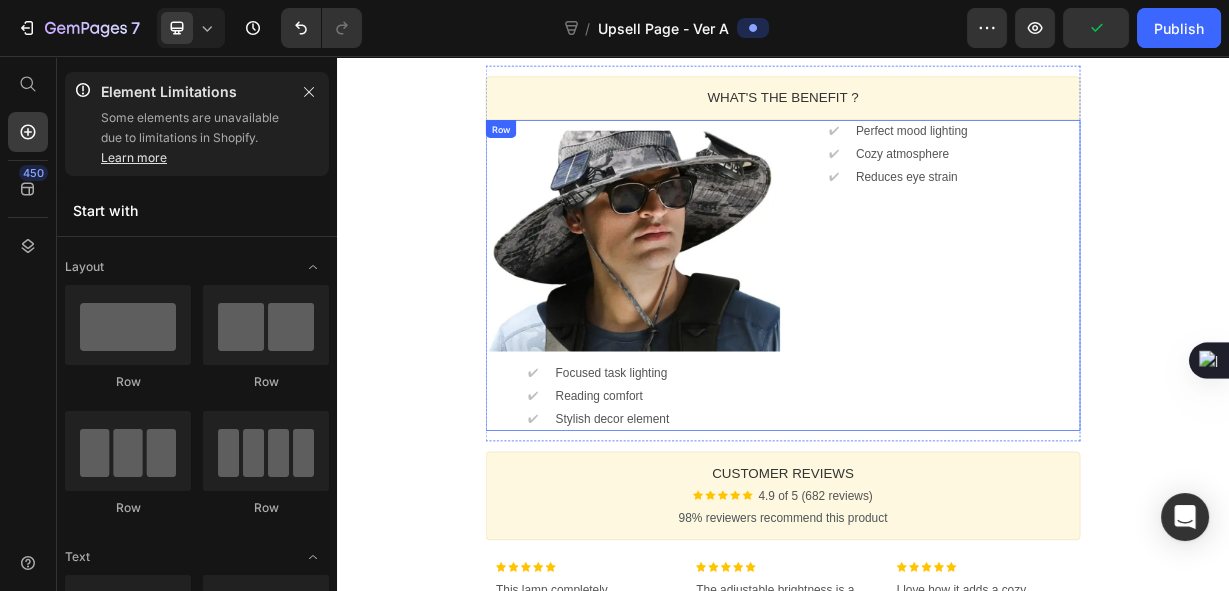 scroll, scrollTop: 1862, scrollLeft: 0, axis: vertical 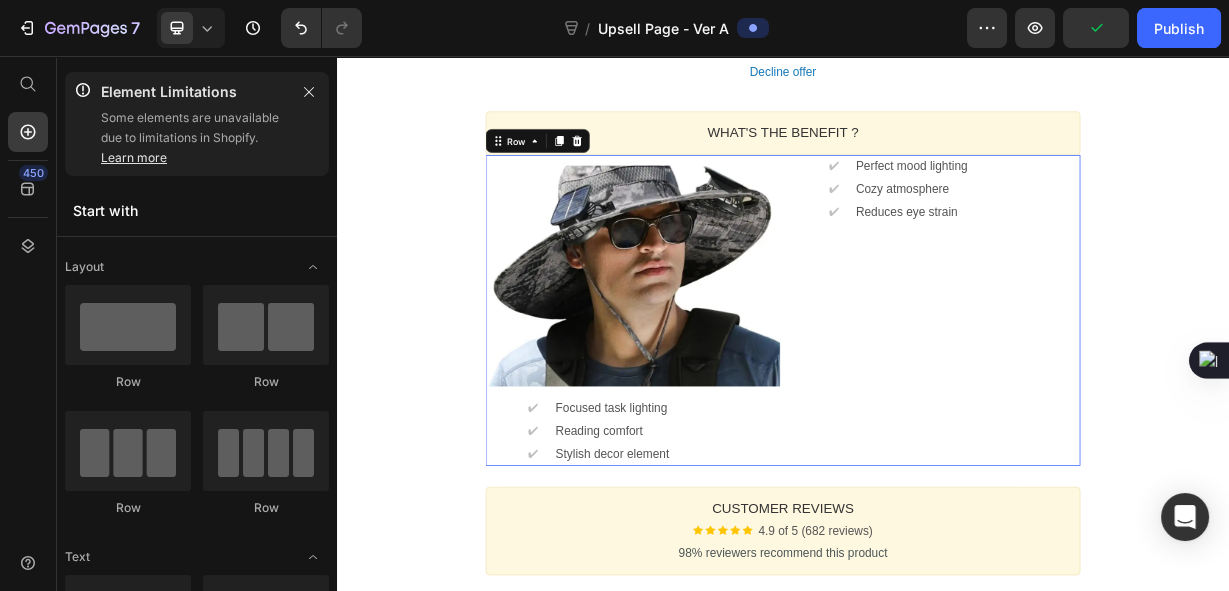 click on "✔ Text block Perfect mood lighting Text block Row ✔ Text block Cozy atmosphere Text block Row ✔ Text block Reduces eye strain Text block Row" at bounding box center (1139, 397) 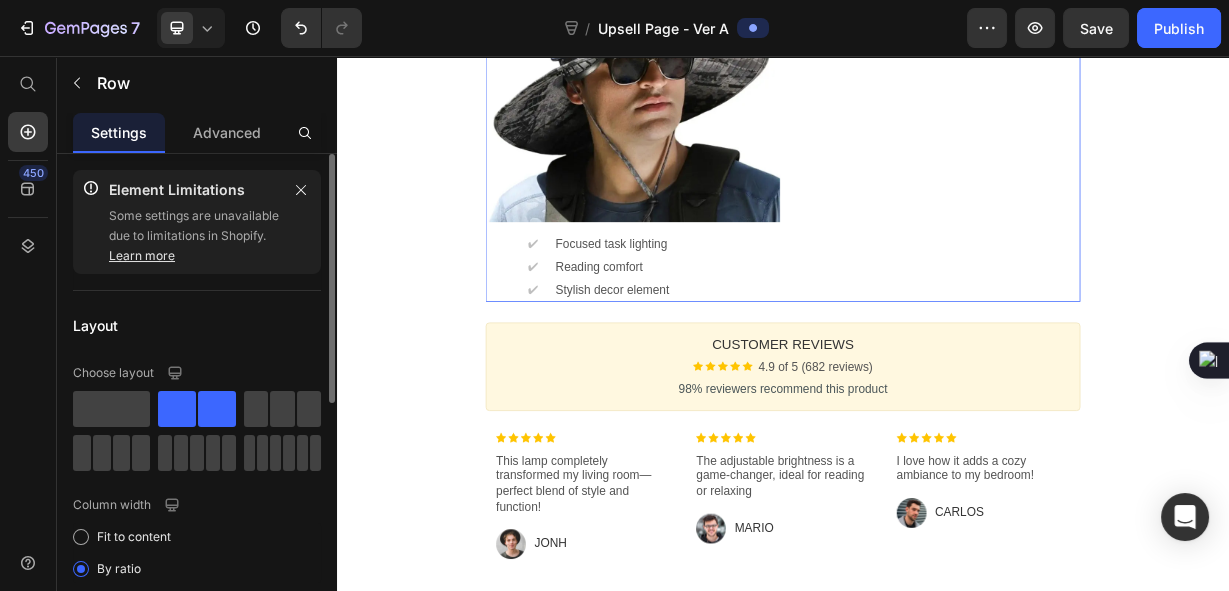 scroll, scrollTop: 2085, scrollLeft: 0, axis: vertical 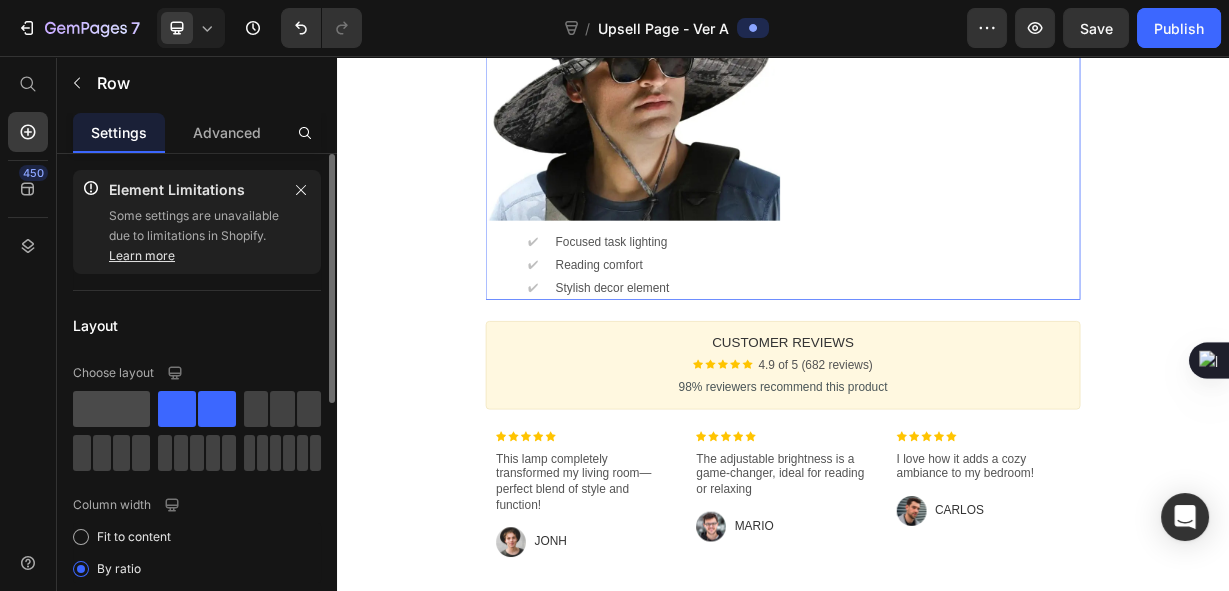 click 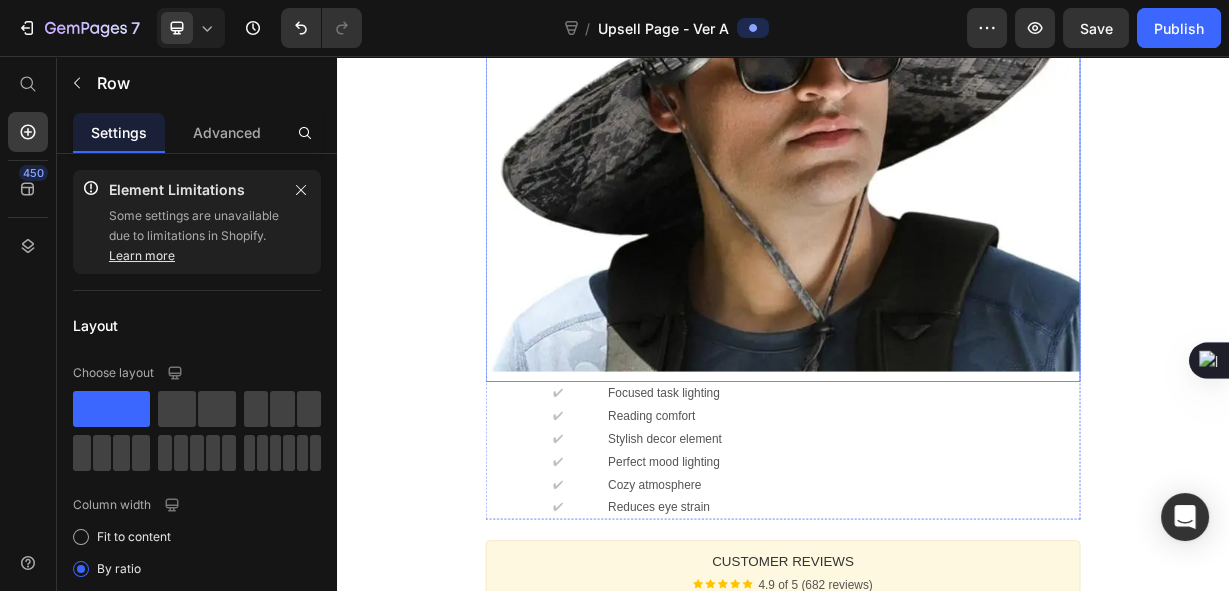 scroll, scrollTop: 2307, scrollLeft: 0, axis: vertical 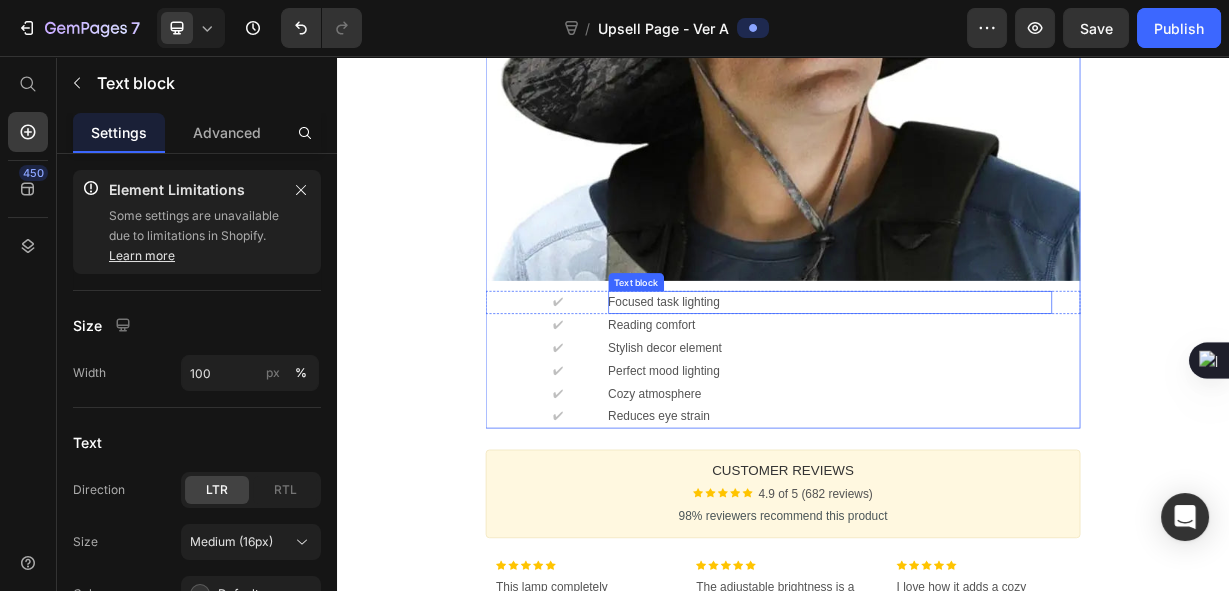 click on "Focused task lighting" at bounding box center [1000, 387] 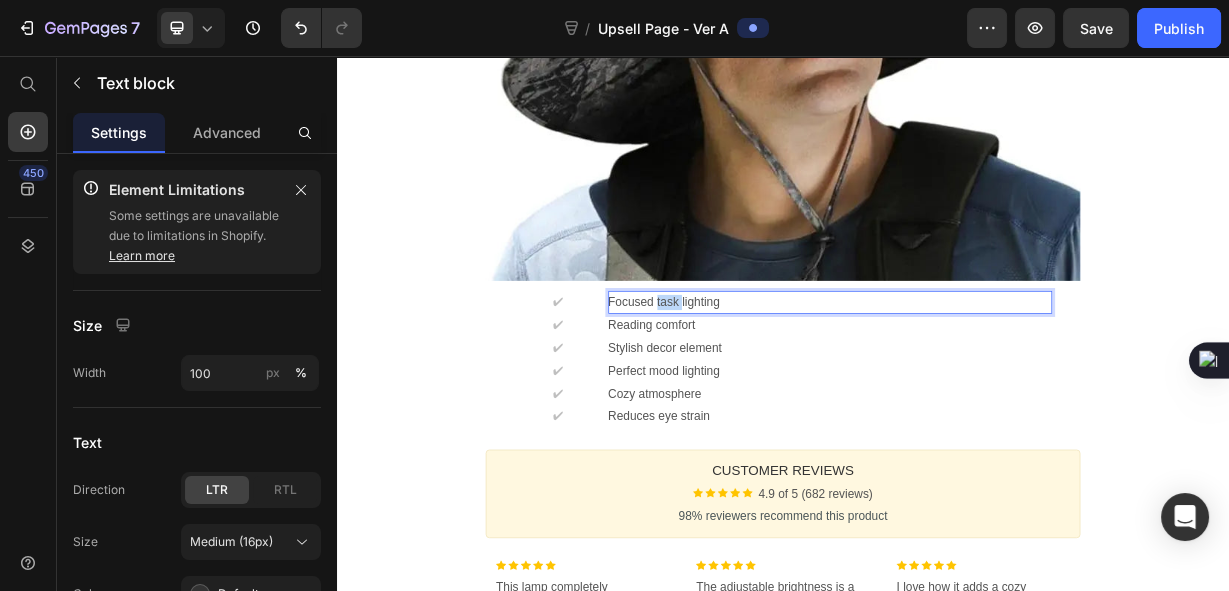 click on "Focused task lighting" at bounding box center [1000, 387] 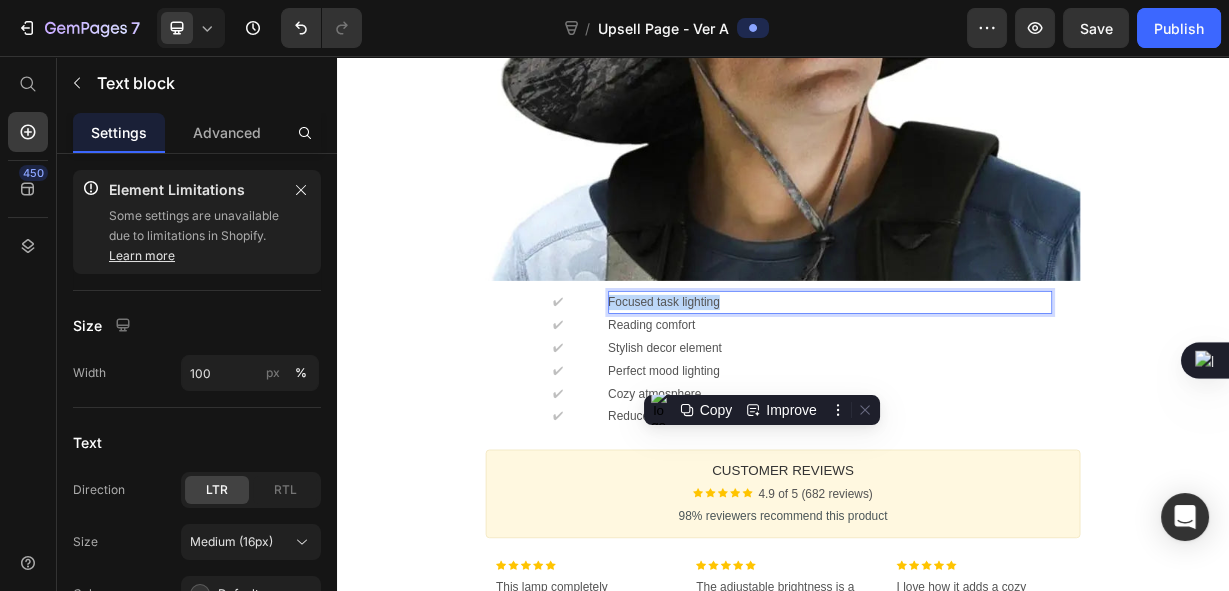 click on "Focused task lighting" at bounding box center (1000, 387) 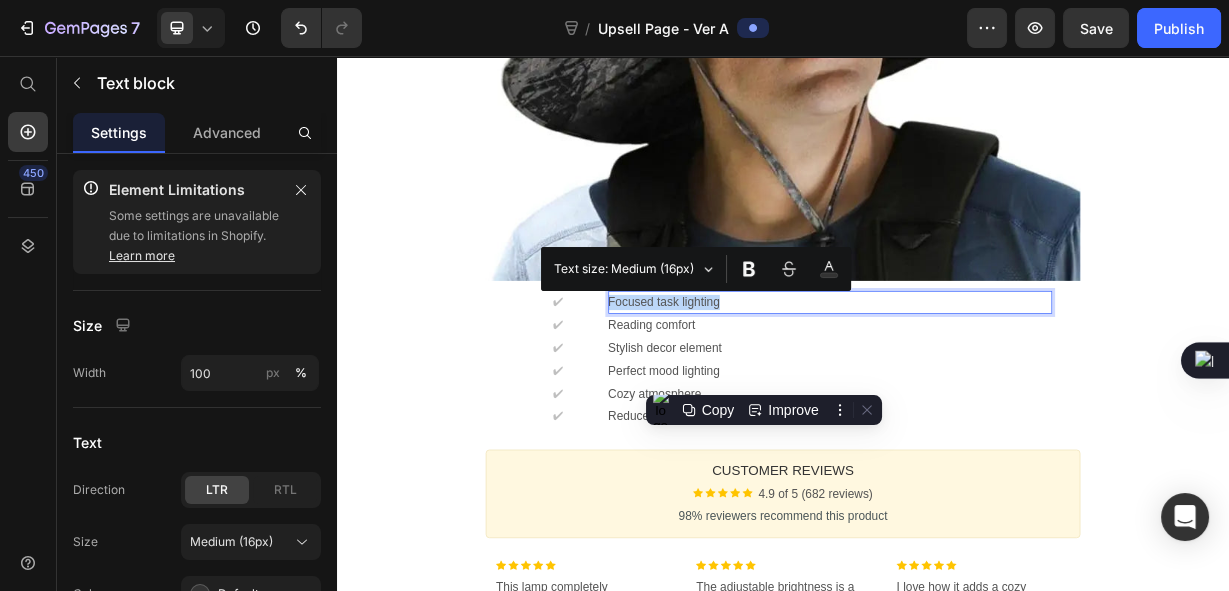 copy on "Focused task lighting" 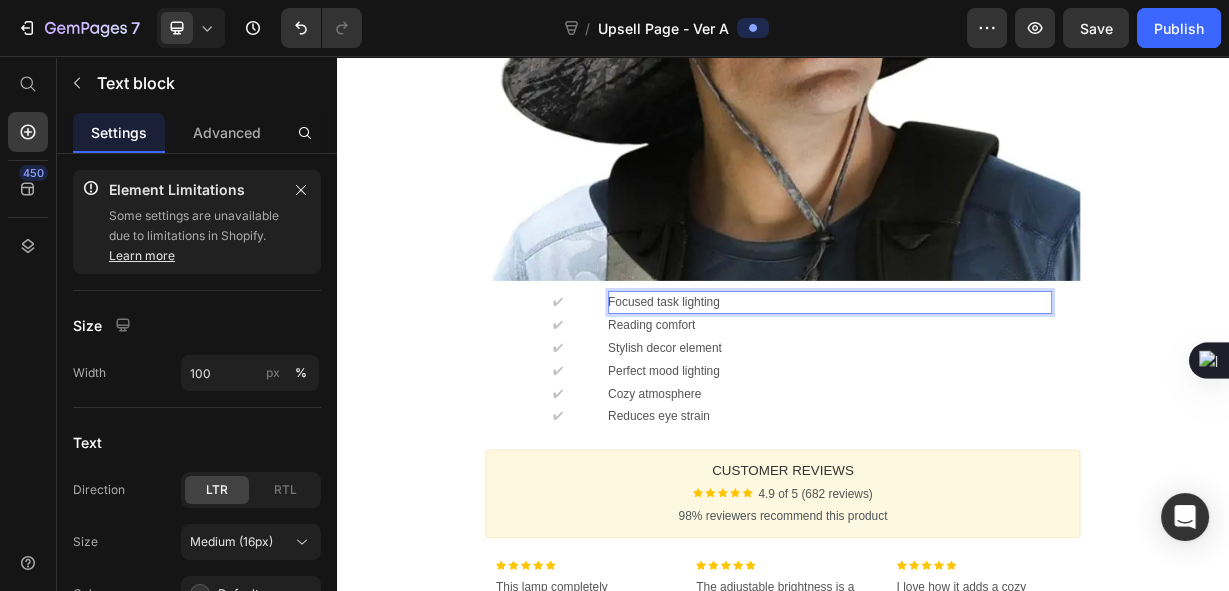 click on "Focused task lighting" at bounding box center (1000, 387) 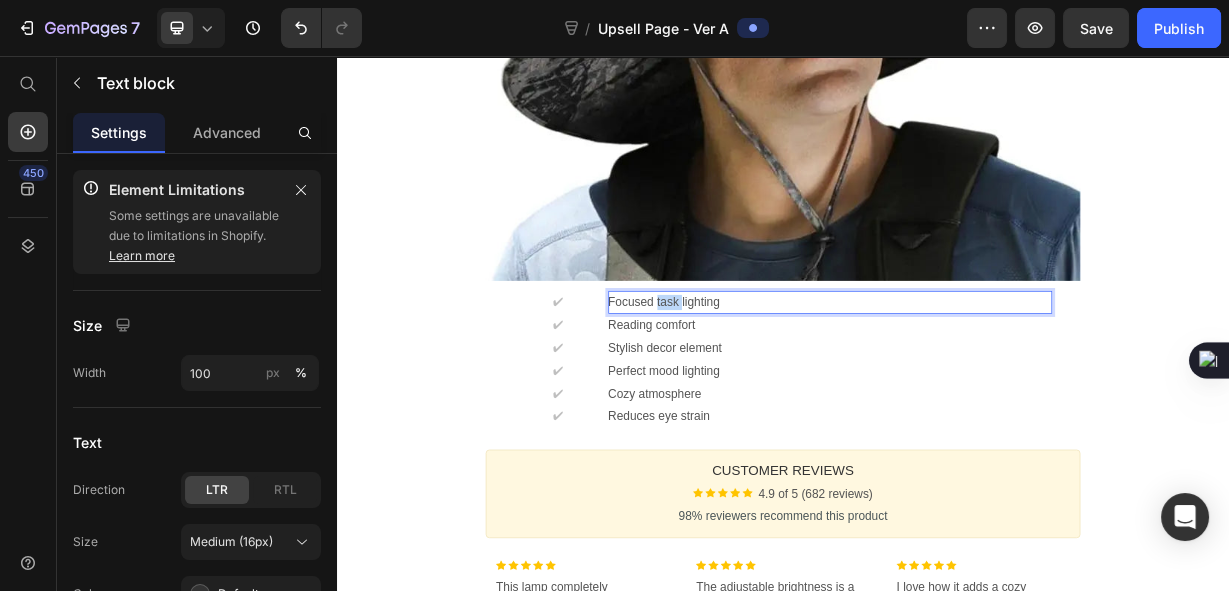click on "Focused task lighting" at bounding box center (1000, 387) 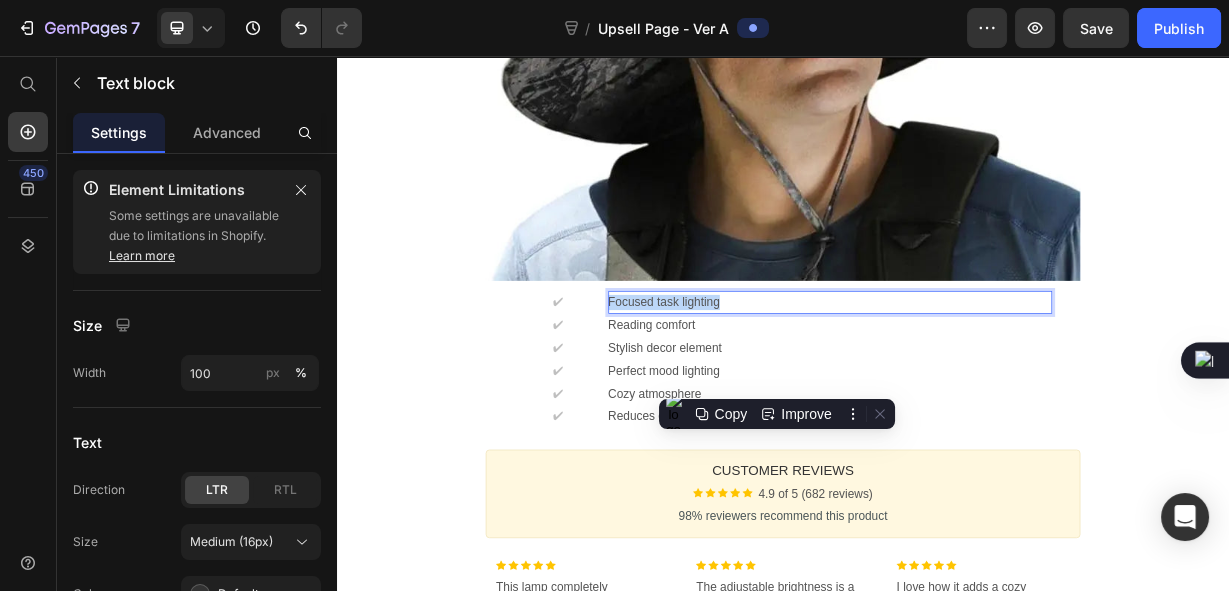 click on "Focused task lighting" at bounding box center (1000, 387) 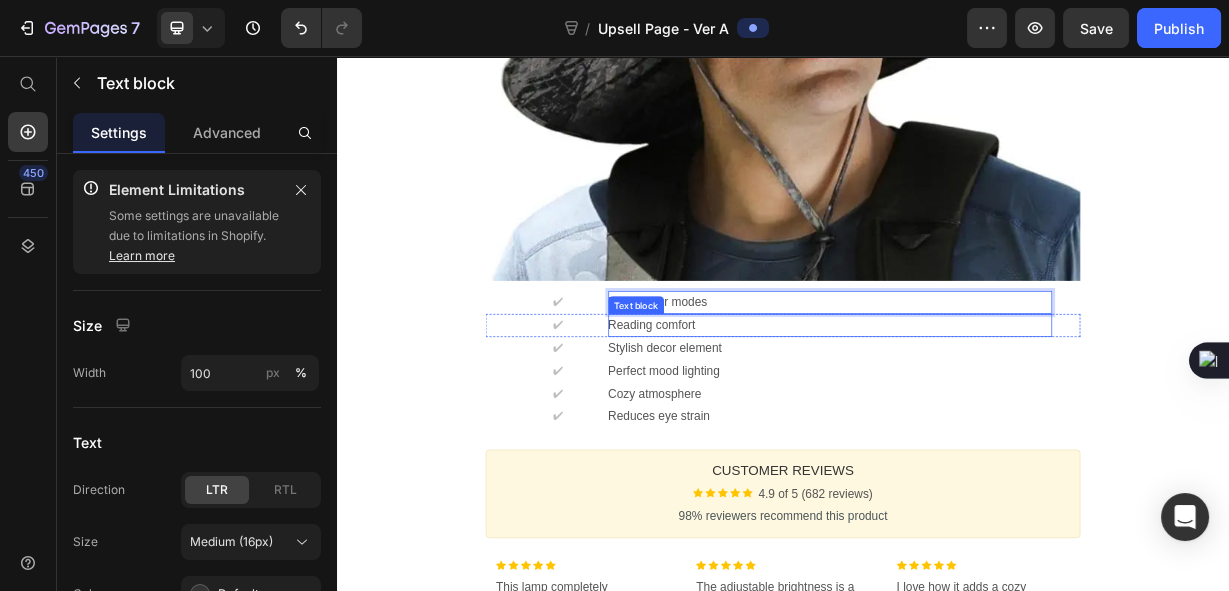 click on "Reading comfort" at bounding box center (1000, 418) 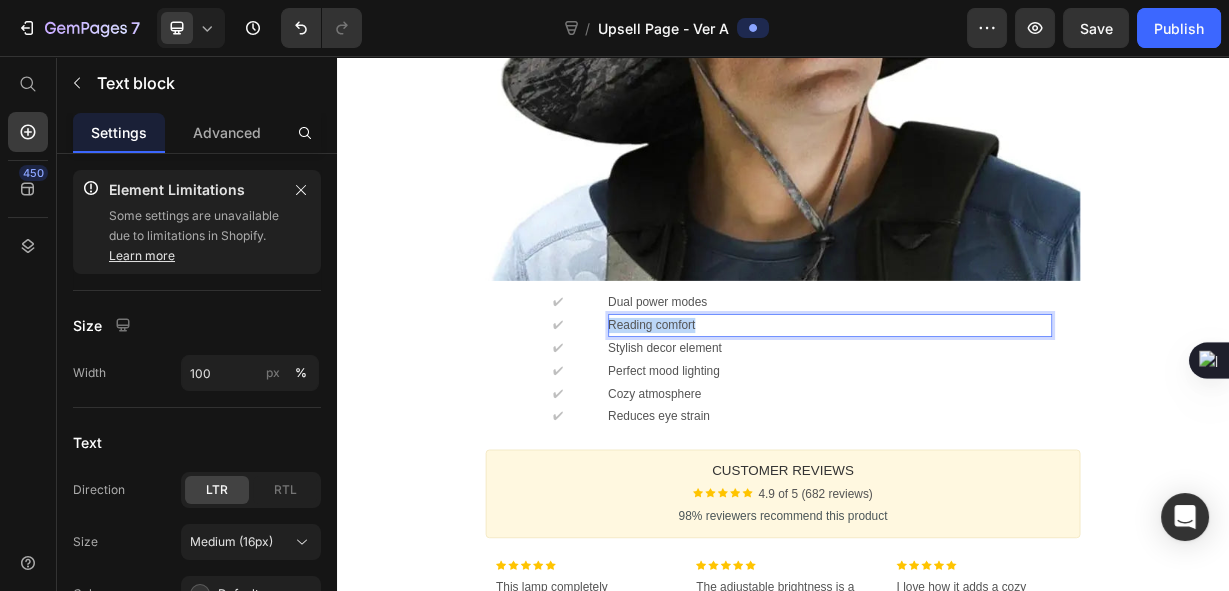 click on "Reading comfort" at bounding box center (1000, 418) 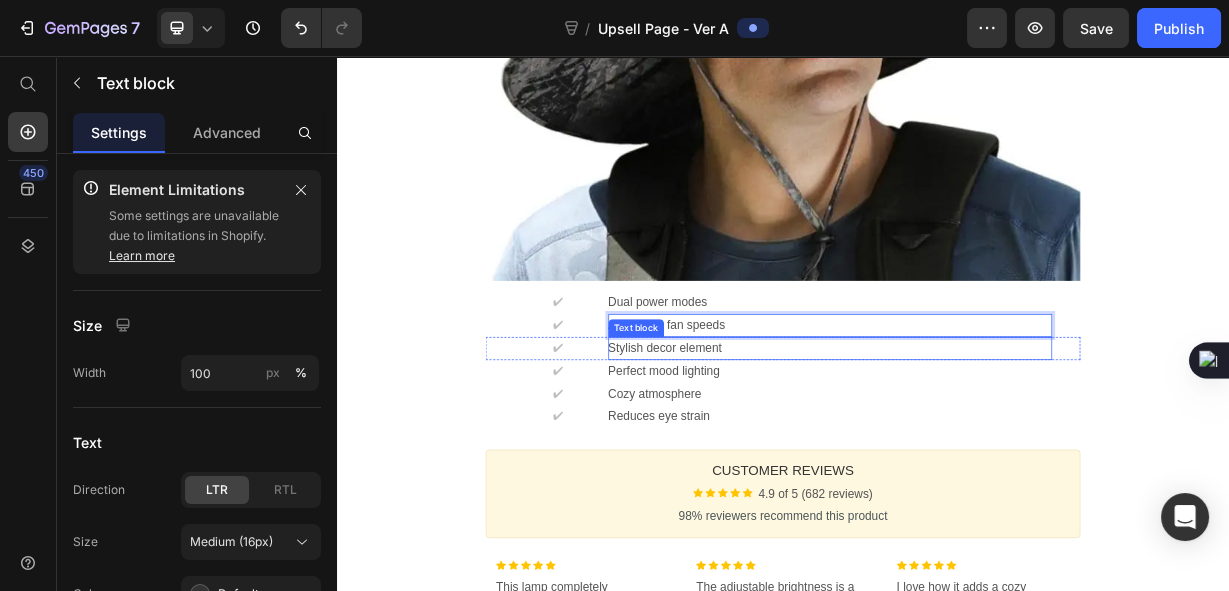 click on "Stylish decor element" at bounding box center [1000, 449] 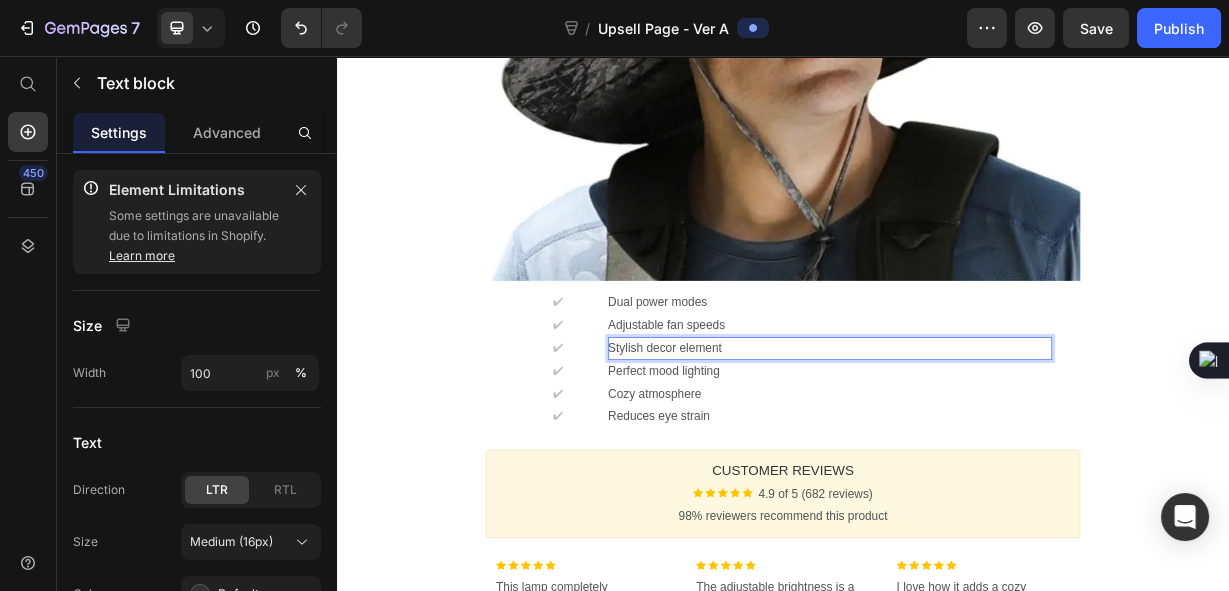 click on "Stylish decor element" at bounding box center [1000, 449] 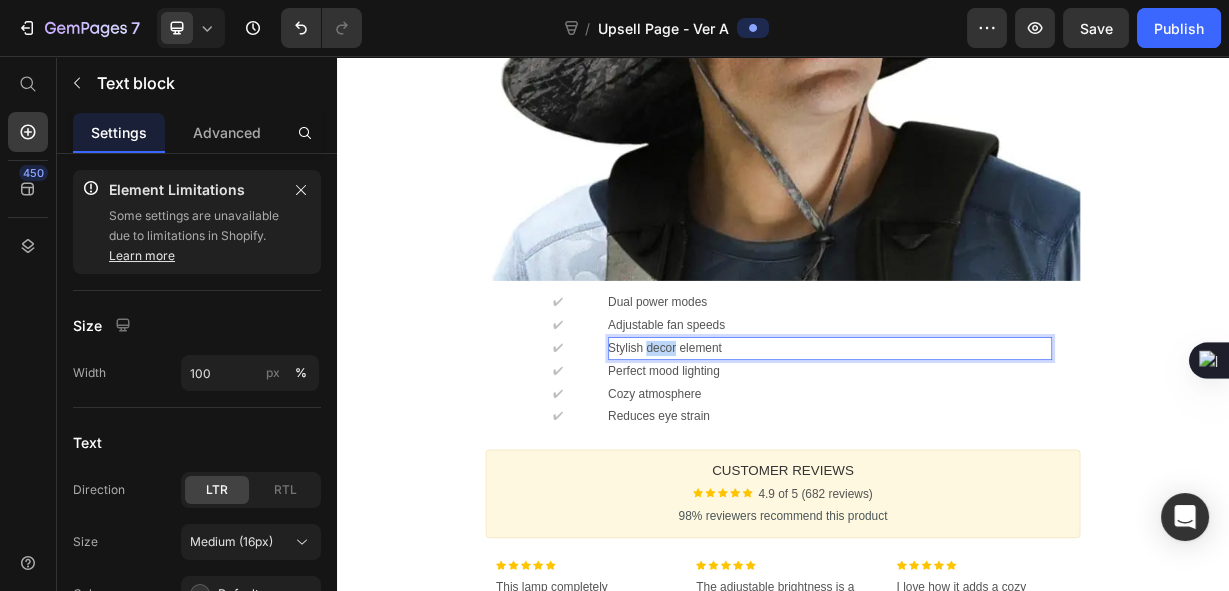 click on "Stylish decor element" at bounding box center [1000, 449] 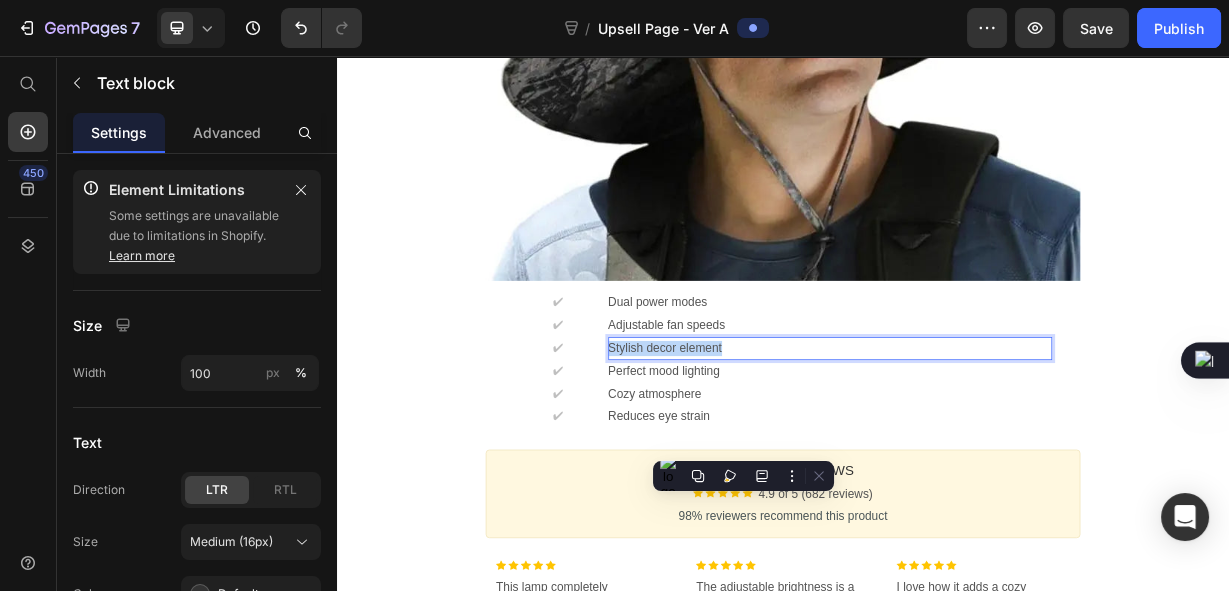click on "Stylish decor element" at bounding box center [1000, 449] 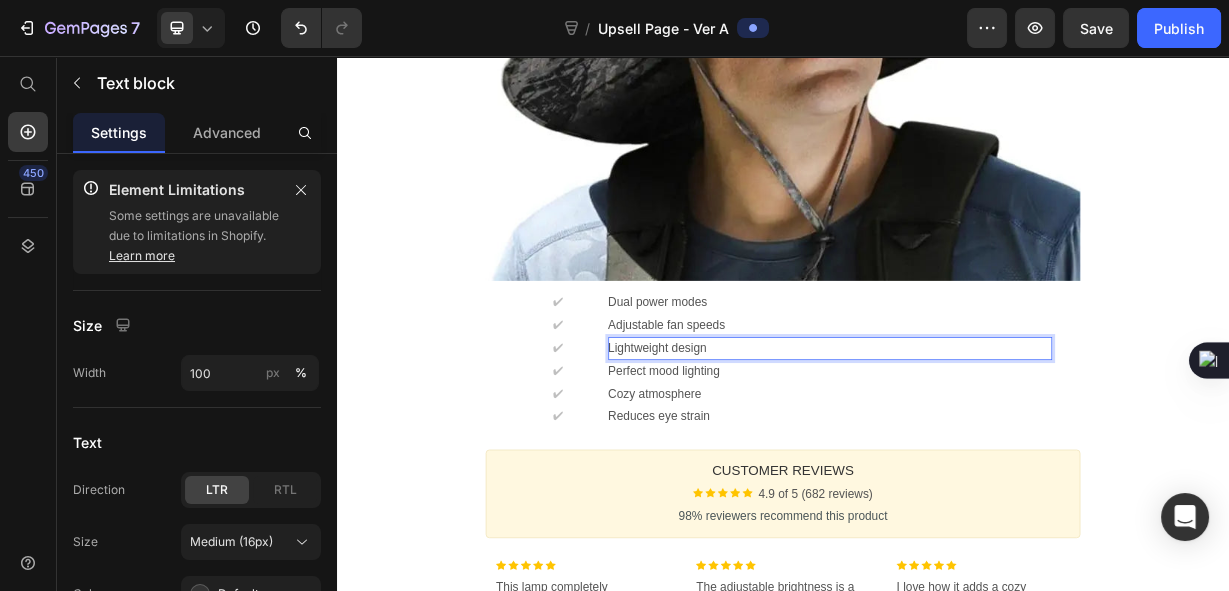 click on "Lightweight design" at bounding box center (1000, 449) 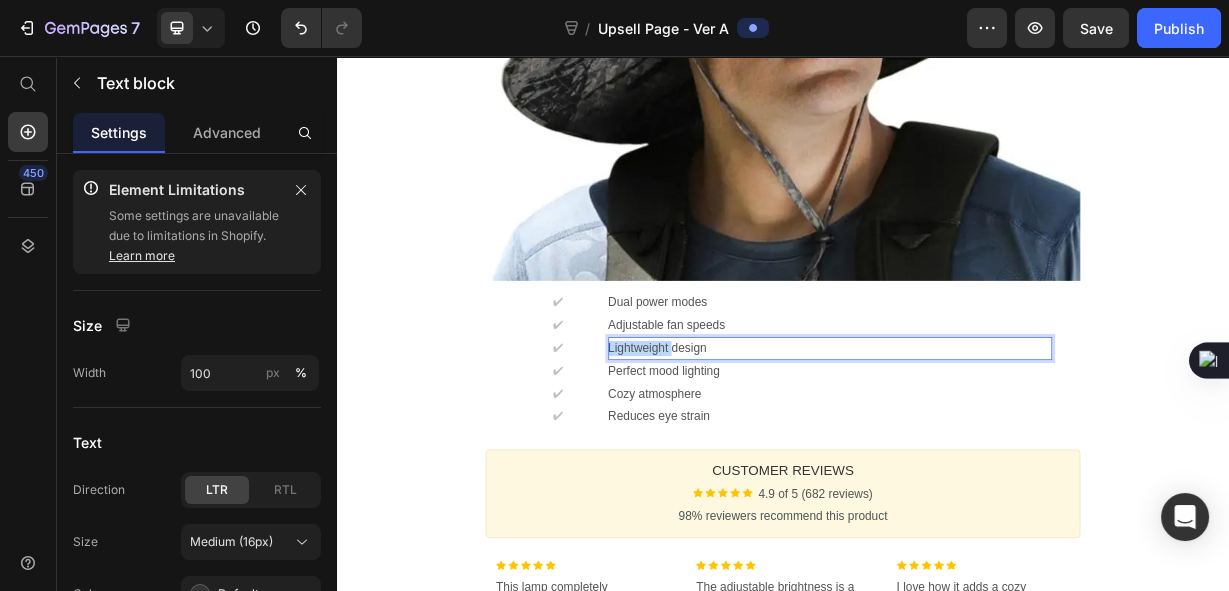 click on "Lightweight design" at bounding box center [1000, 449] 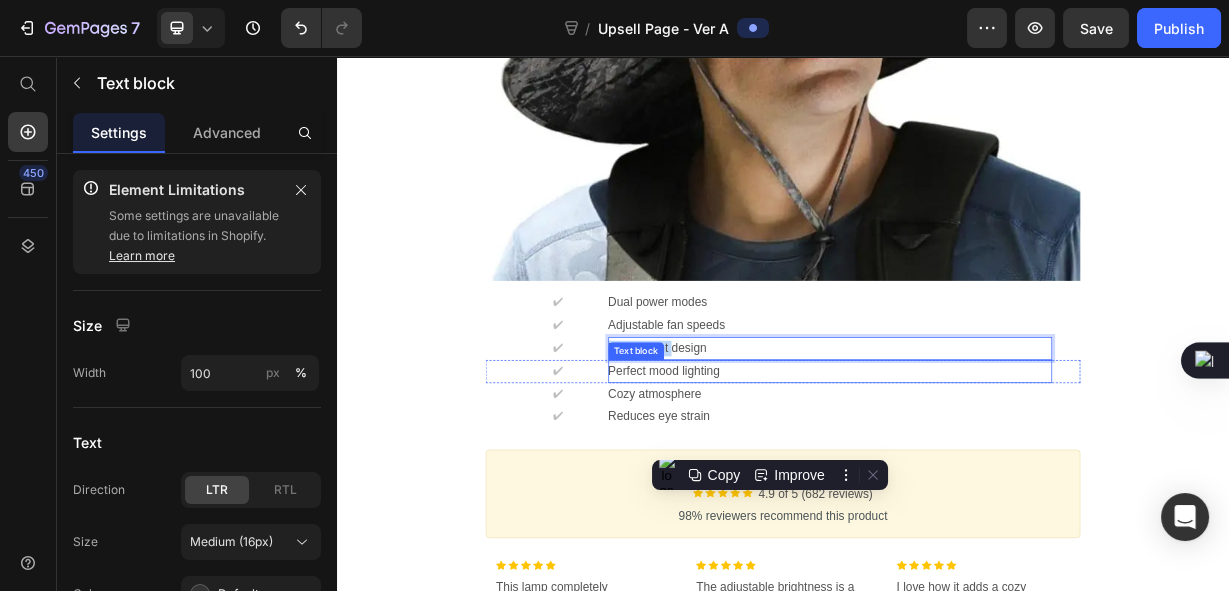 click on "Perfect mood lighting" at bounding box center (1000, 480) 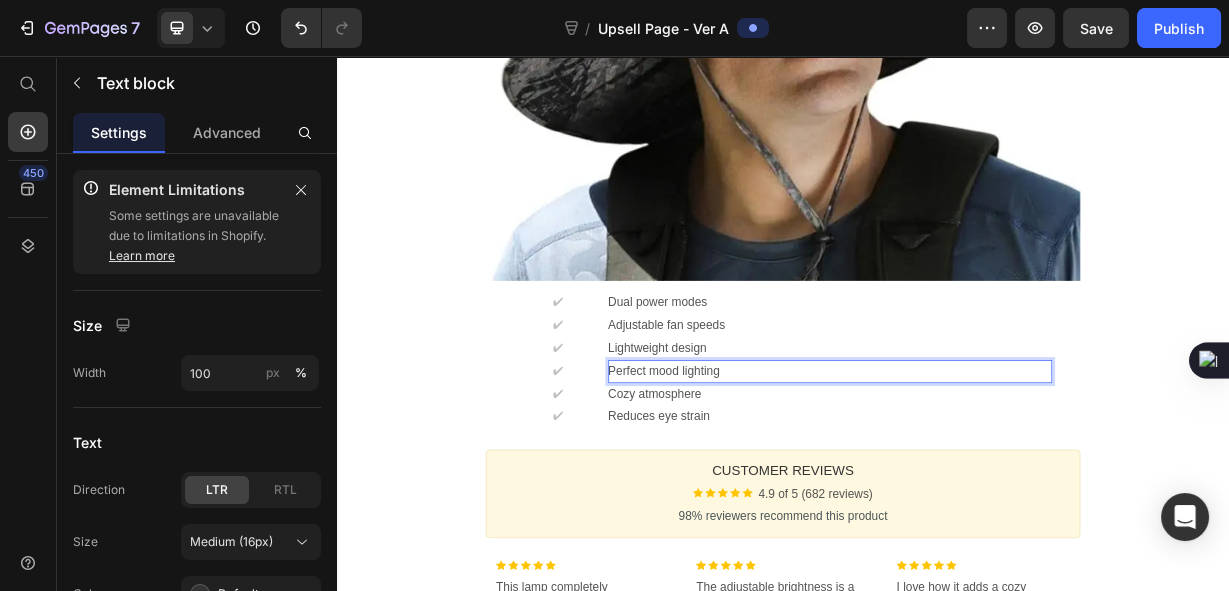 click on "Perfect mood lighting" at bounding box center (1000, 480) 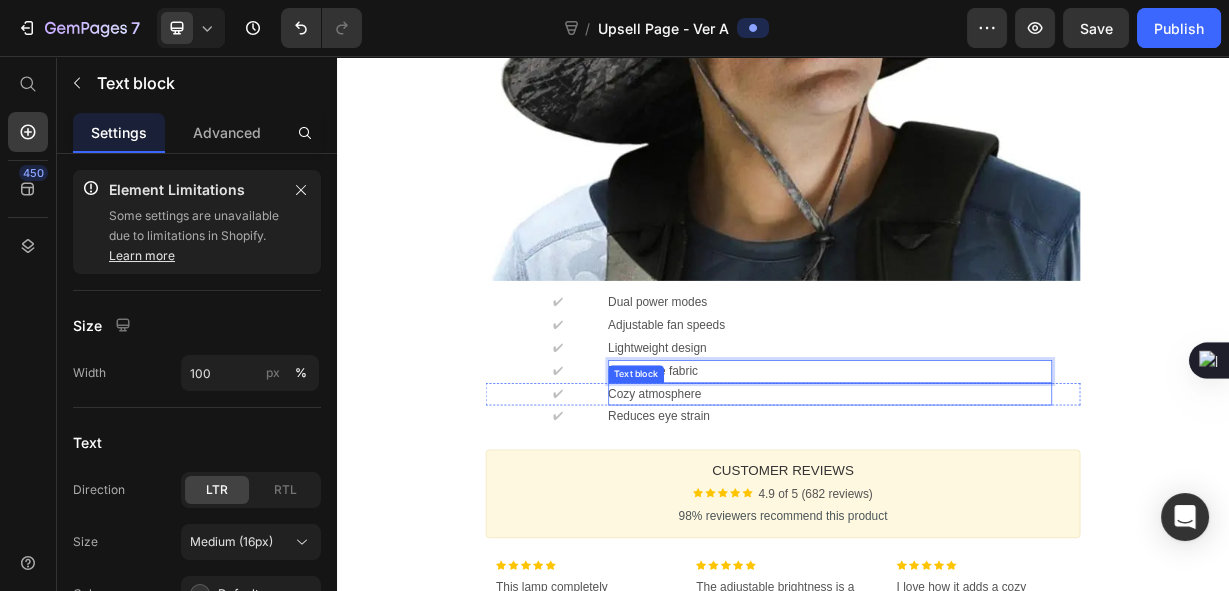 click on "Cozy atmosphere" at bounding box center [1000, 511] 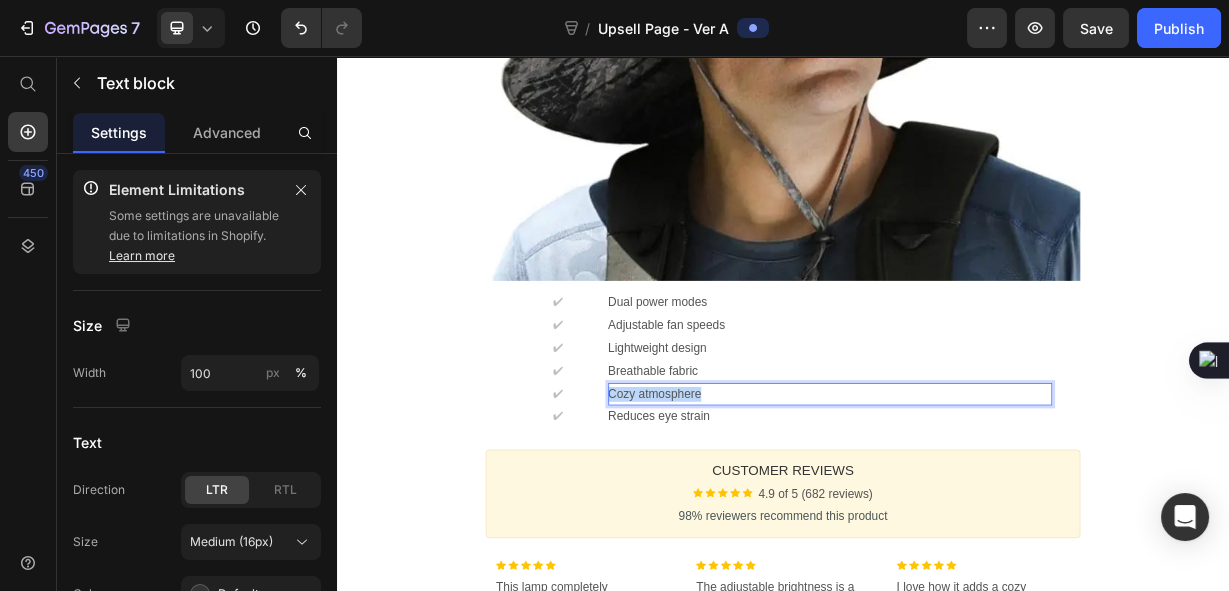 click on "Cozy atmosphere" at bounding box center [1000, 511] 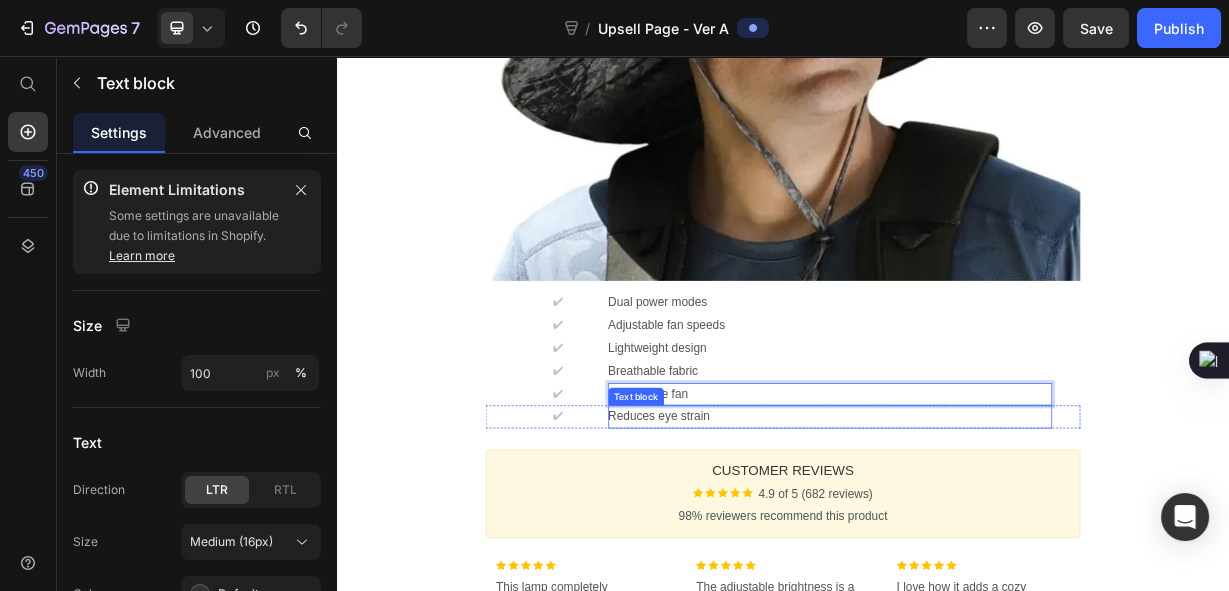 click on "Reduces eye strain" at bounding box center (1000, 541) 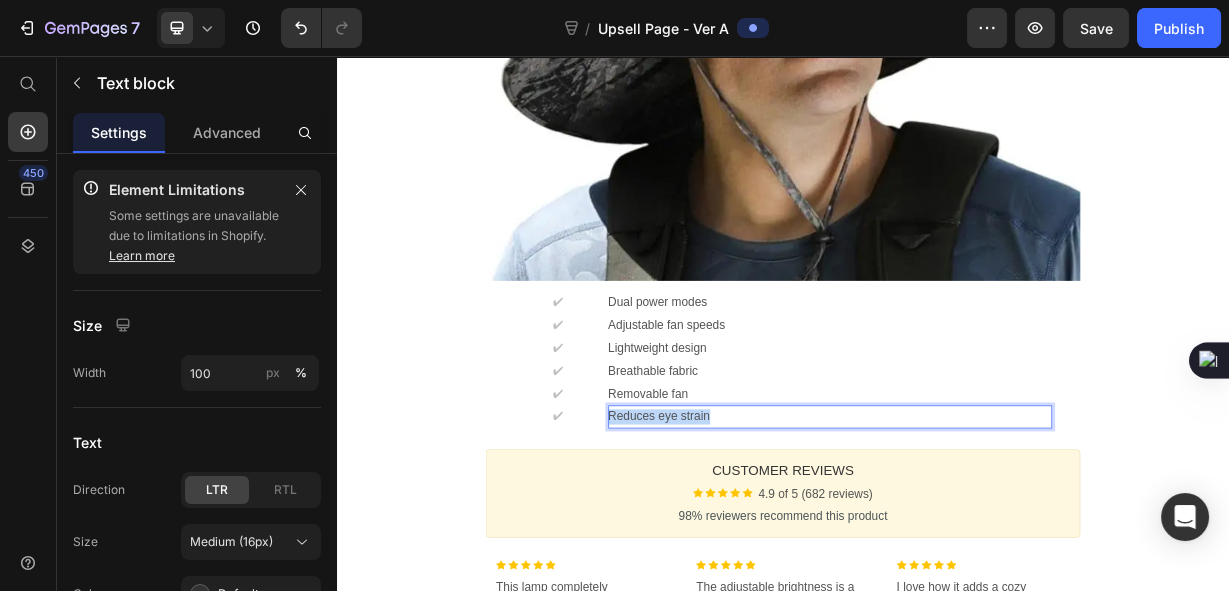 click on "Reduces eye strain" at bounding box center (1000, 541) 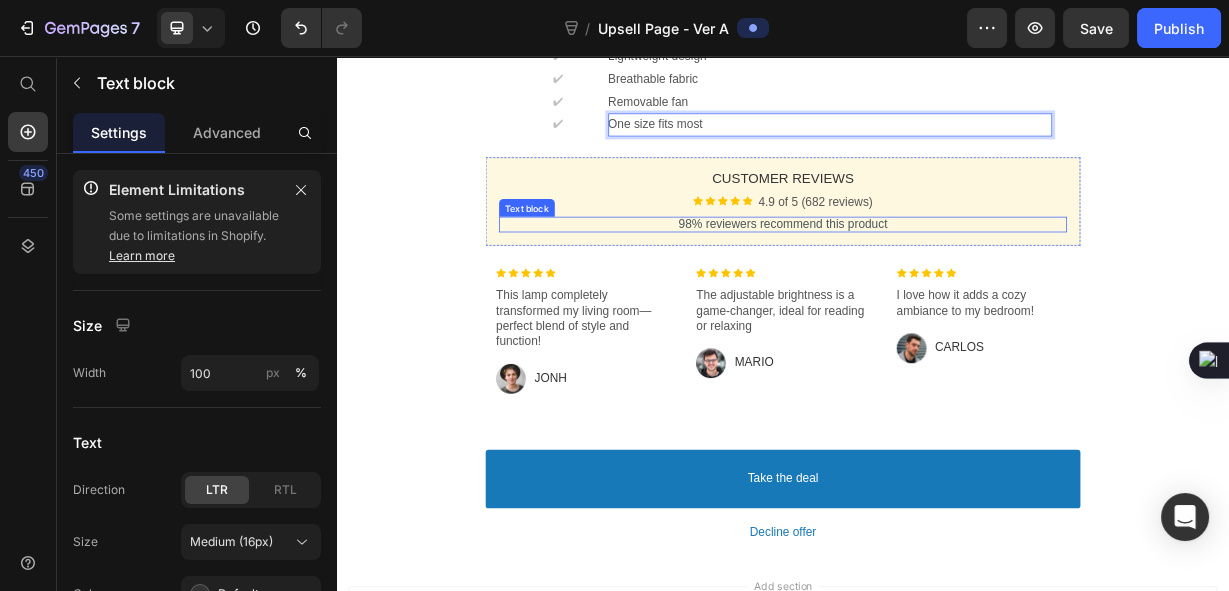 scroll, scrollTop: 2751, scrollLeft: 0, axis: vertical 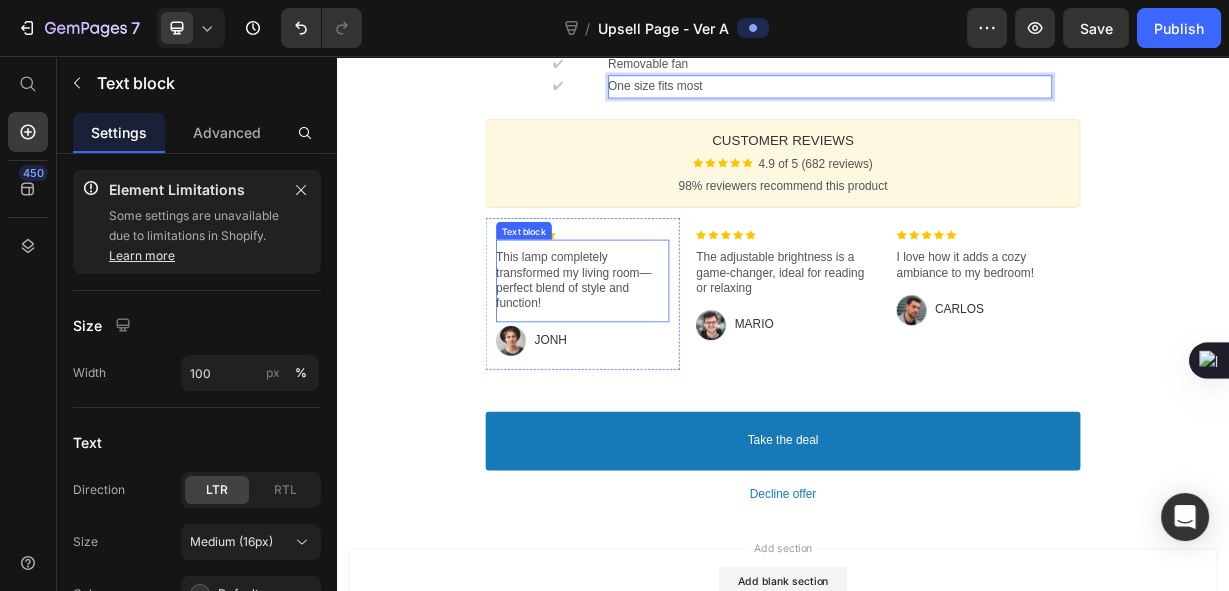 click on "This lamp completely transformed my living room—perfect blend of style and function!" at bounding box center (667, 358) 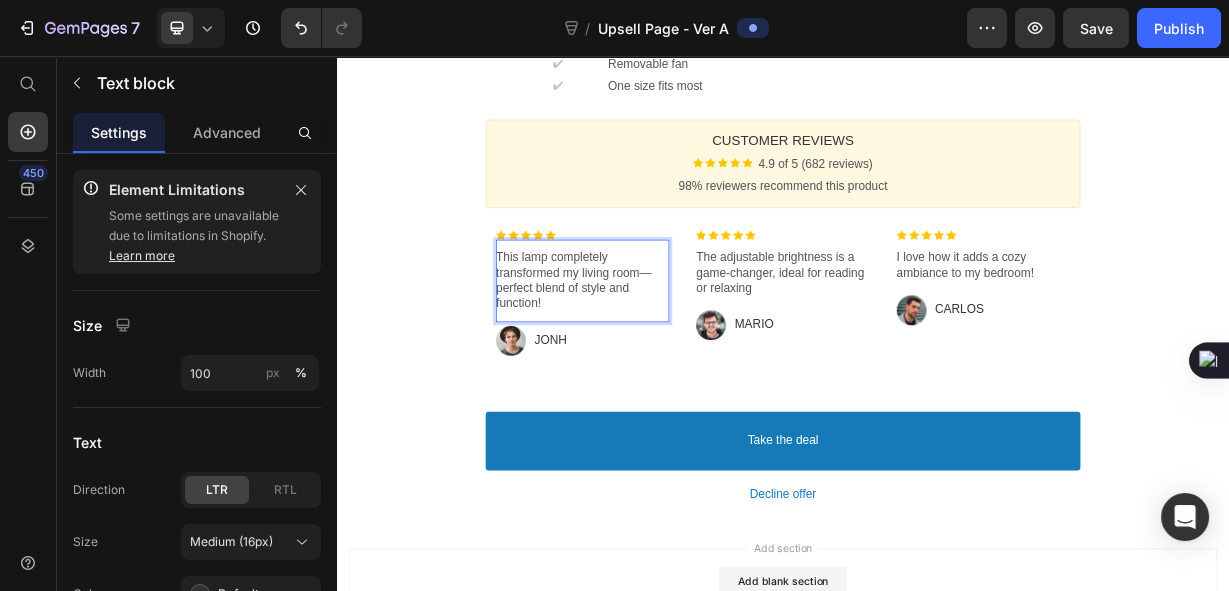 click on "This lamp completely transformed my living room—perfect blend of style and function!" at bounding box center [667, 358] 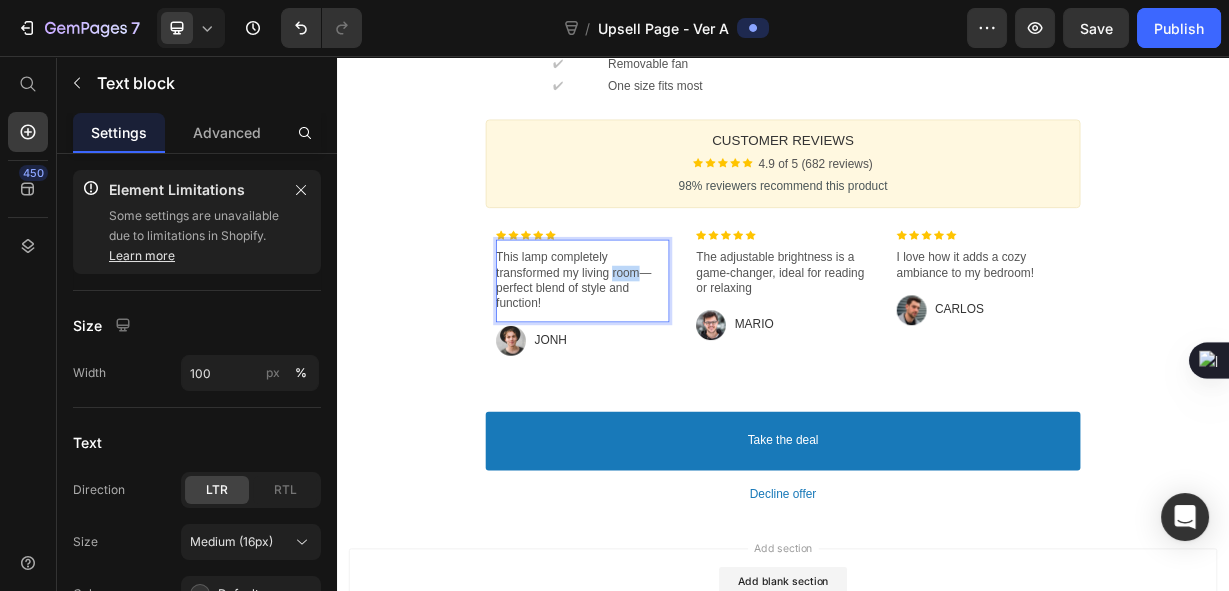 click on "This lamp completely transformed my living room—perfect blend of style and function!" at bounding box center (667, 358) 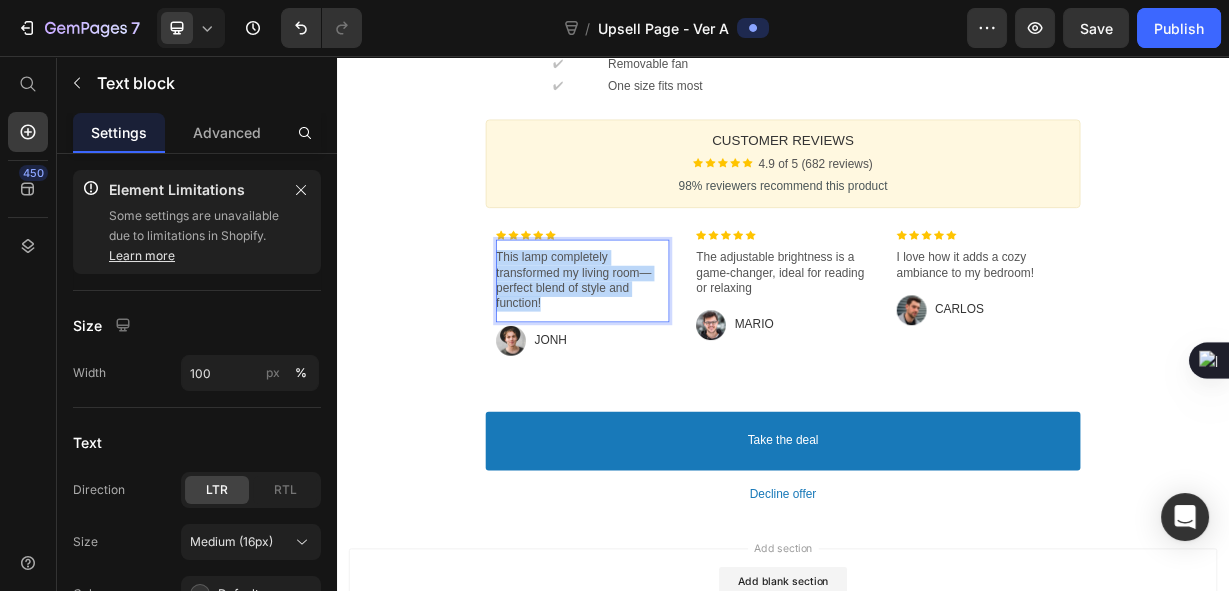 click on "This lamp completely transformed my living room—perfect blend of style and function!" at bounding box center (667, 358) 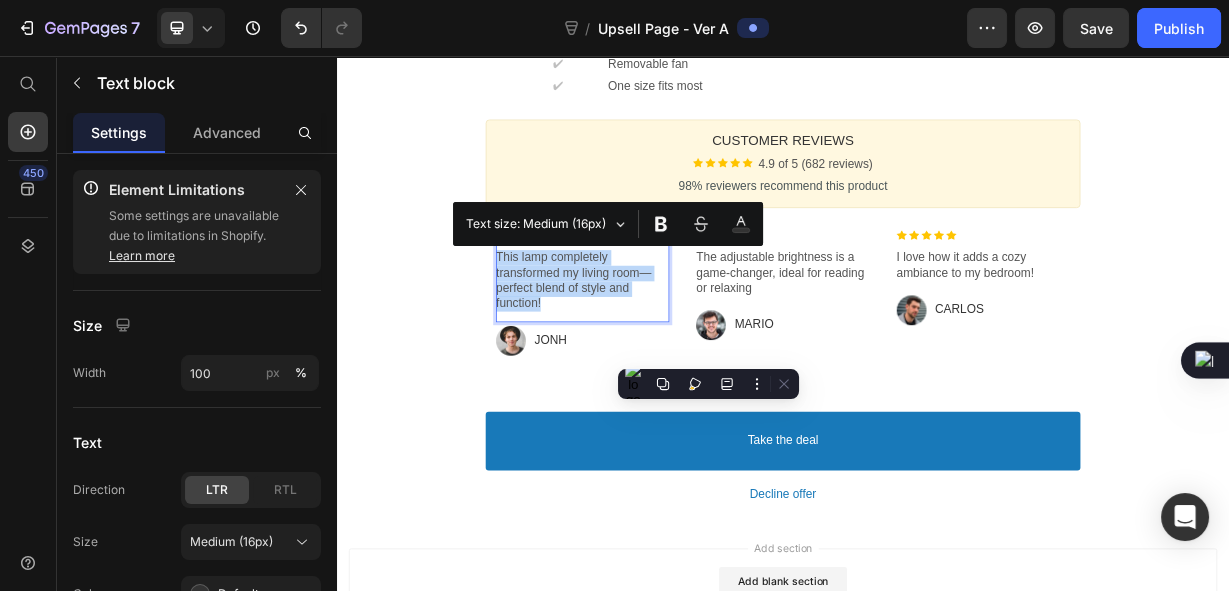 copy on "This lamp completely transformed my living room—perfect blend of style and function!" 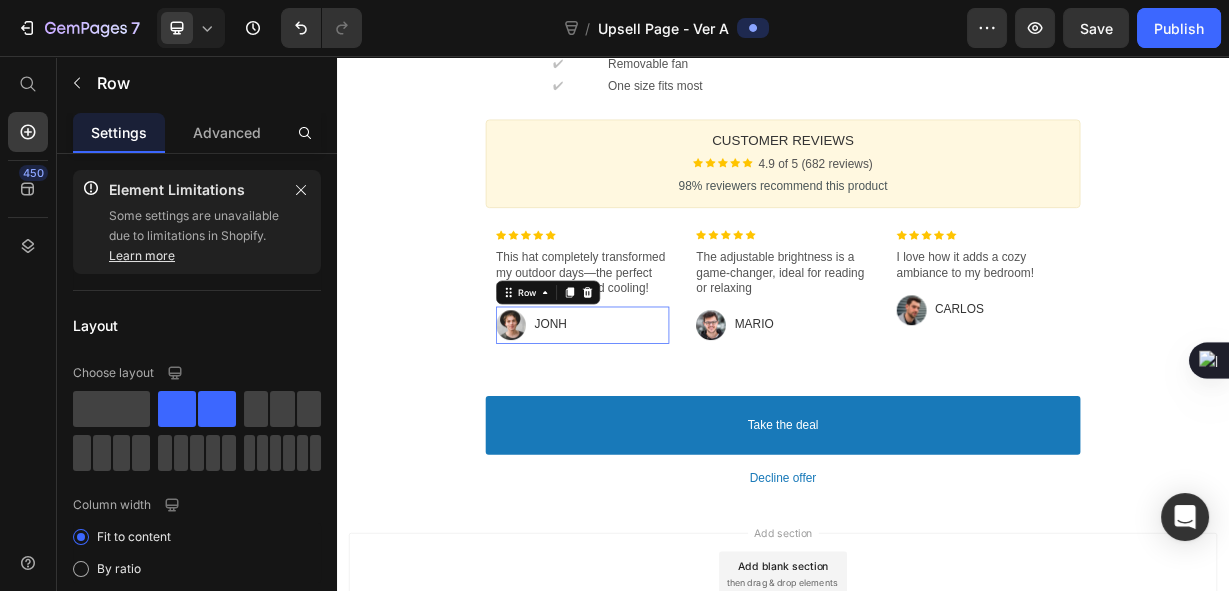 click on "Image [FIRST] Text block Row" at bounding box center (667, 418) 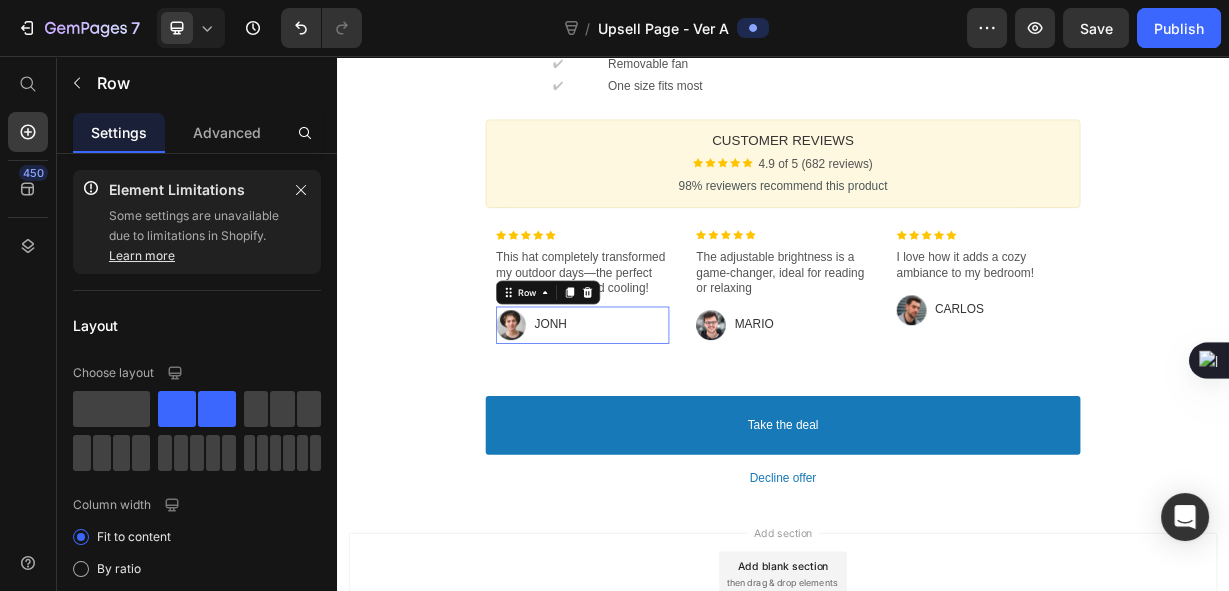 click on "Image [FIRST] Text block Row" at bounding box center [667, 418] 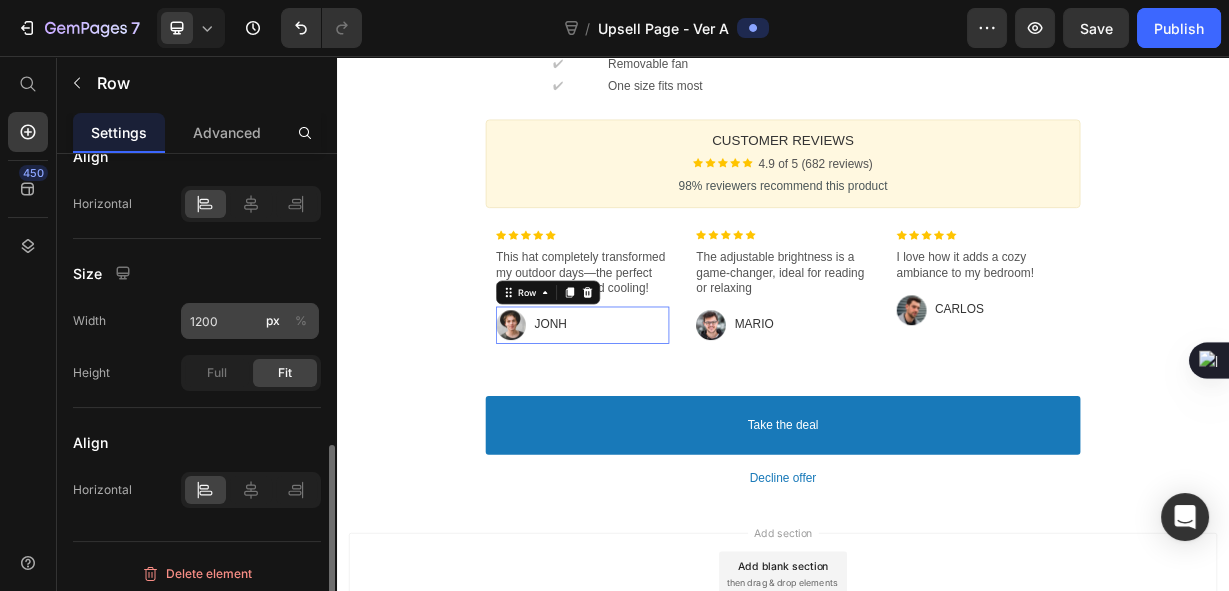 scroll, scrollTop: 672, scrollLeft: 0, axis: vertical 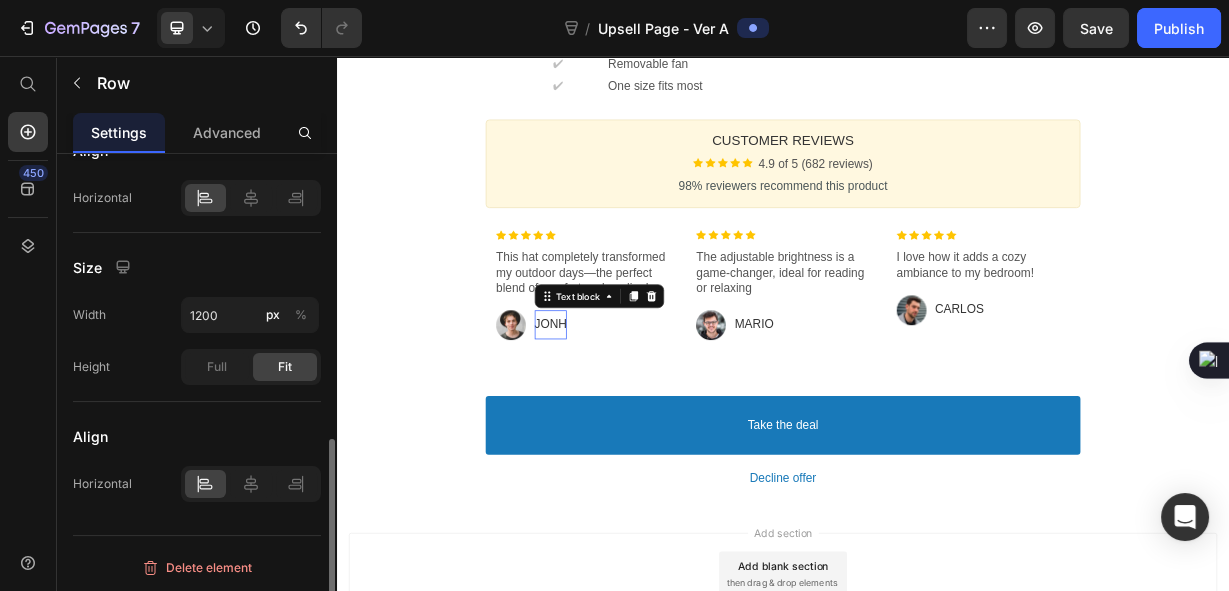 click on "Jonh" at bounding box center [625, 417] 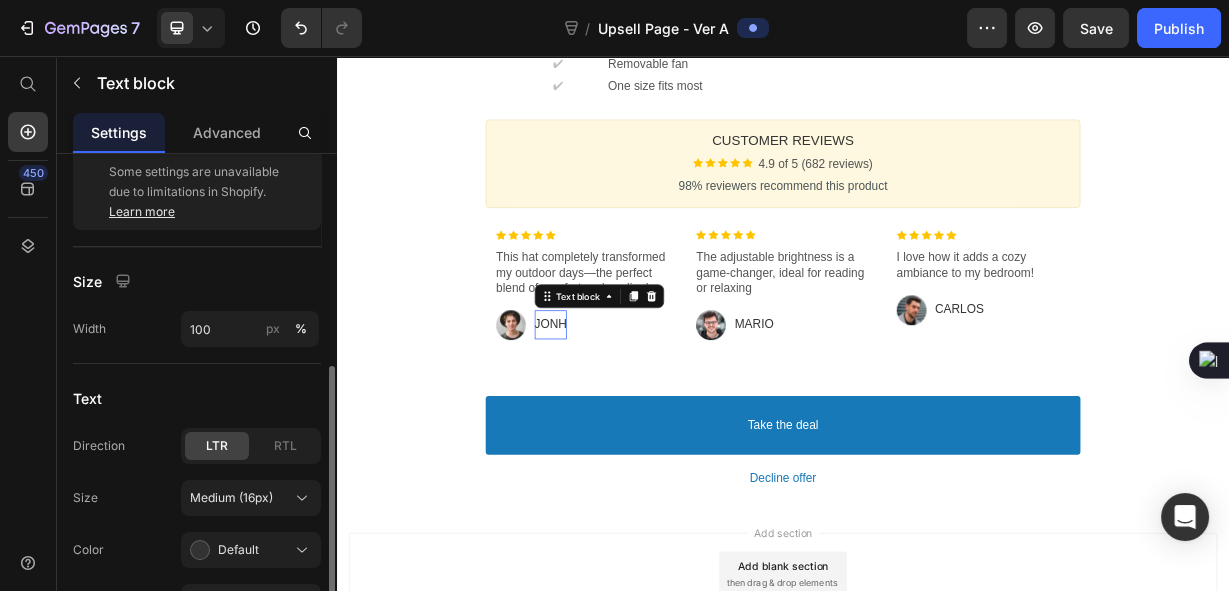 scroll, scrollTop: 0, scrollLeft: 0, axis: both 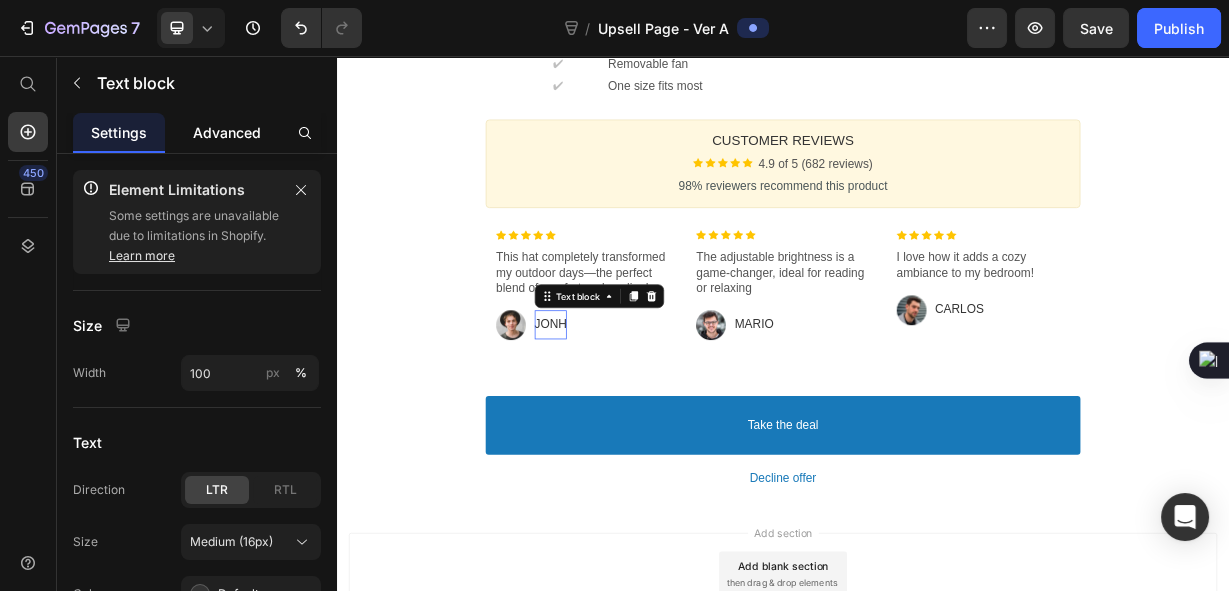 click on "Advanced" at bounding box center (227, 132) 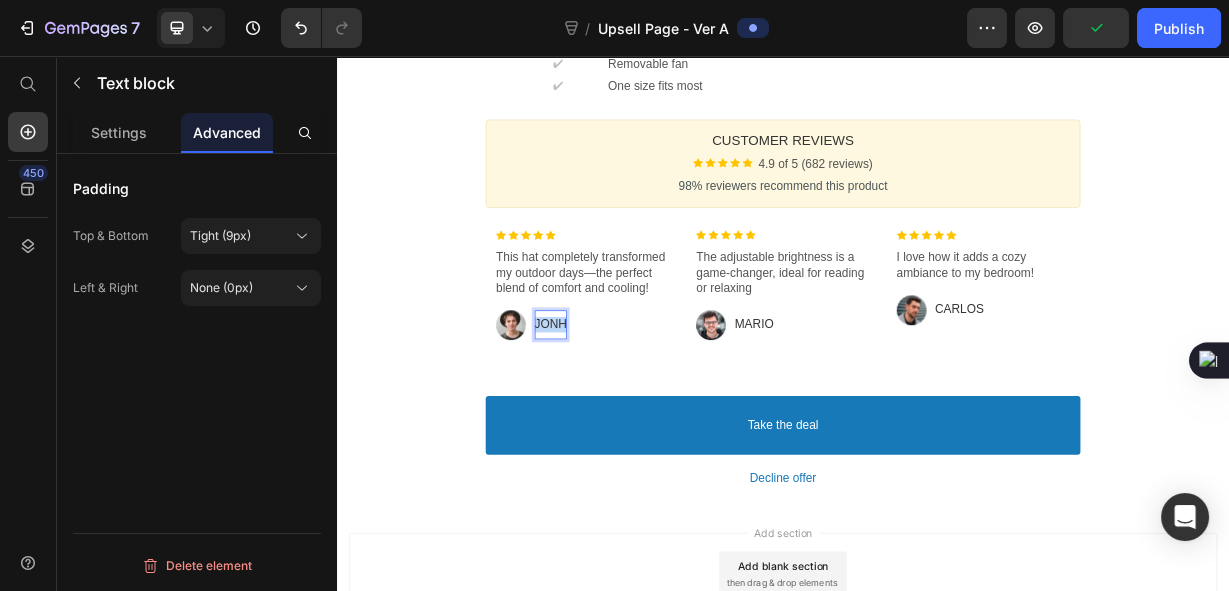 click on "Jonh" at bounding box center (625, 417) 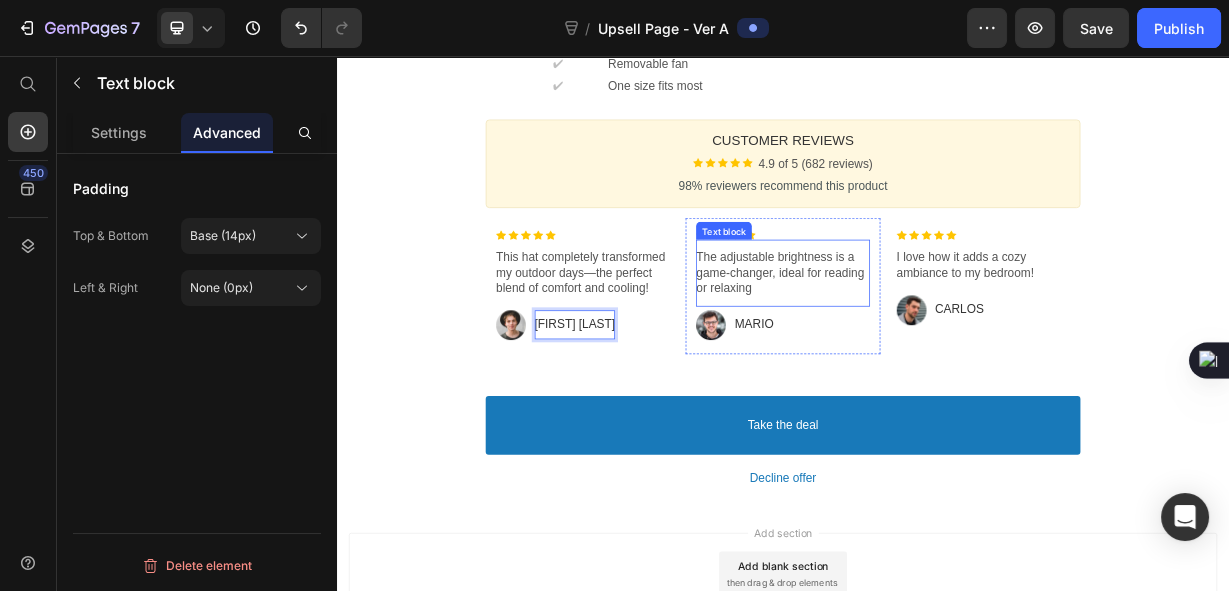 click on "The adjustable brightness is a game-changer, ideal for reading or relaxing" at bounding box center (936, 348) 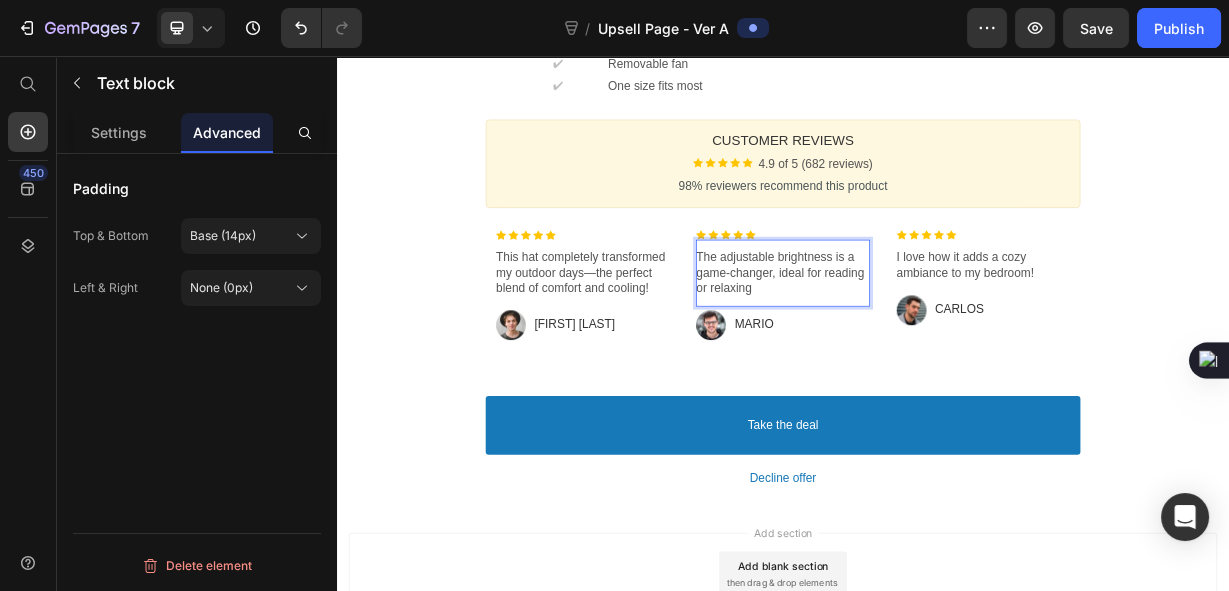 click on "The adjustable brightness is a game-changer, ideal for reading or relaxing" at bounding box center (936, 348) 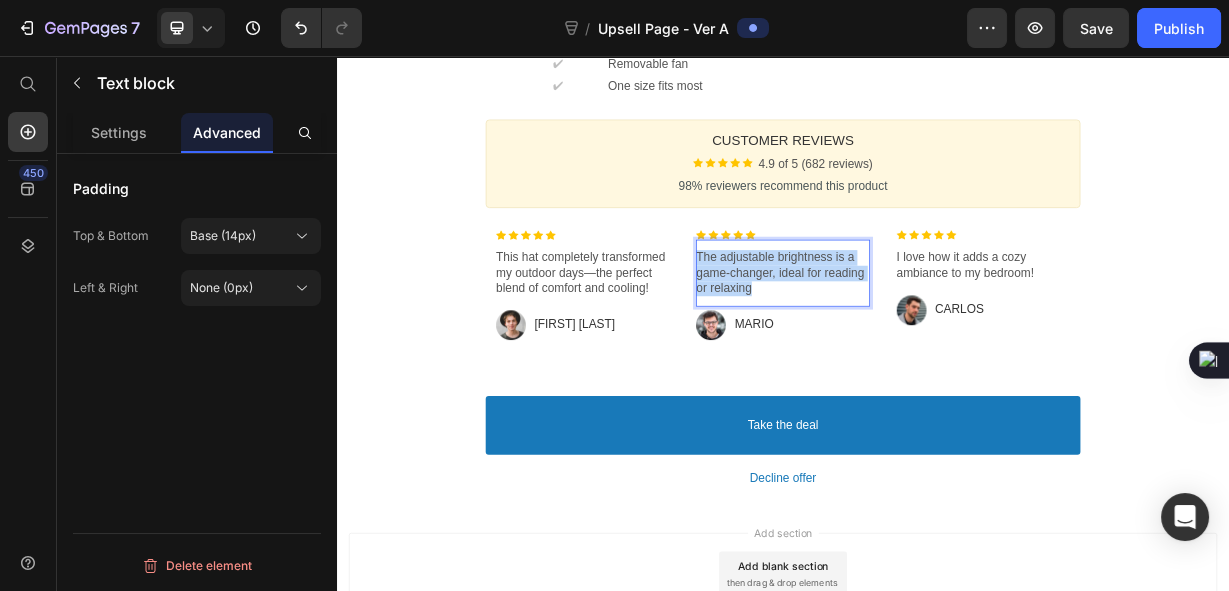 click on "The adjustable brightness is a game-changer, ideal for reading or relaxing" at bounding box center (936, 348) 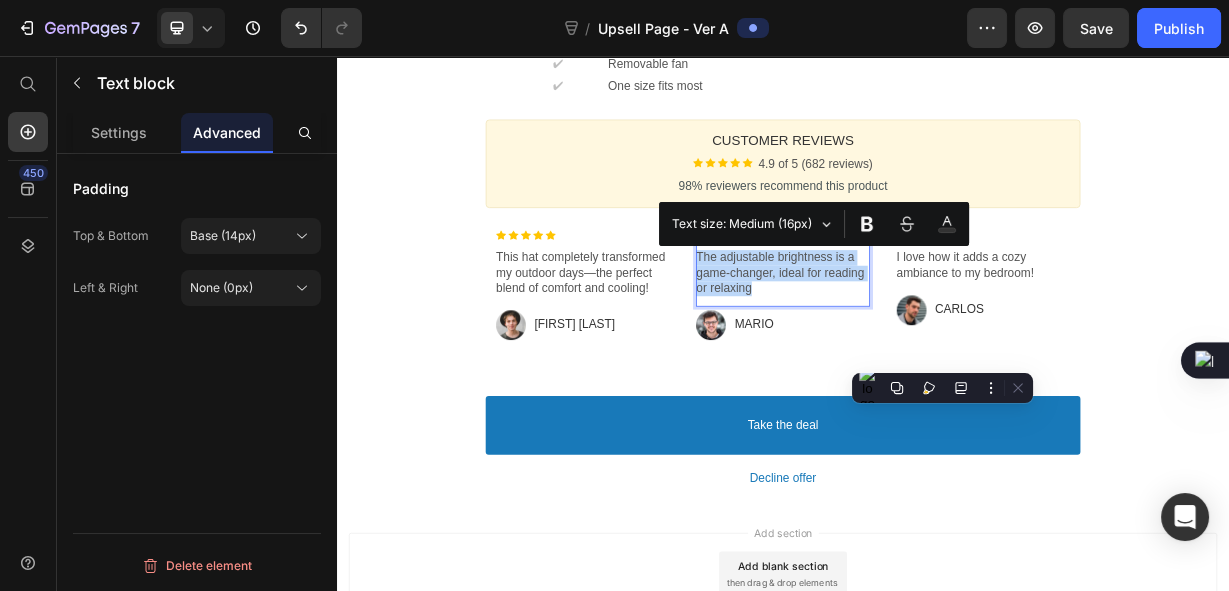 copy on "The adjustable brightness is a game-changer, ideal for reading or relaxing" 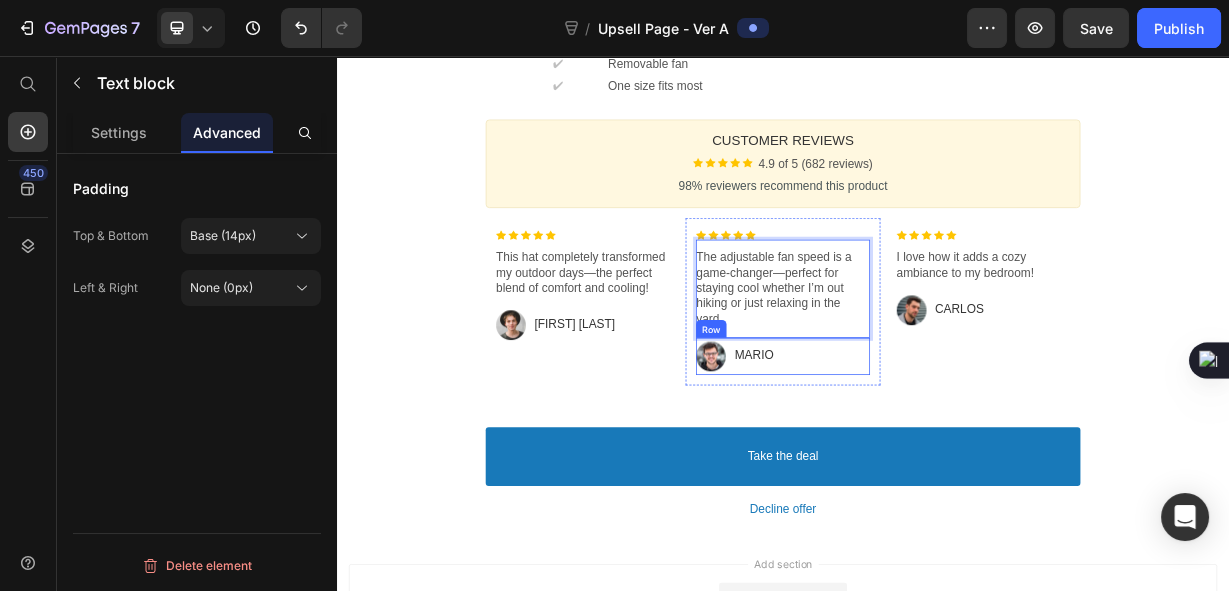 click on "Image [FIRST] Text block Row" at bounding box center (936, 460) 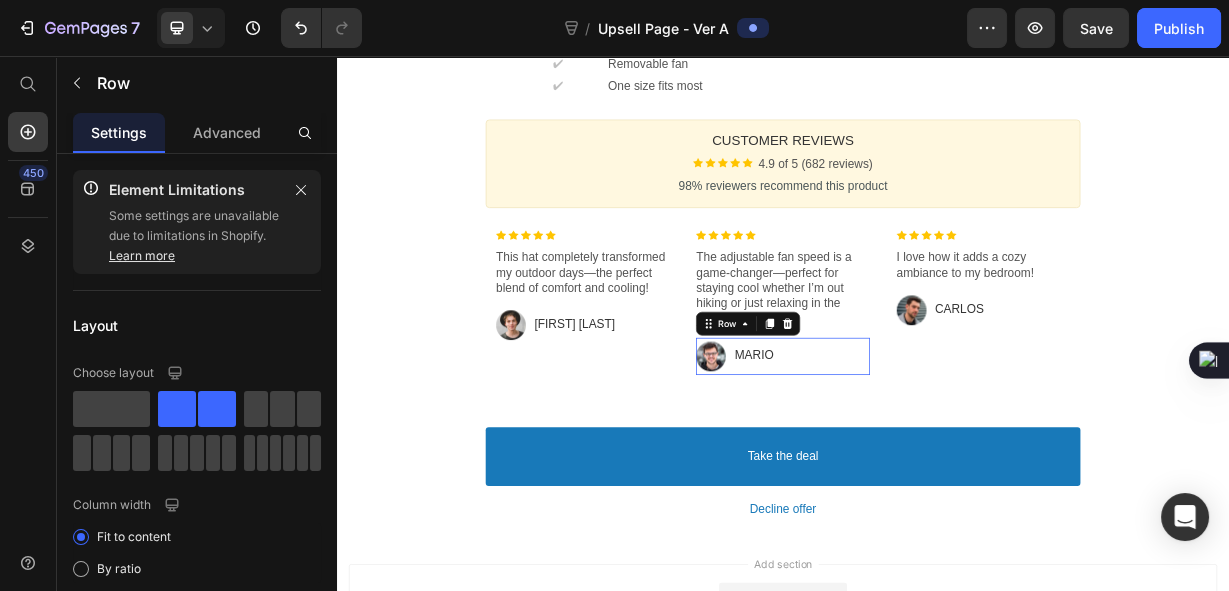click on "Image [FIRST] Text block Row" at bounding box center [936, 460] 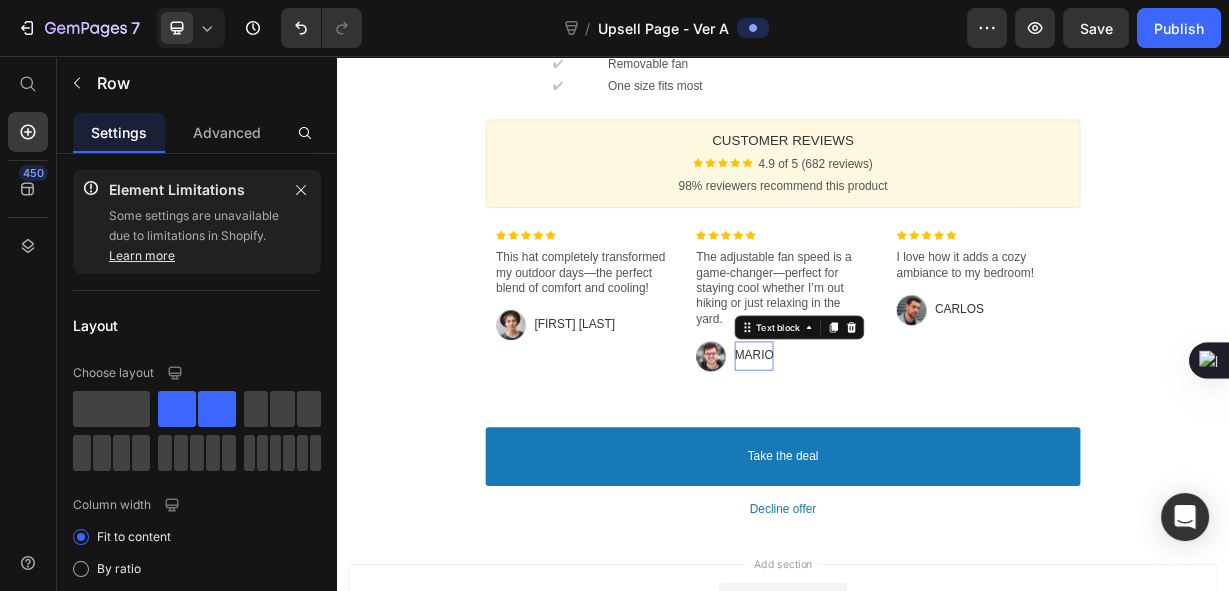 click on "MARIO" at bounding box center (898, 459) 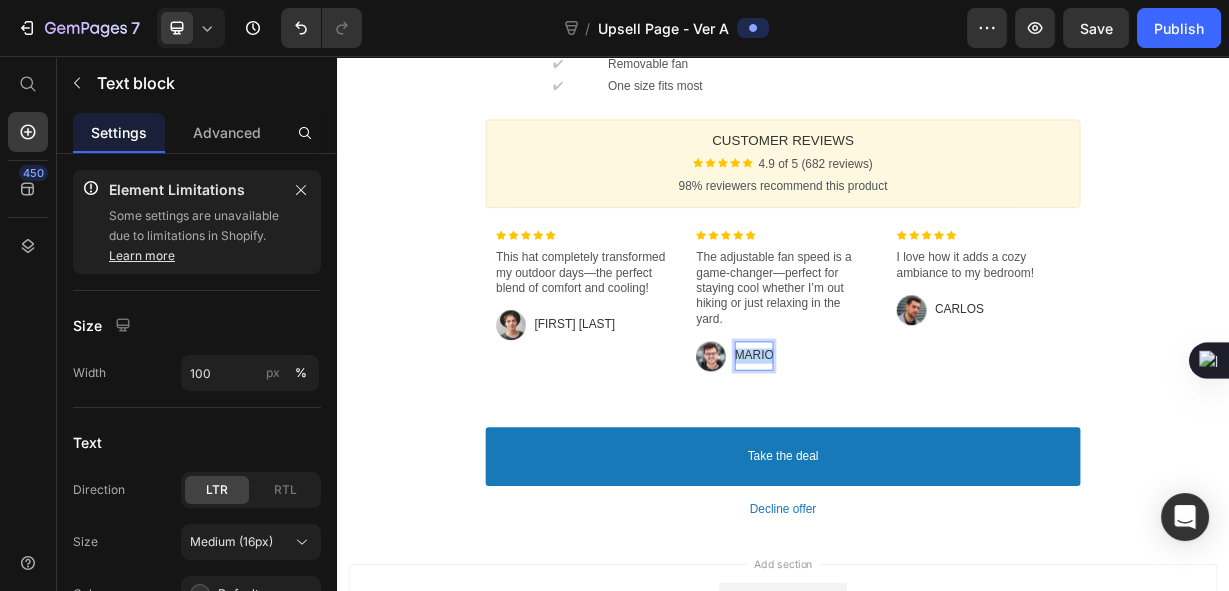 click on "MARIO" at bounding box center [898, 459] 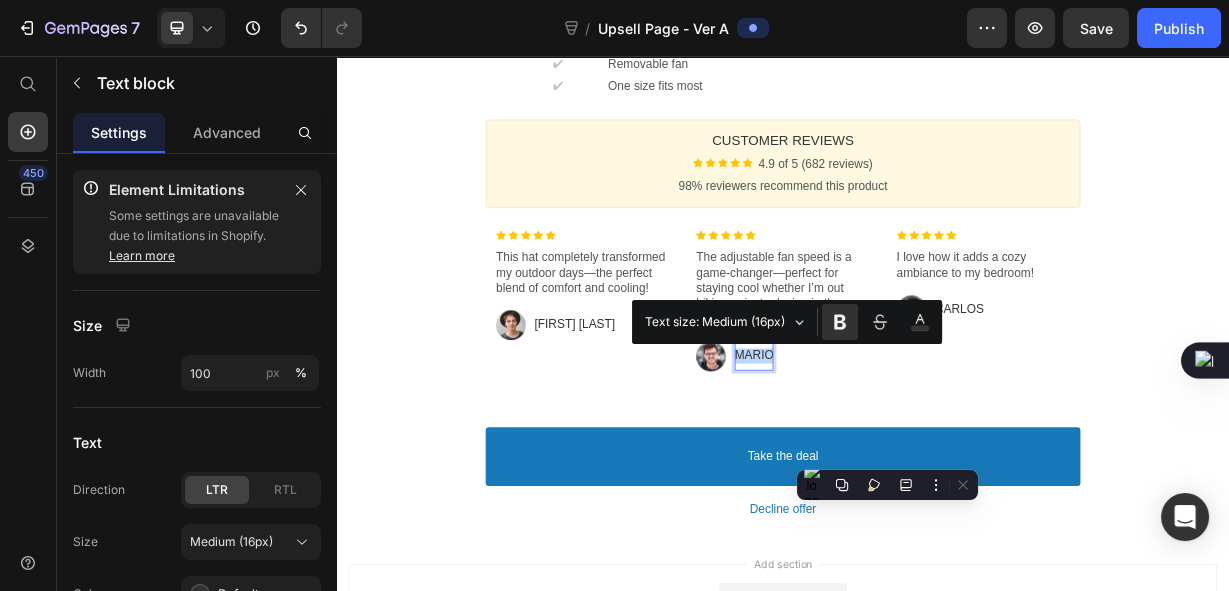 click on "MARIO" at bounding box center (898, 459) 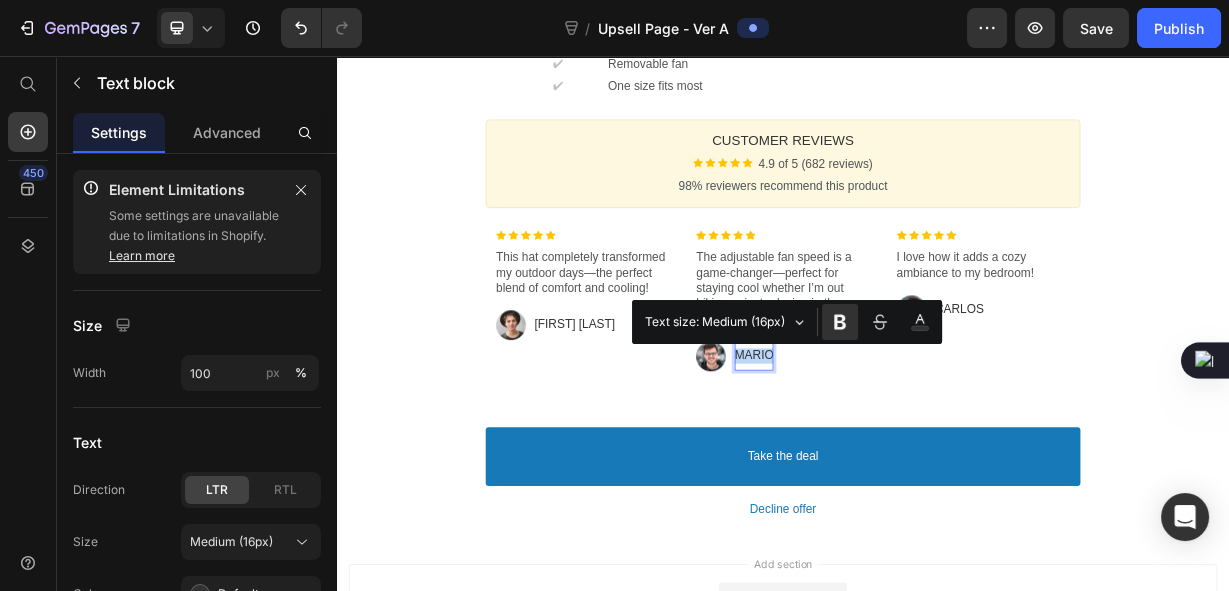 click on "MARIO" at bounding box center [898, 459] 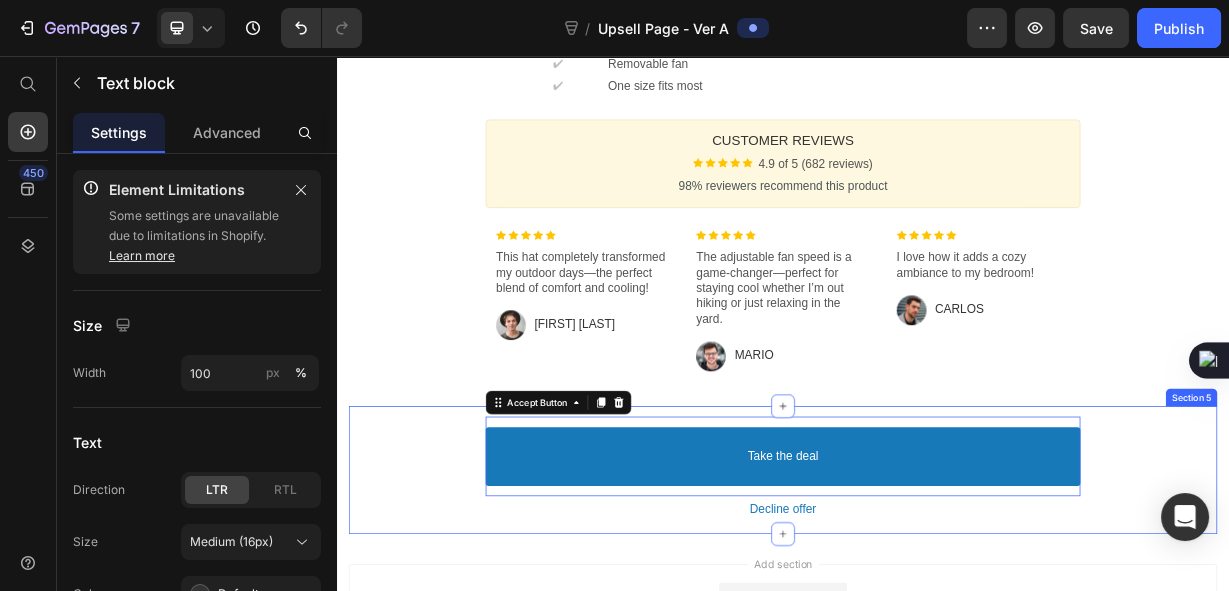 click on "Take the deal Accept Button   Decline offer Decline Button Product Offer Section 5" at bounding box center [937, 613] 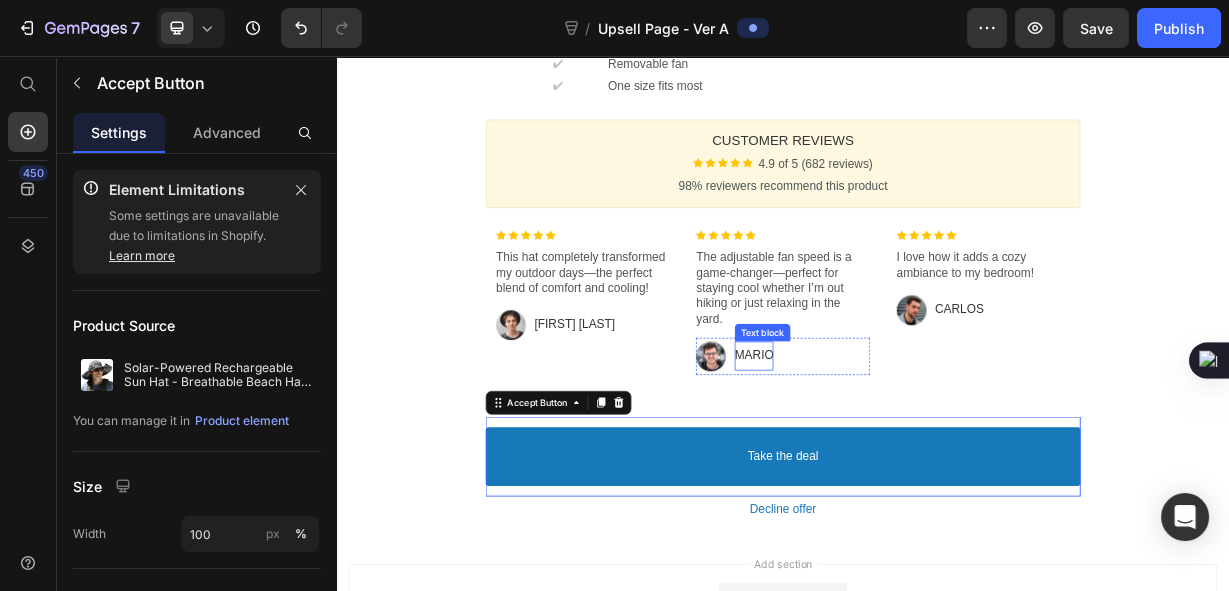 click on "MARIO" at bounding box center (898, 459) 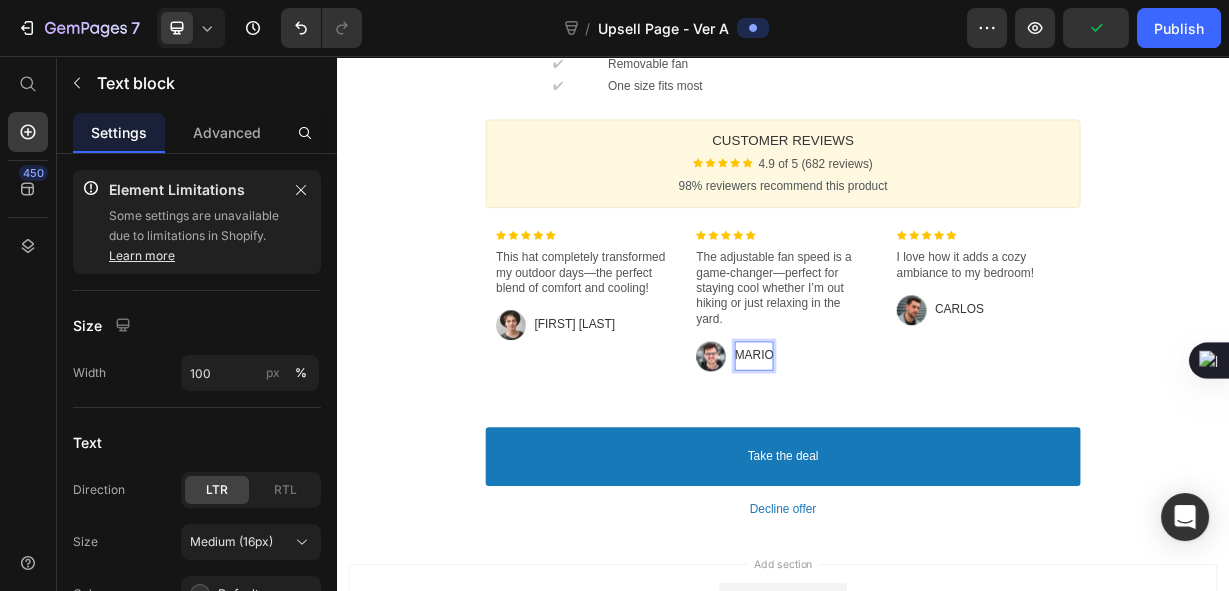 click on "MARIO" at bounding box center [898, 459] 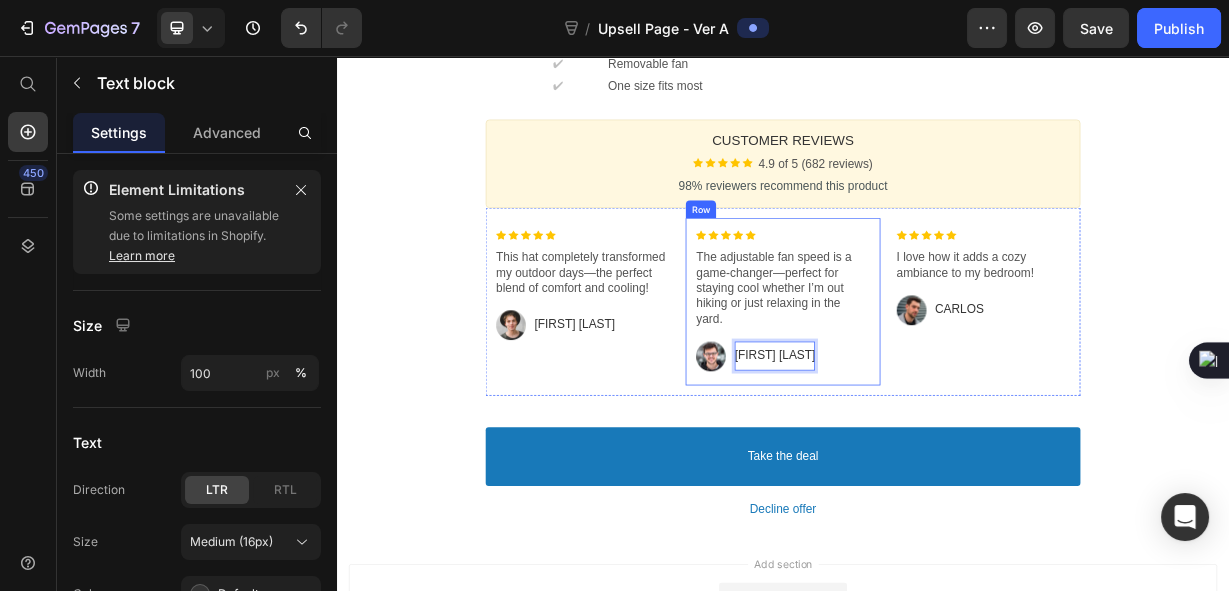 click on "Image This hat completely transformed my outdoor days—the perfect blend of comfort and cooling! Text block Image [FIRST] [LAST]. Text block Row Row Image The adjustable fan speed is a game-changer—perfect for staying cool whether I’m out hiking or just relaxing in the yard. Text block Image [FIRST]. Text block Row Row Image I love how it adds a cozy ambiance to my bedroom! Text block Image [FIRST] Text block Row Row Row" at bounding box center (937, 386) 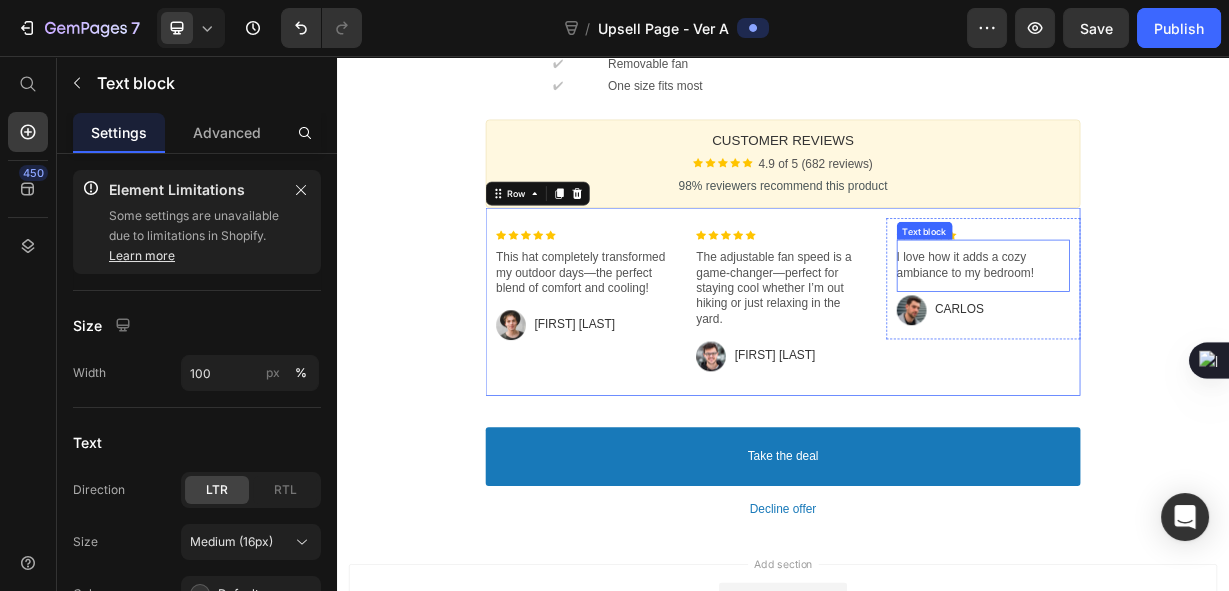 click on "I love how it adds a cozy ambiance to my bedroom!" at bounding box center (1206, 338) 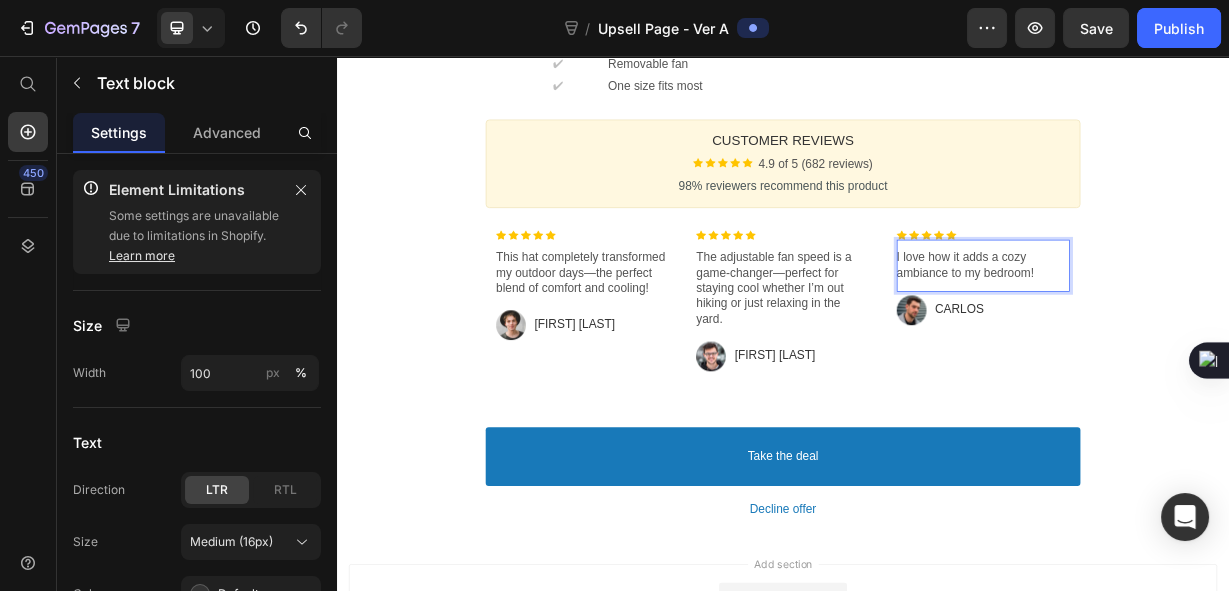 click on "I love how it adds a cozy ambiance to my bedroom!" at bounding box center (1206, 338) 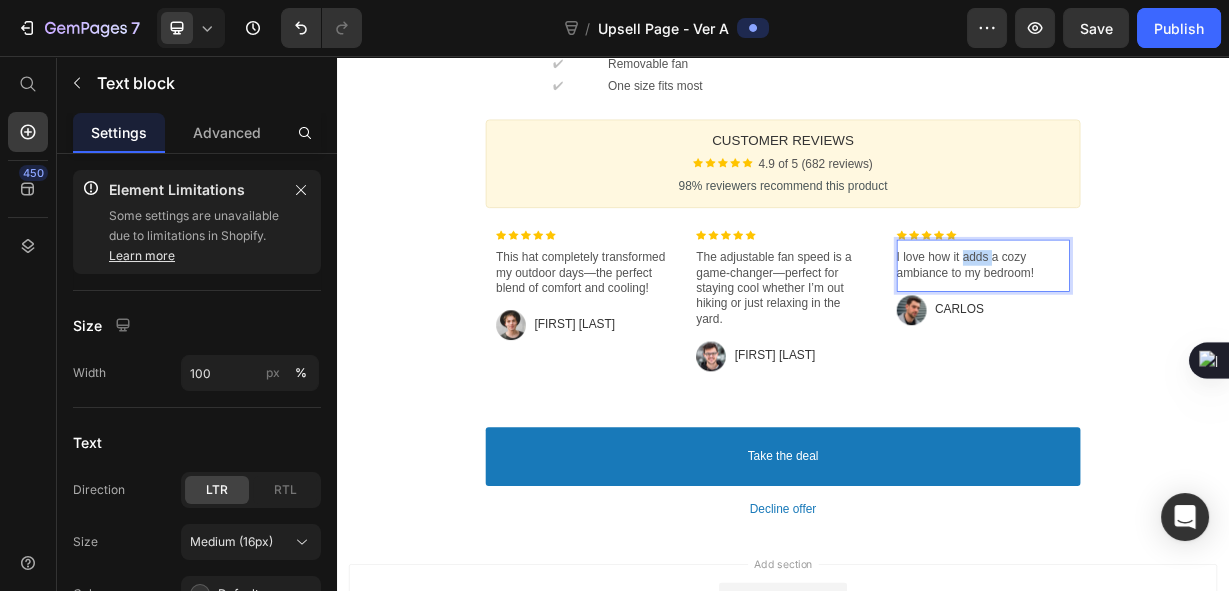 click on "I love how it adds a cozy ambiance to my bedroom!" at bounding box center (1206, 338) 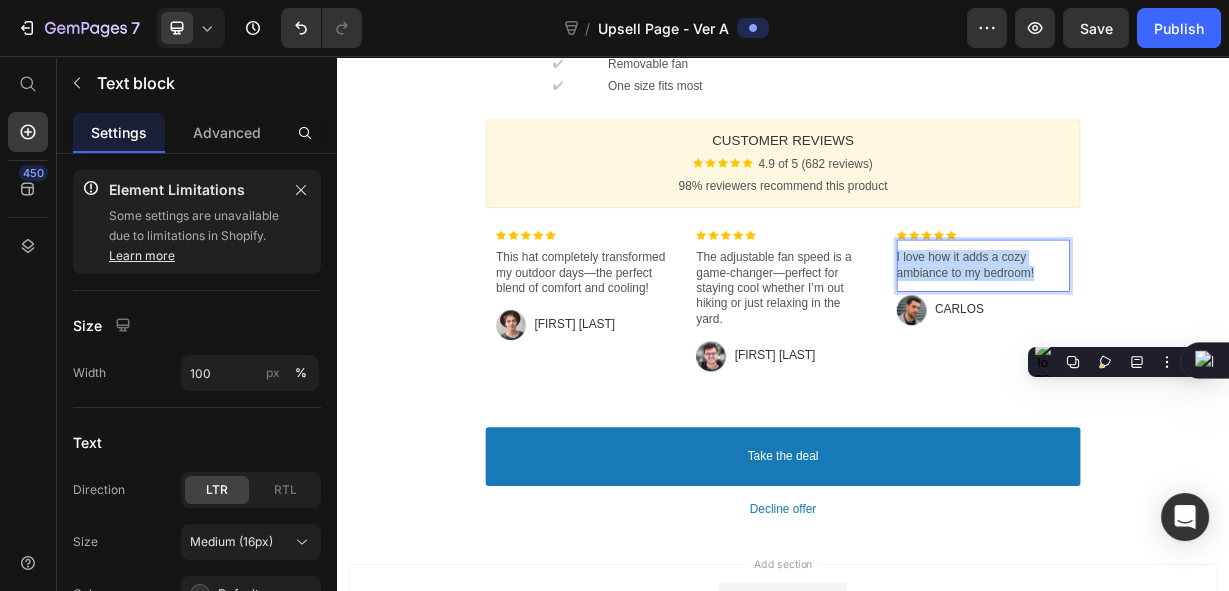 click on "I love how it adds a cozy ambiance to my bedroom!" at bounding box center [1206, 338] 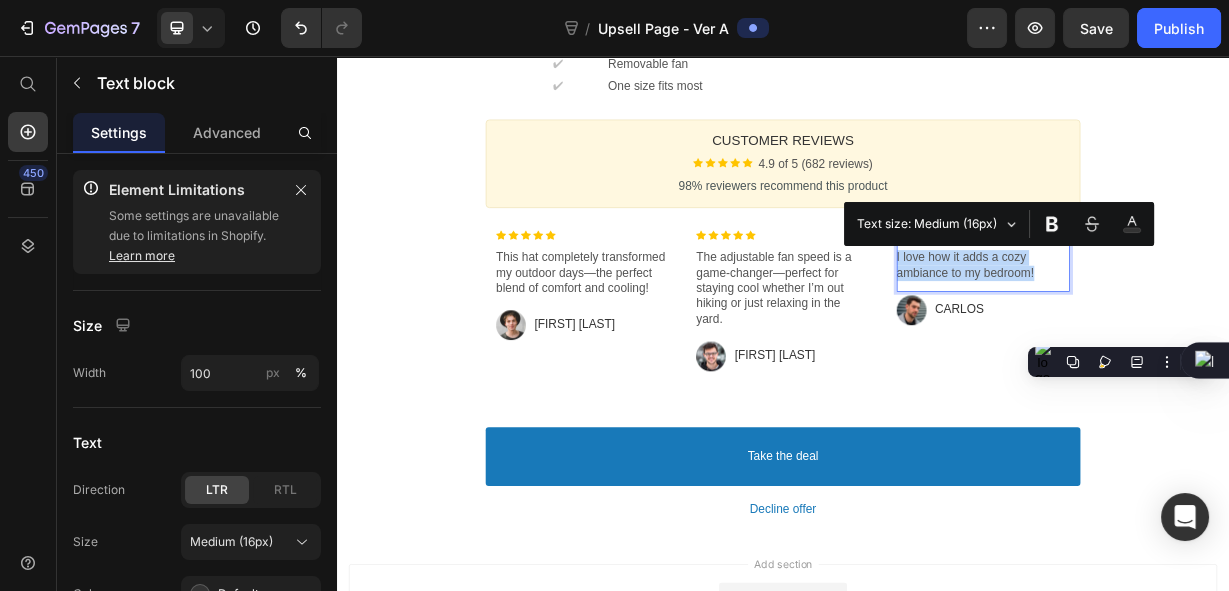 copy on "I love how it adds a cozy ambiance to my bedroom!" 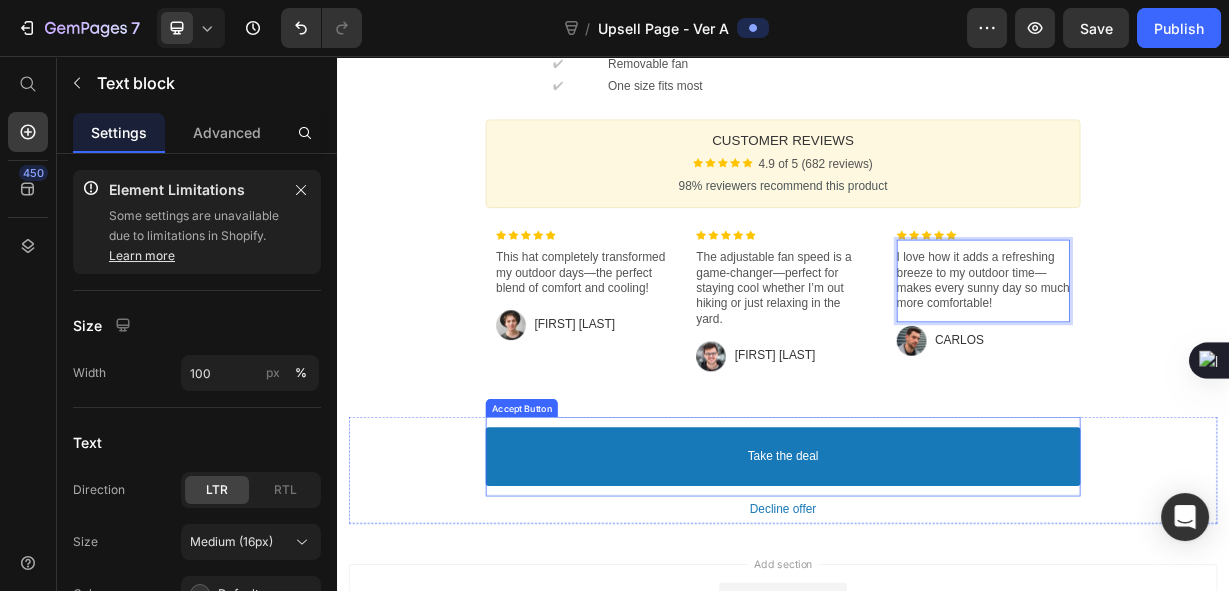 click on "Take the deal" at bounding box center [937, 594] 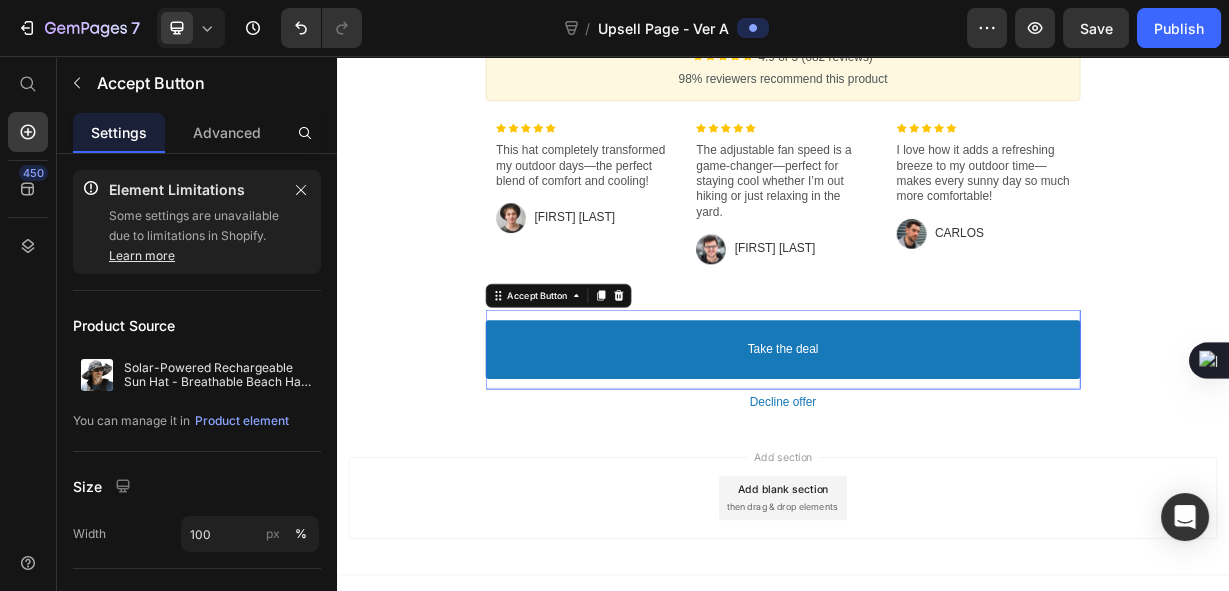 scroll, scrollTop: 2945, scrollLeft: 0, axis: vertical 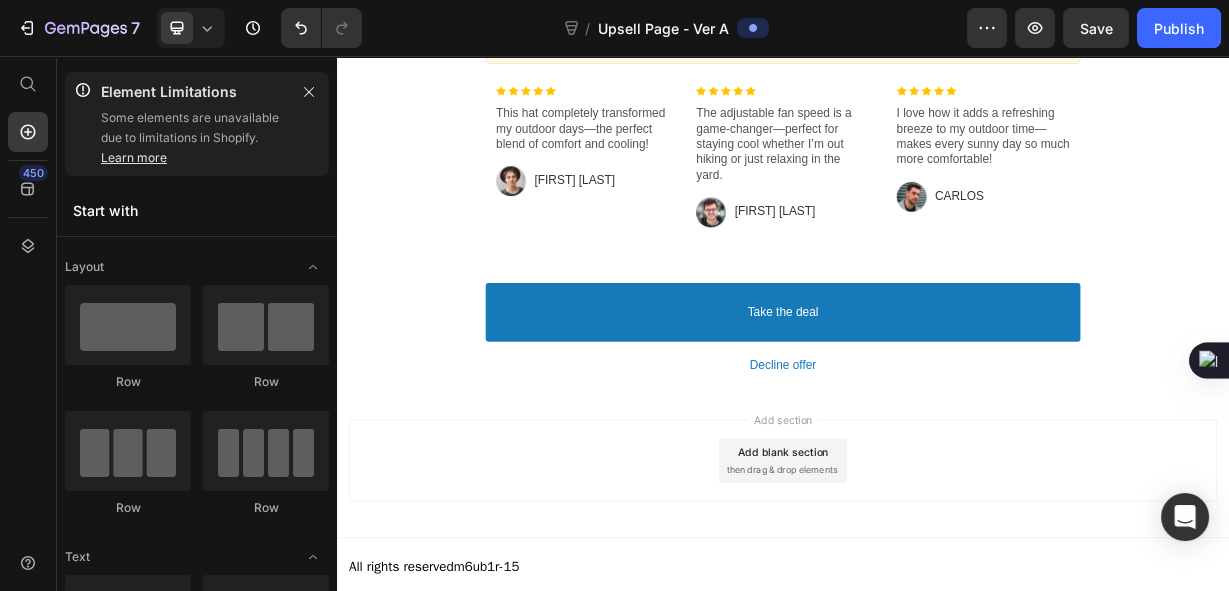 drag, startPoint x: 949, startPoint y: 601, endPoint x: 746, endPoint y: 556, distance: 207.92787 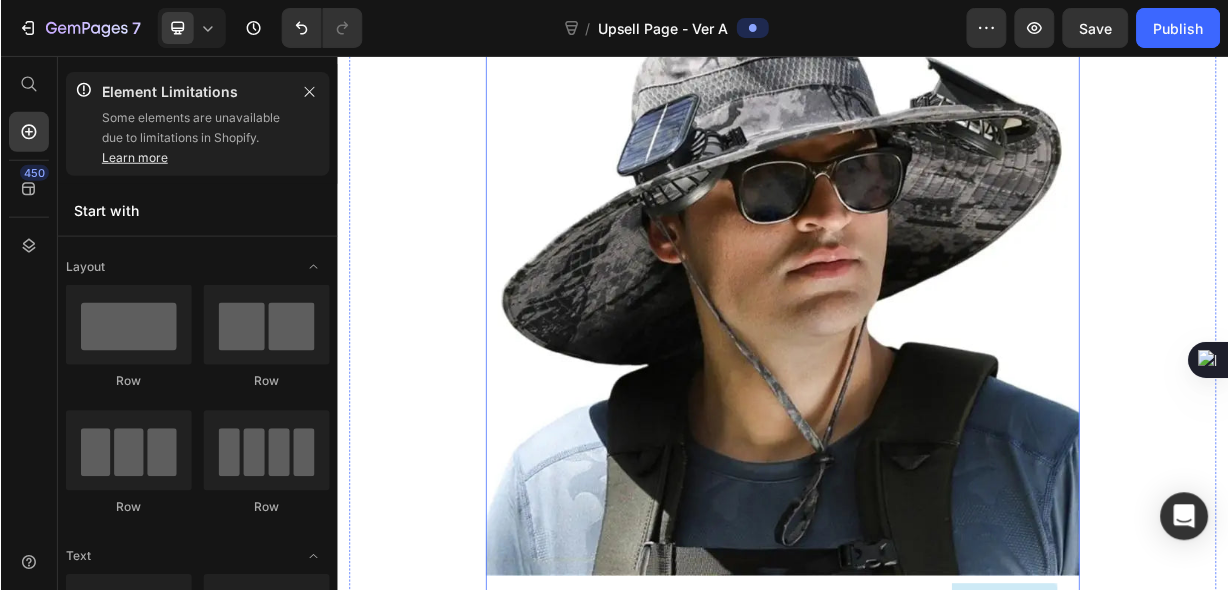 scroll, scrollTop: 0, scrollLeft: 0, axis: both 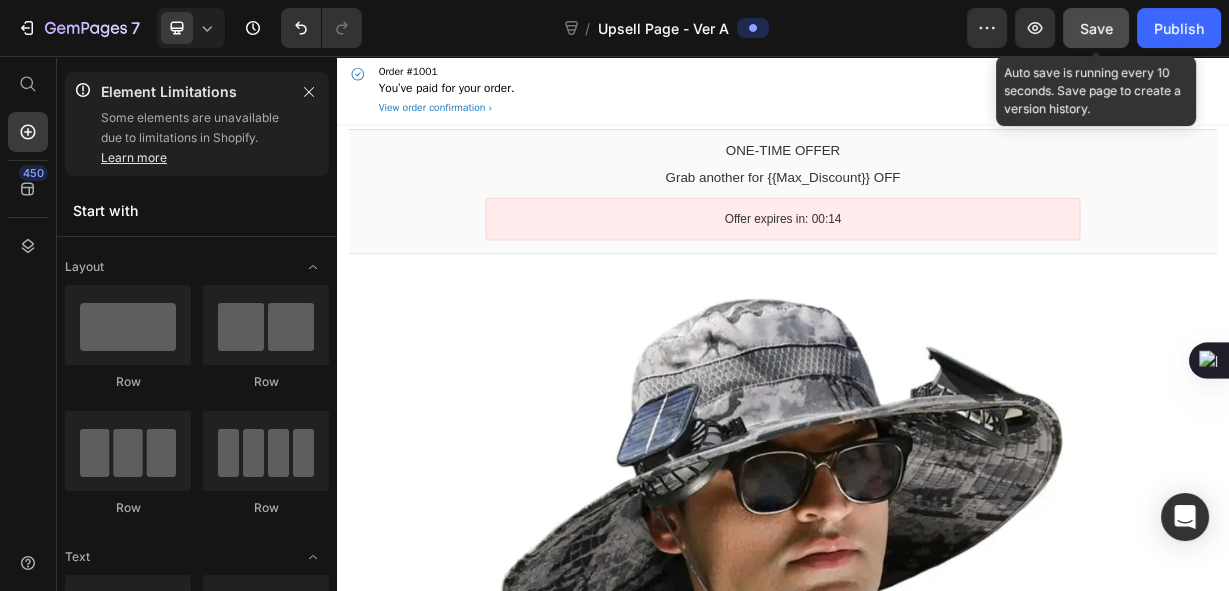 click on "Save" at bounding box center (1096, 28) 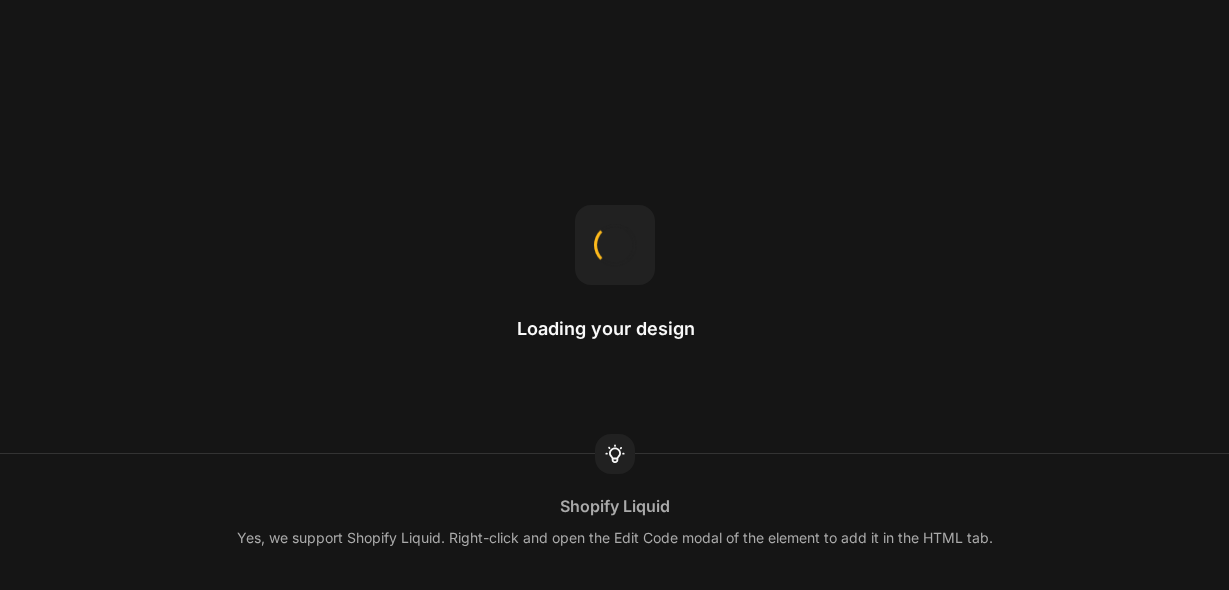 scroll, scrollTop: 0, scrollLeft: 0, axis: both 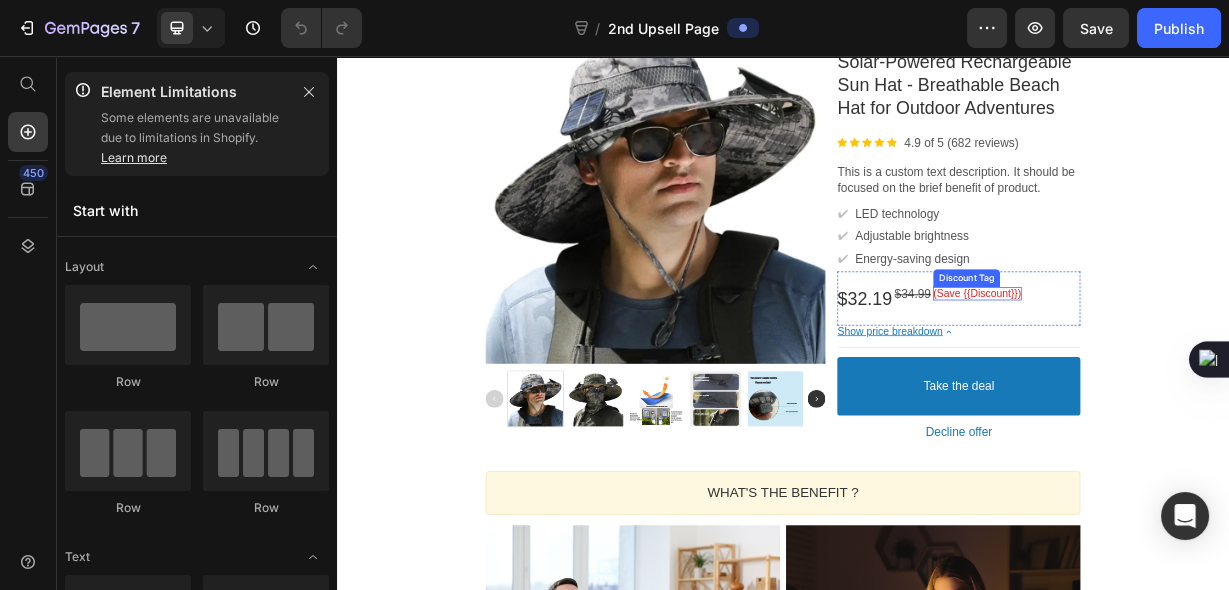 click on "(Save {{Discount}})" at bounding box center (1198, 375) 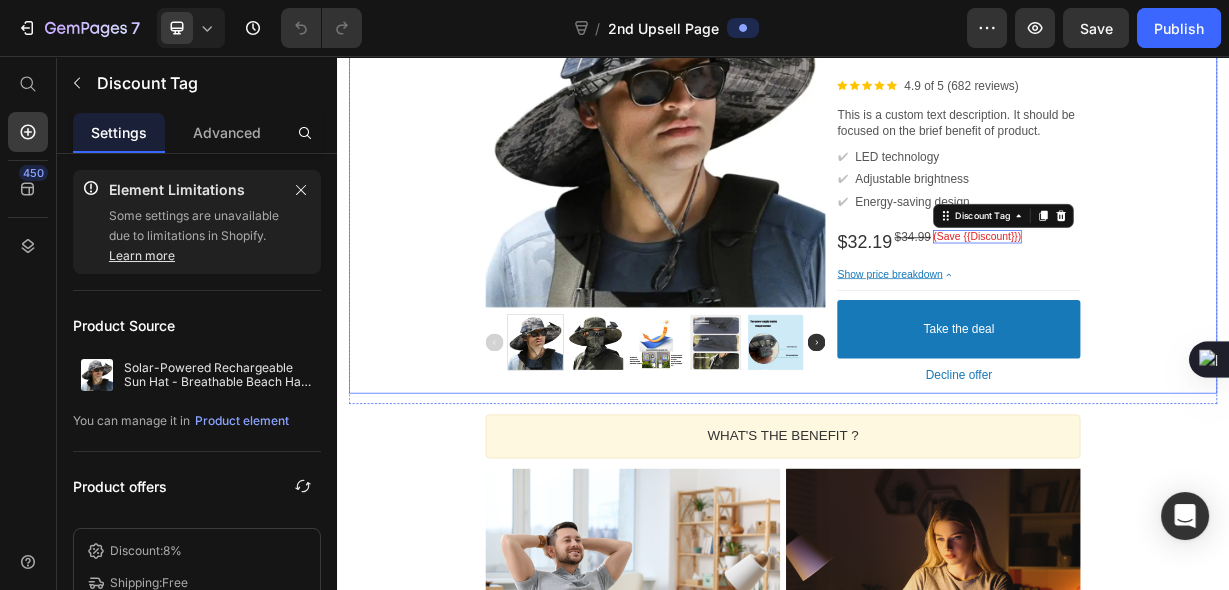 scroll, scrollTop: 444, scrollLeft: 0, axis: vertical 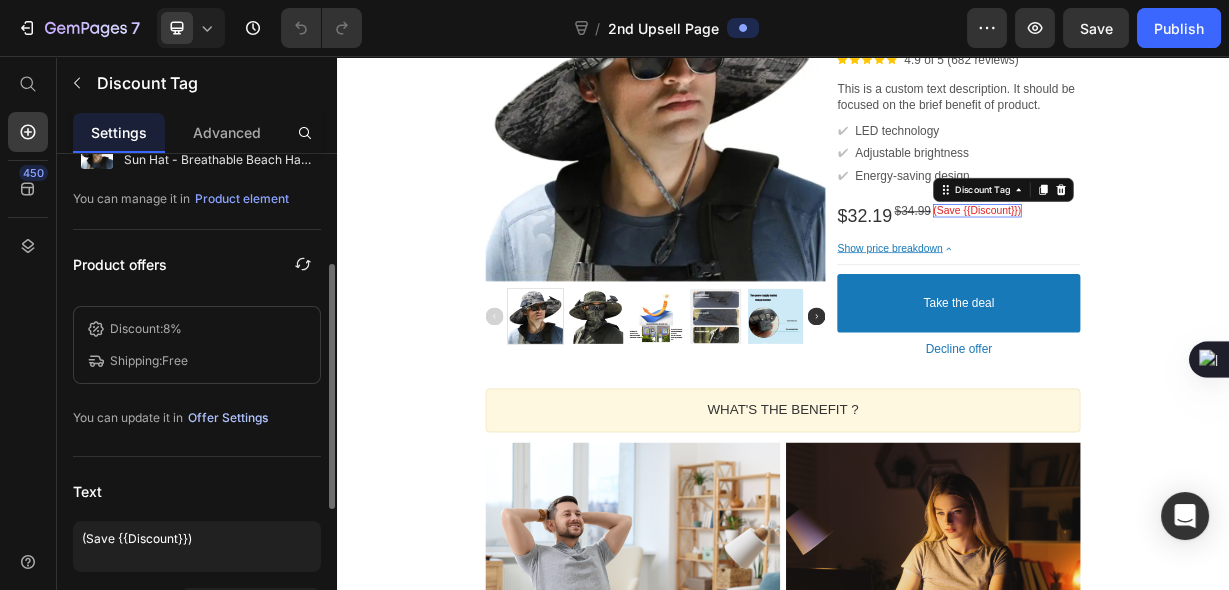 click on "Offer Settings" at bounding box center (228, 418) 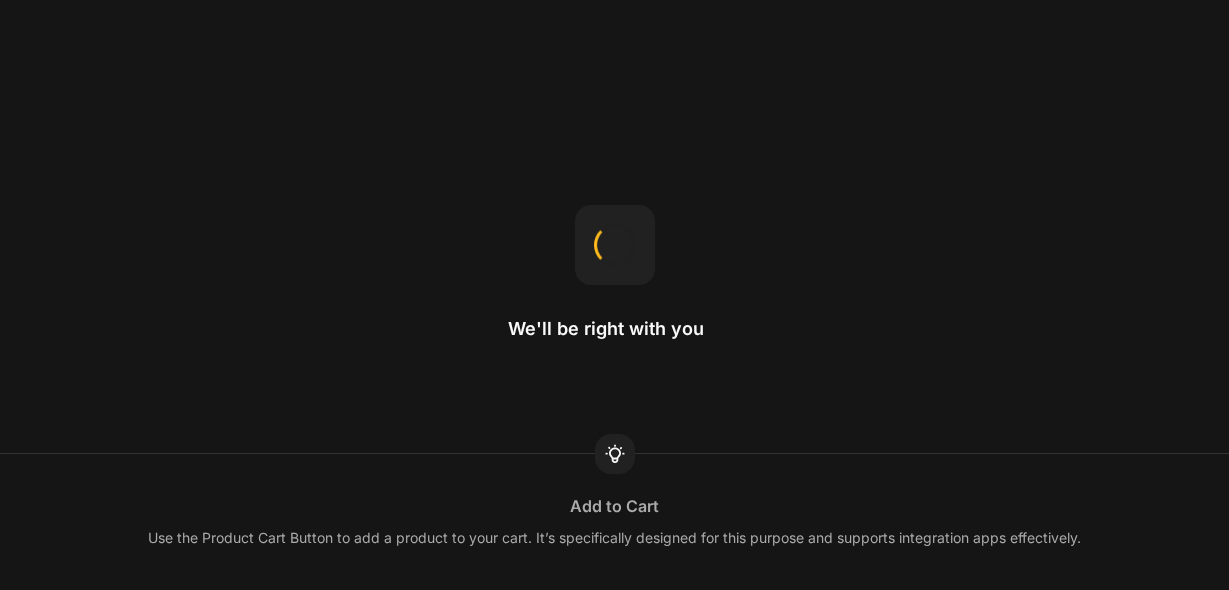 scroll, scrollTop: 0, scrollLeft: 0, axis: both 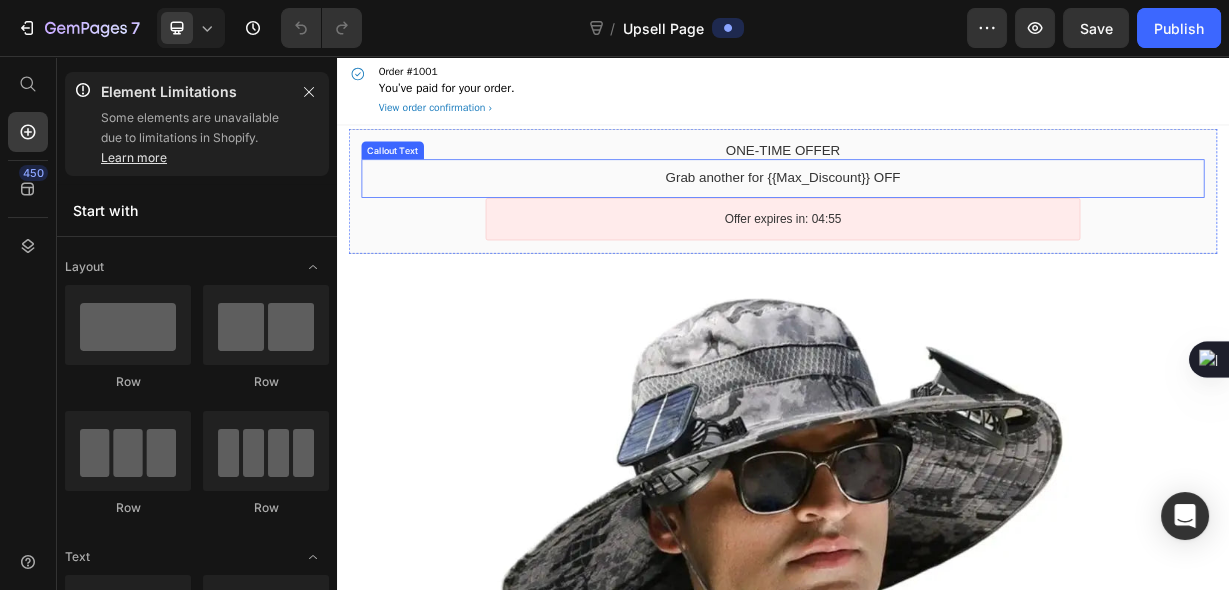 click on "Grab another for {{Max_Discount}} OFF" at bounding box center [937, 220] 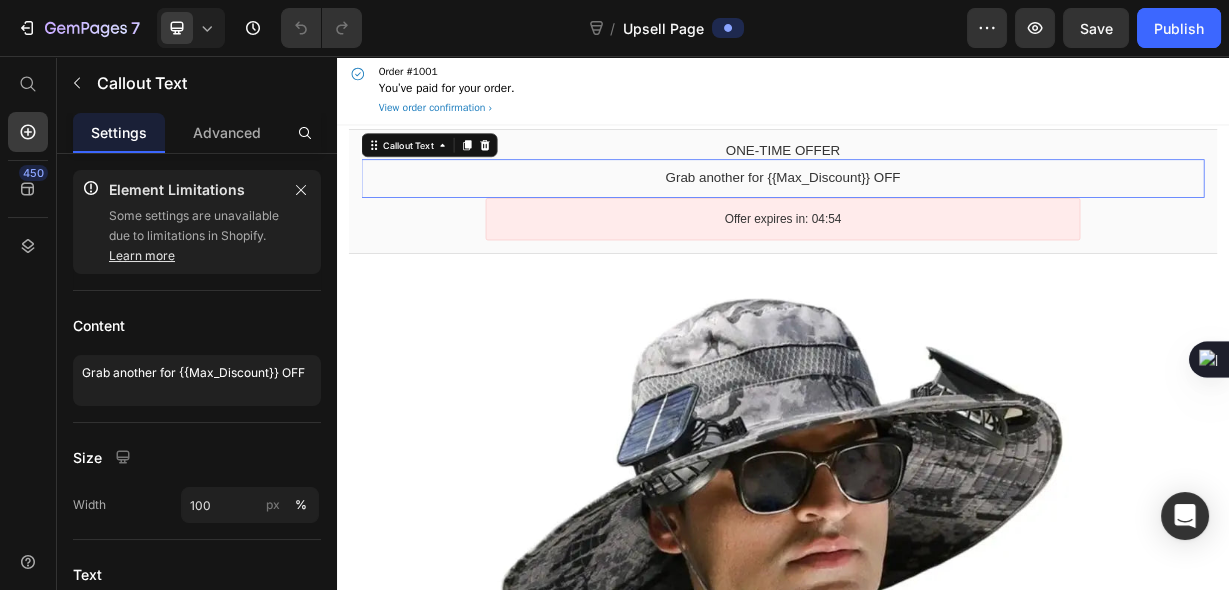 click on "Grab another for {{Max_Discount}} OFF" at bounding box center [937, 220] 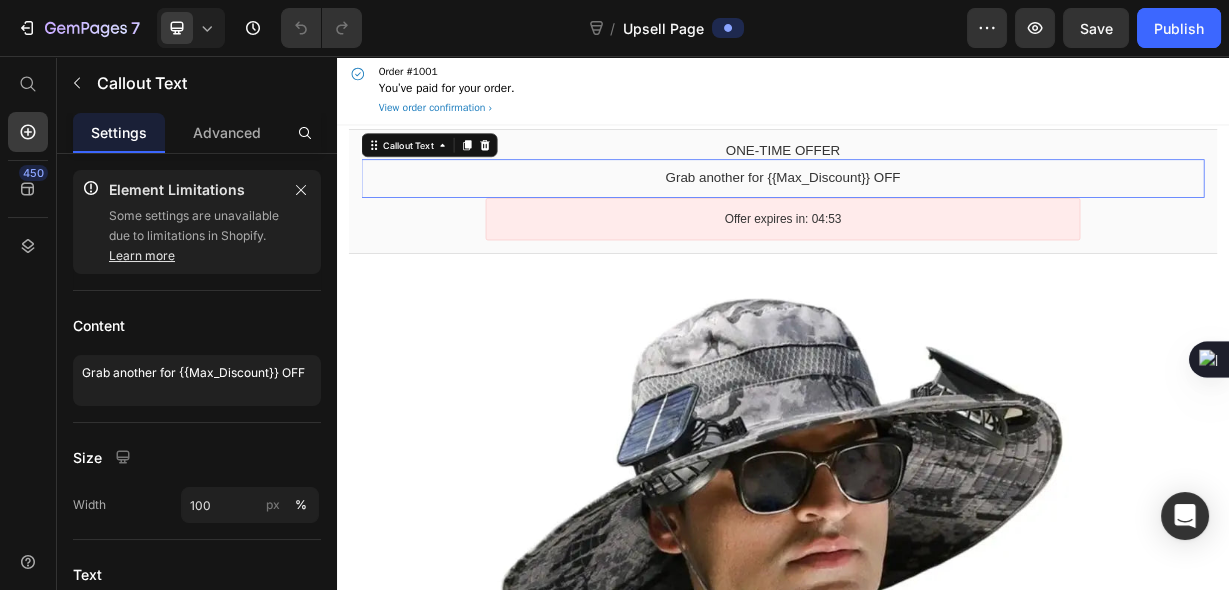 click on "Grab another for {{Max_Discount}} OFF Callout Text" at bounding box center [937, 220] 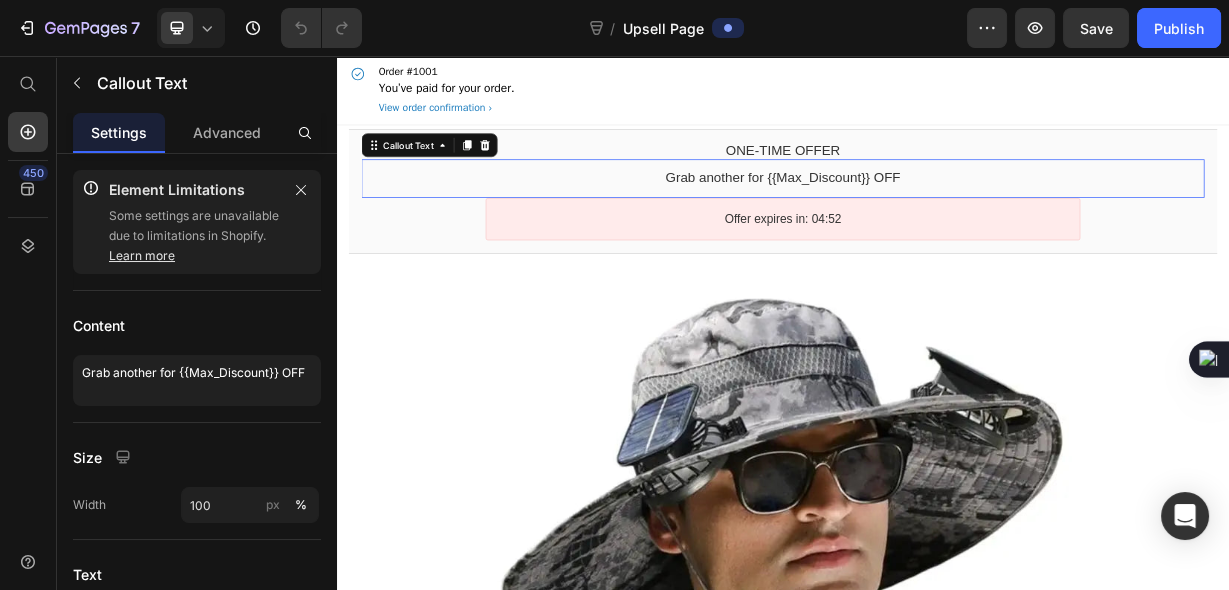 click on "Grab another for {{Max_Discount}} OFF" at bounding box center [937, 220] 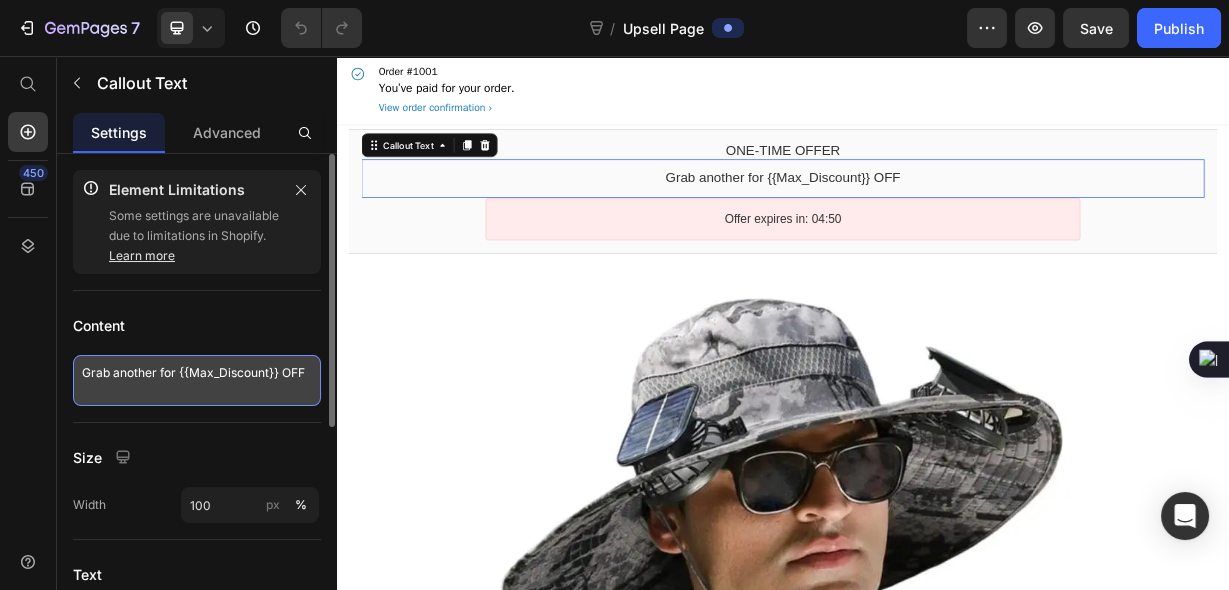 click on "Grab another for {{Max_Discount}} OFF" at bounding box center (197, 380) 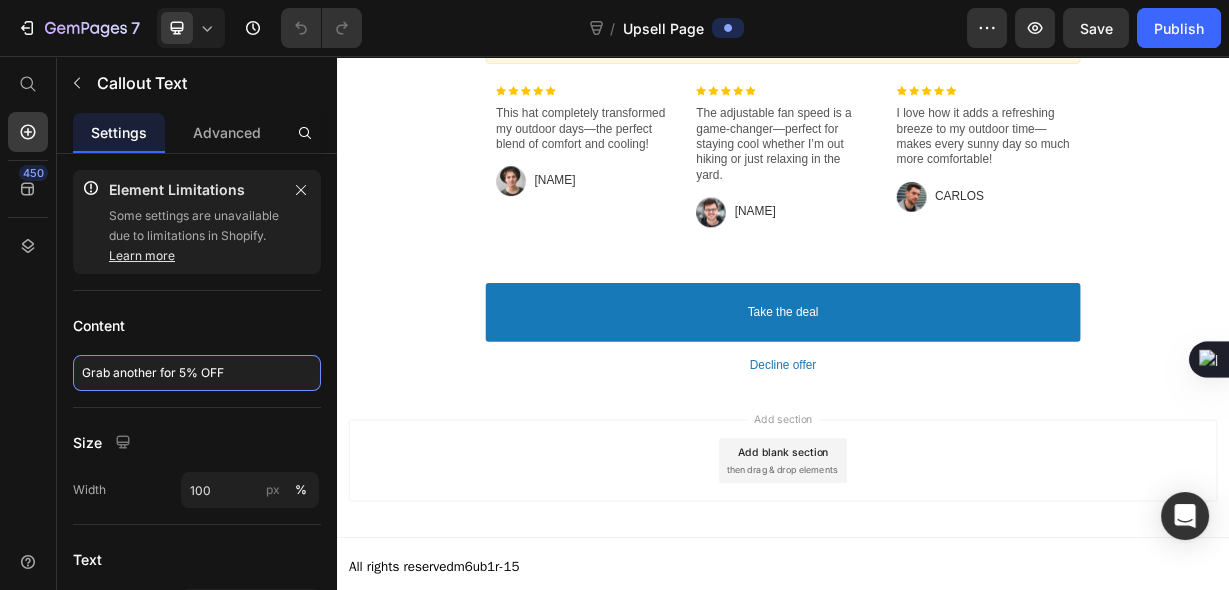 scroll, scrollTop: 2947, scrollLeft: 0, axis: vertical 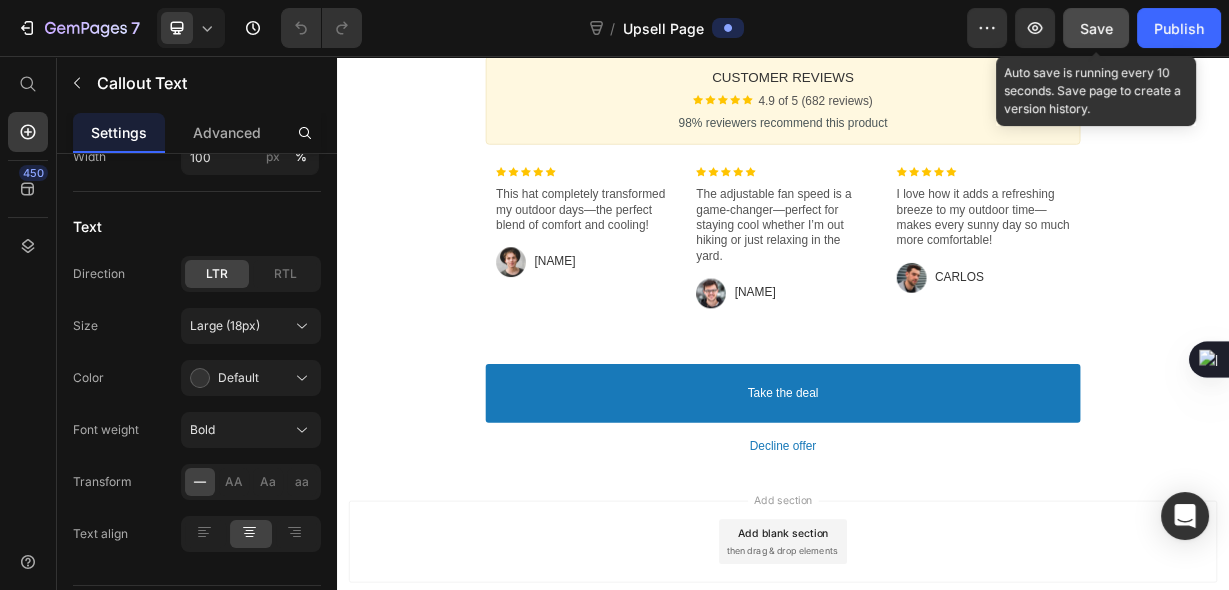 type on "Grab another for 5% OFF" 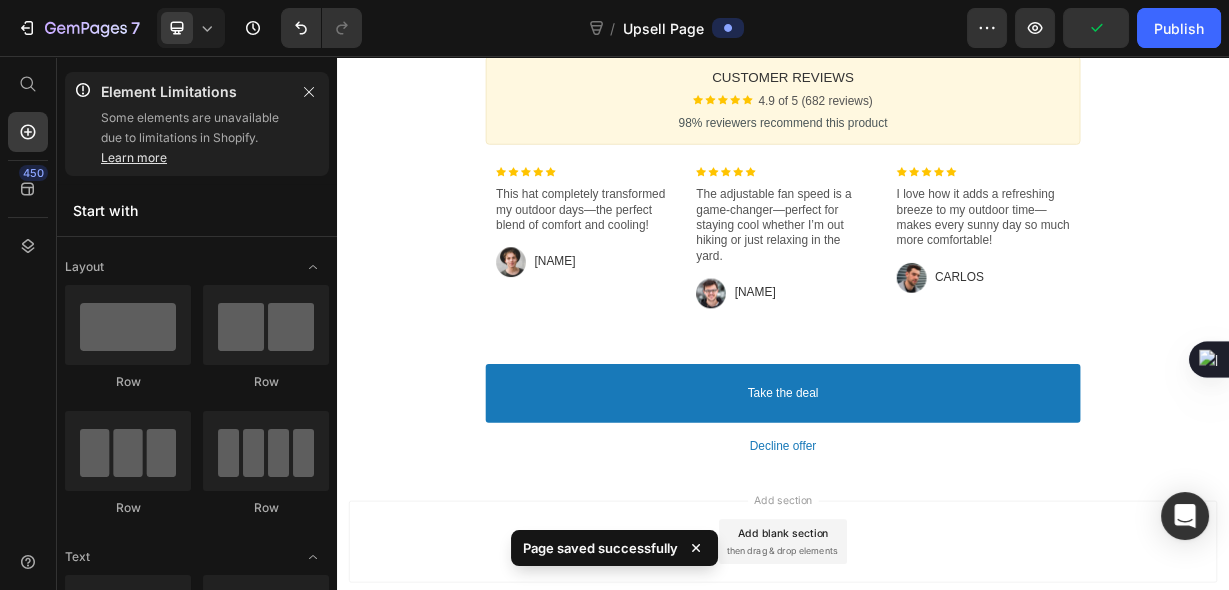 click on "One-time Offer Callout Text Grab another for 5% OFF Callout Text   Offer expires in: 04:30 Countdown Timer Callout Box Section 1 Product Images Image Solar-Powered Rechargeable Sun Hat - Breathable Beach Hat for Outdoor Adventures Product Title Image 4.9 of 5 (682 reviews) Text block Row Beat the heat with ease. The Juvoza Solar Fan Hat combines powerful, hands-free cooling with UPF 50+ sun protection—keeping you comfortable, shaded, and refreshed no matter where your summer takes you. Text block ✔ Text block Built-in solar fan for instant, hands-free cooling Text block Row ✔ Text block UPF 50+ wide brim for all-day sun protection Text block Row ✔ Text block Energy-saving design Text block Row $33.24 Price $34.99 Price Post Purchase Line Row Show price breakdown Price Breakdown Take the deal Accept Button Decline offer Decline Button Row Product Offer Section 2 WHAT'S THE BENEFIT ? Heading Callout Box Image ✔ Text block Dual power modes Text block Row ✔ Text block Adjustable fan speeds Text block" at bounding box center [937, -1037] 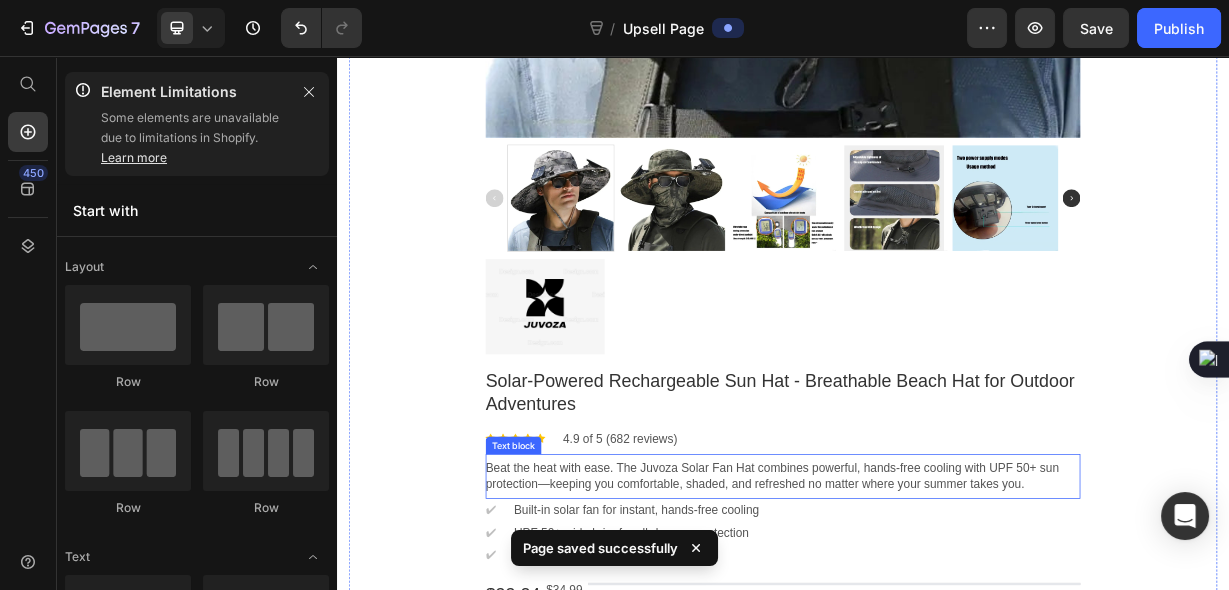 scroll, scrollTop: 1280, scrollLeft: 0, axis: vertical 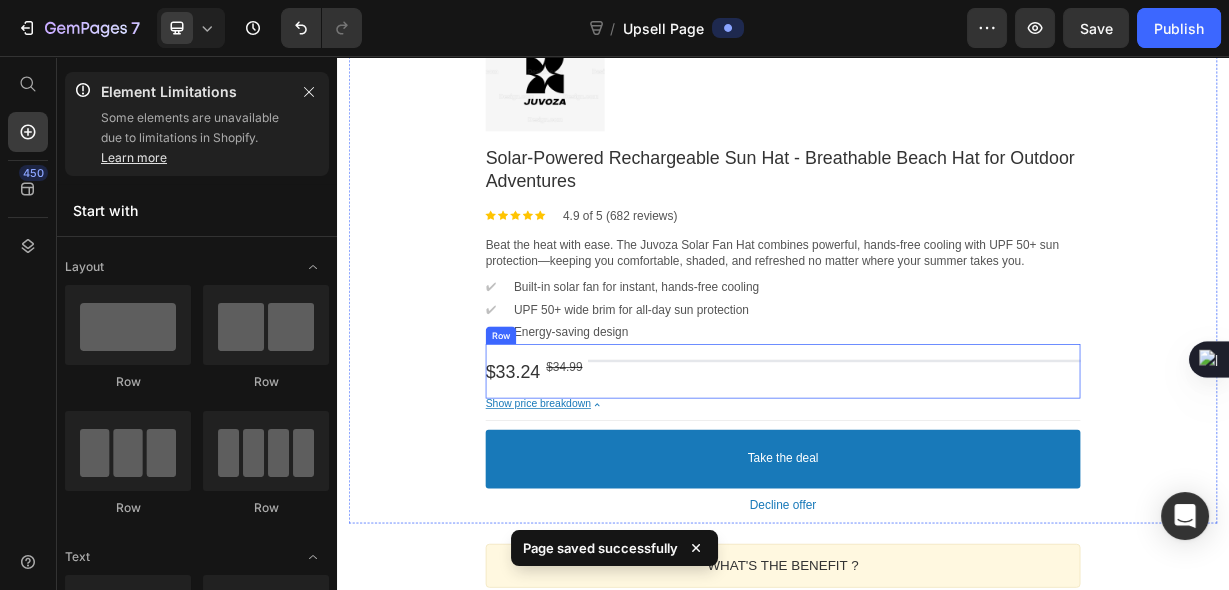 click on "$33.24" at bounding box center [573, 479] 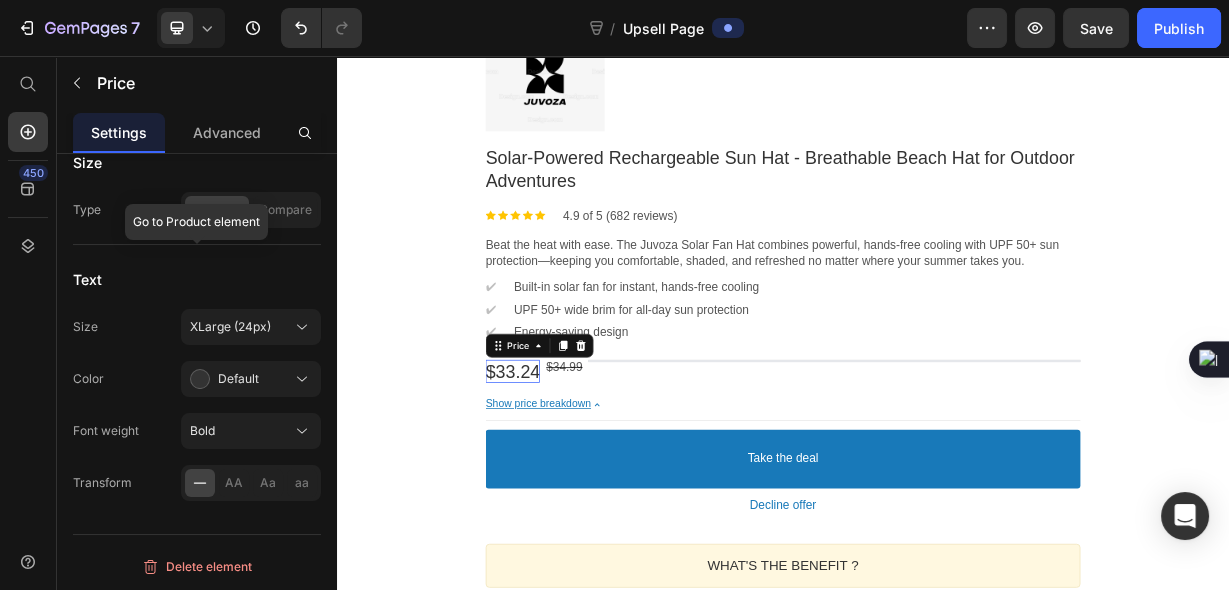 scroll, scrollTop: 0, scrollLeft: 0, axis: both 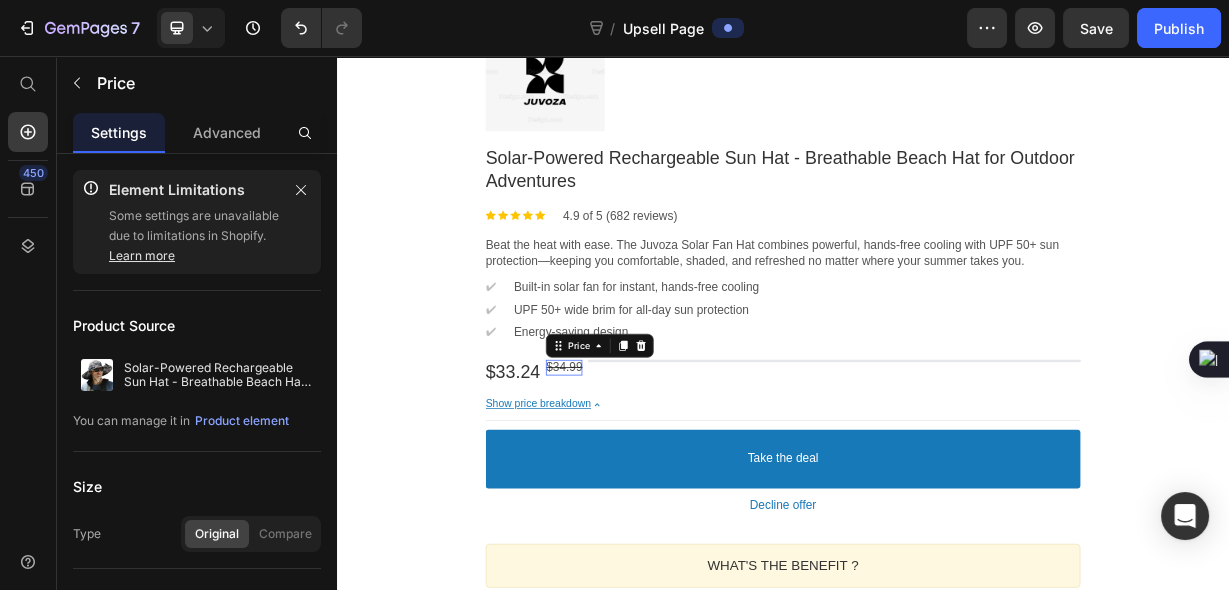 click on "$34.99" at bounding box center [642, 473] 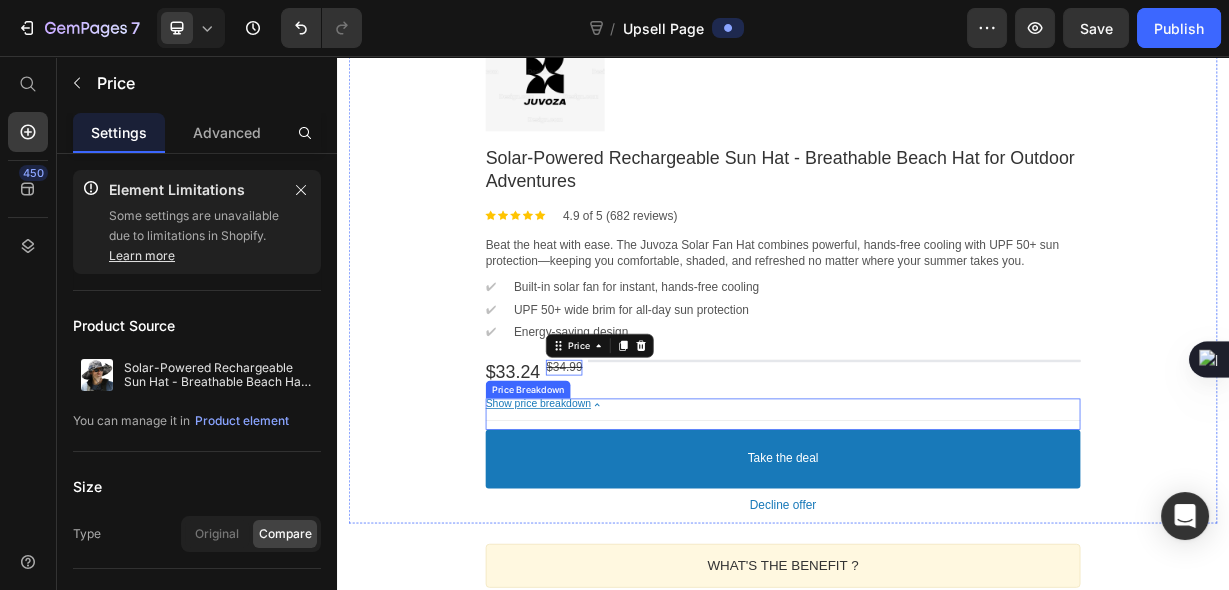 click on "Show price breakdown" at bounding box center [608, 524] 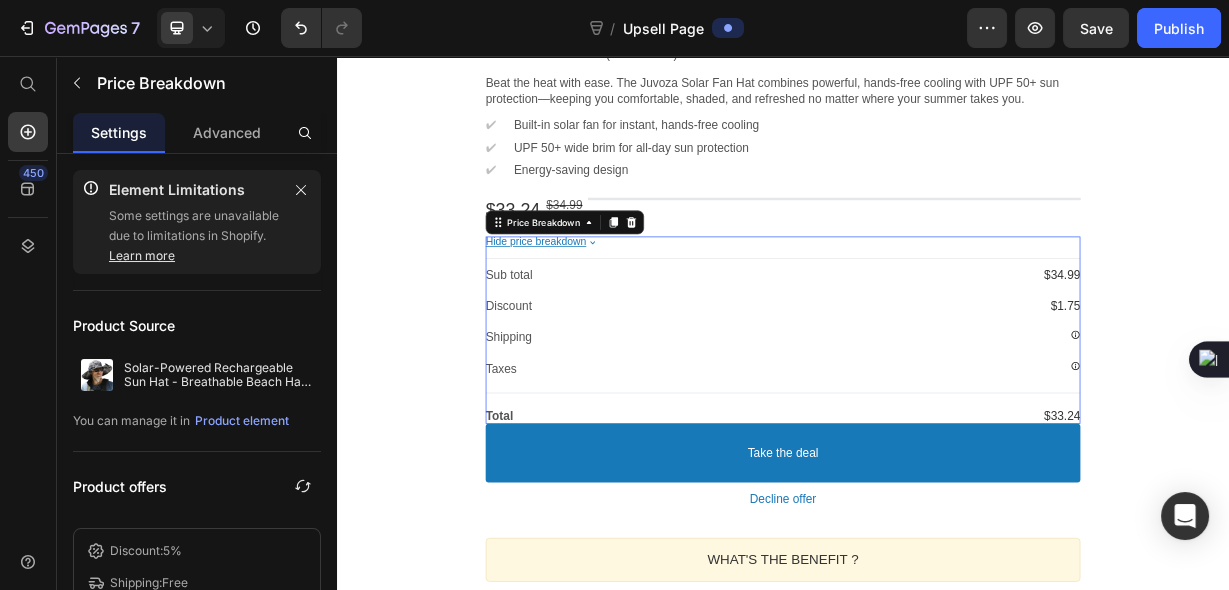 scroll, scrollTop: 1502, scrollLeft: 0, axis: vertical 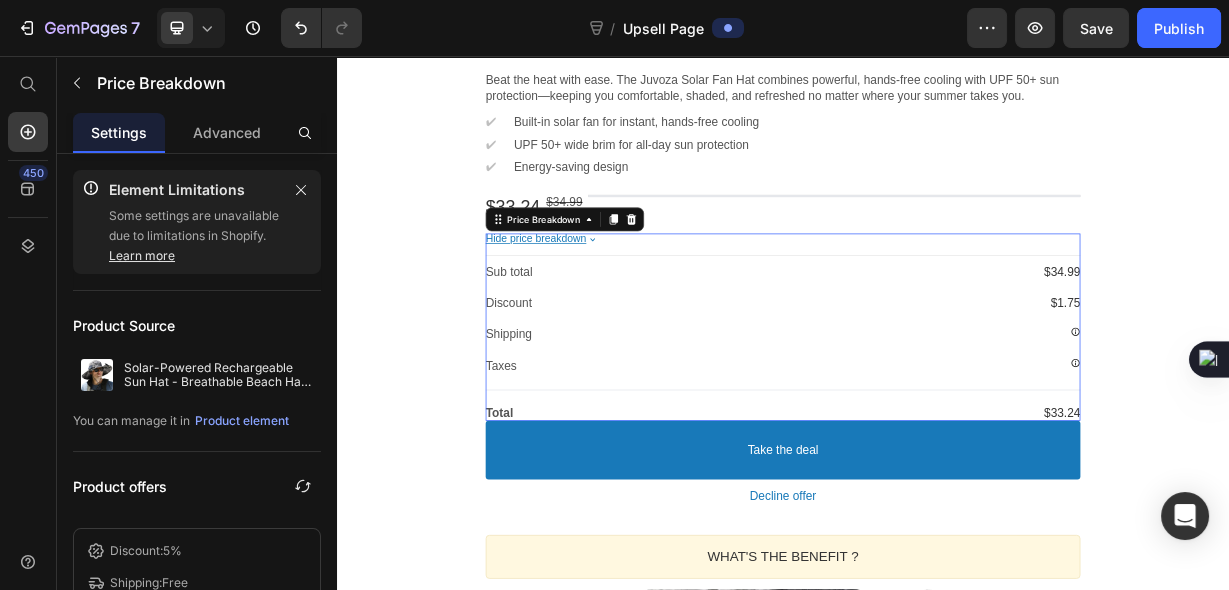 click on "Shipping Shipping fee will be calculated on real offer page" at bounding box center [937, 430] 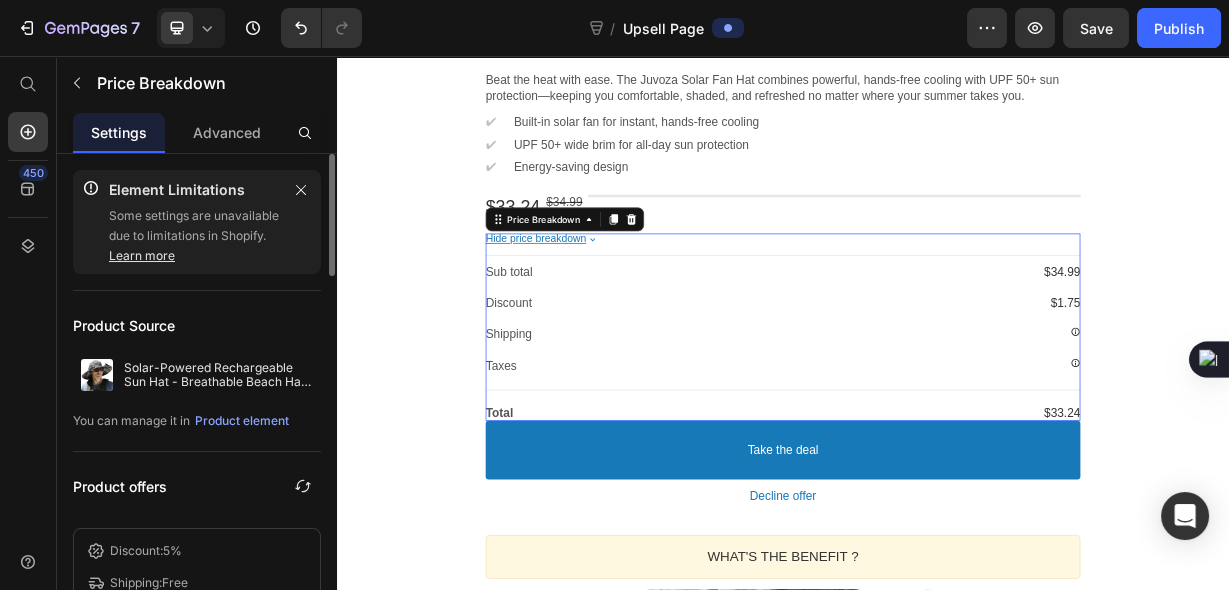 scroll, scrollTop: 222, scrollLeft: 0, axis: vertical 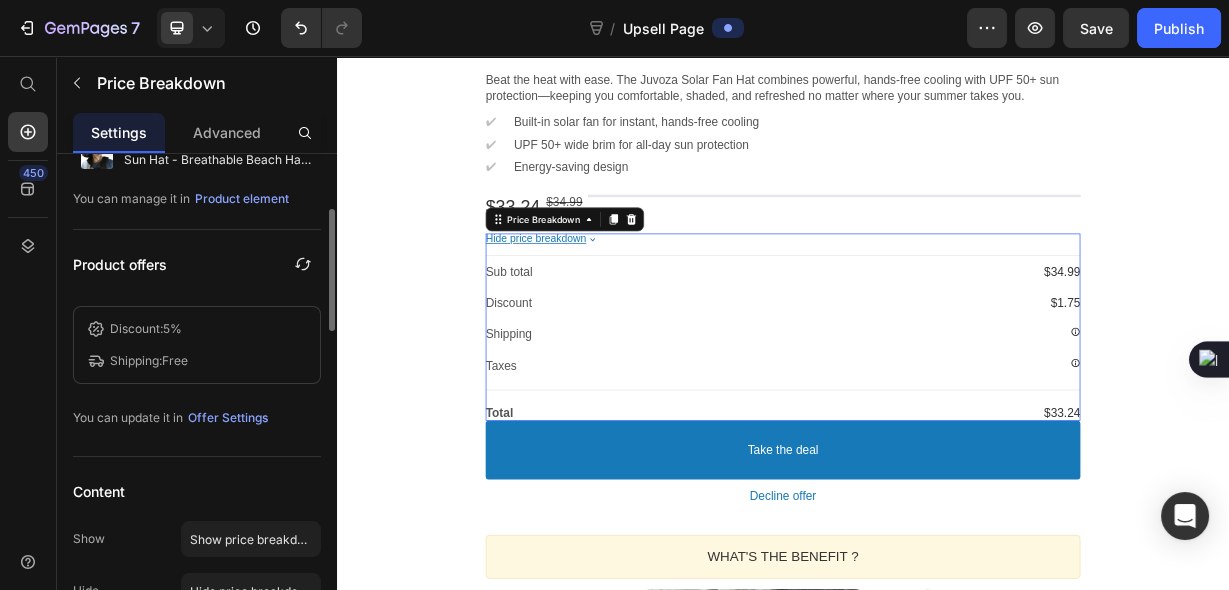 drag, startPoint x: 231, startPoint y: 422, endPoint x: 229, endPoint y: 392, distance: 30.066593 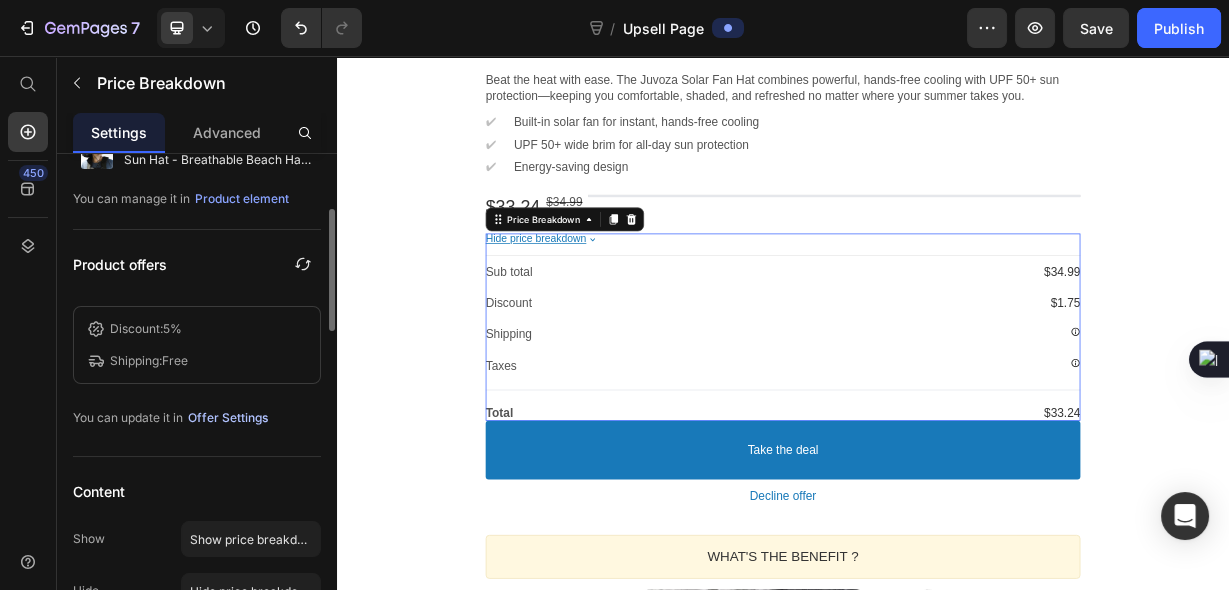click on "Offer Settings" at bounding box center (228, 418) 